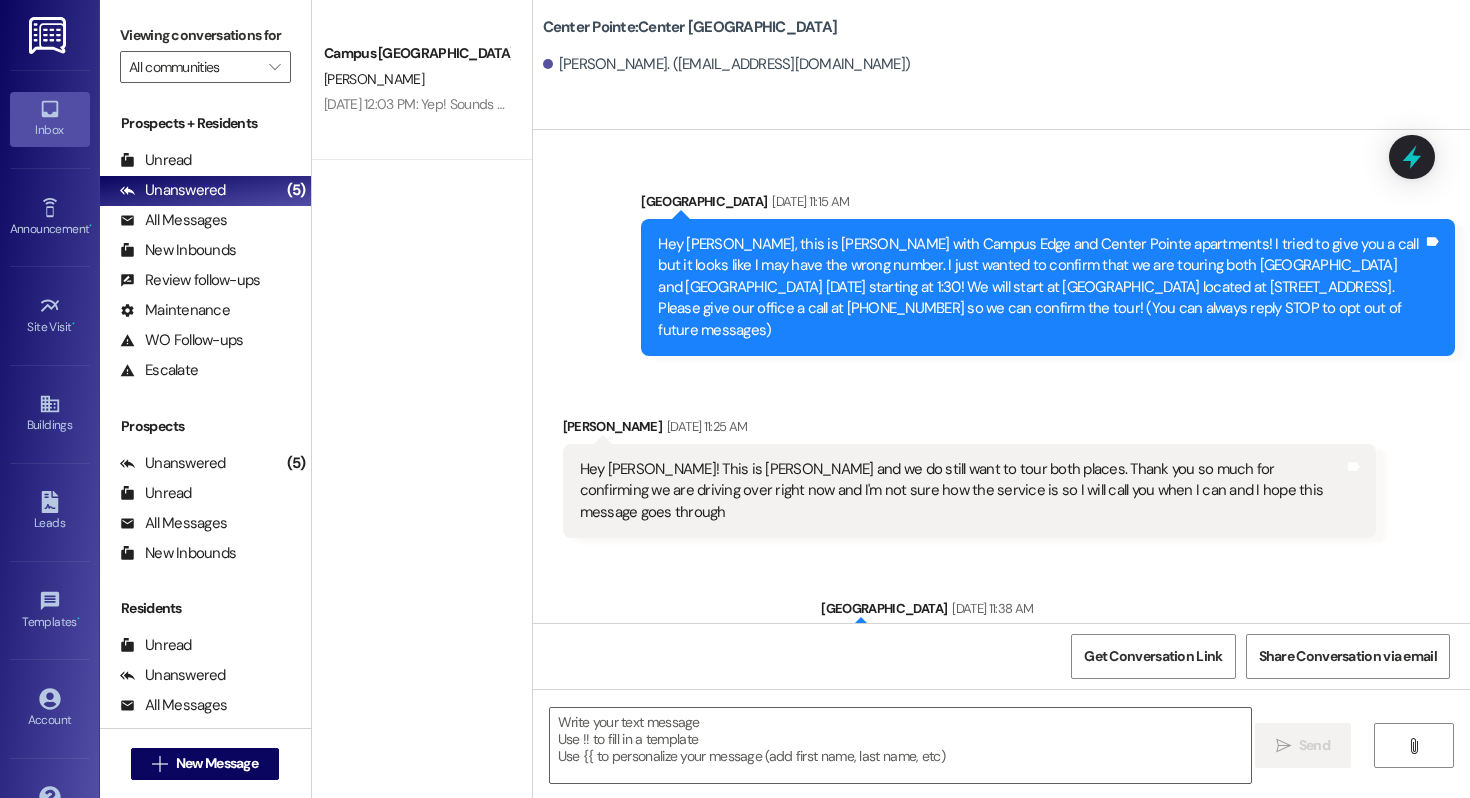 scroll, scrollTop: 0, scrollLeft: 0, axis: both 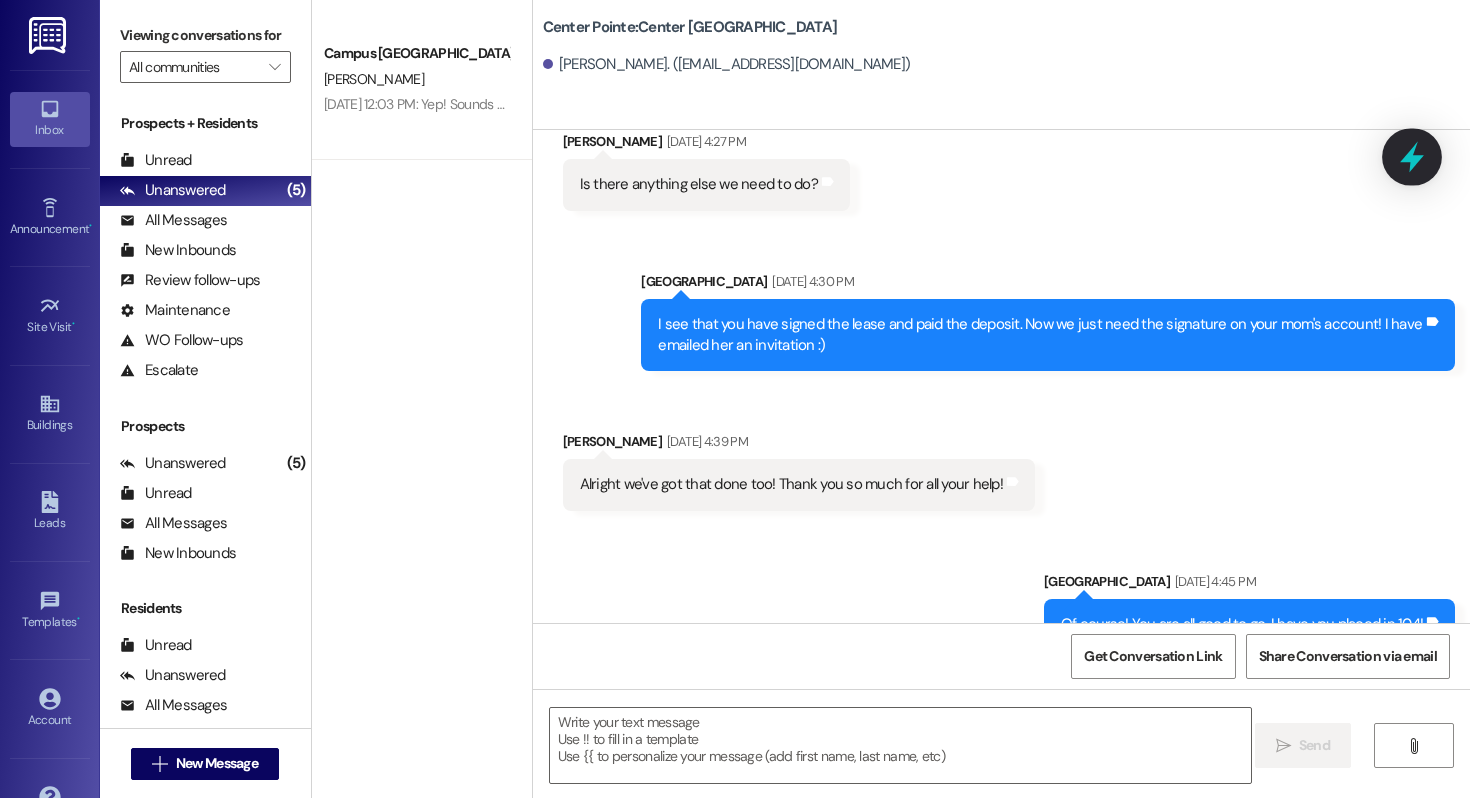 click 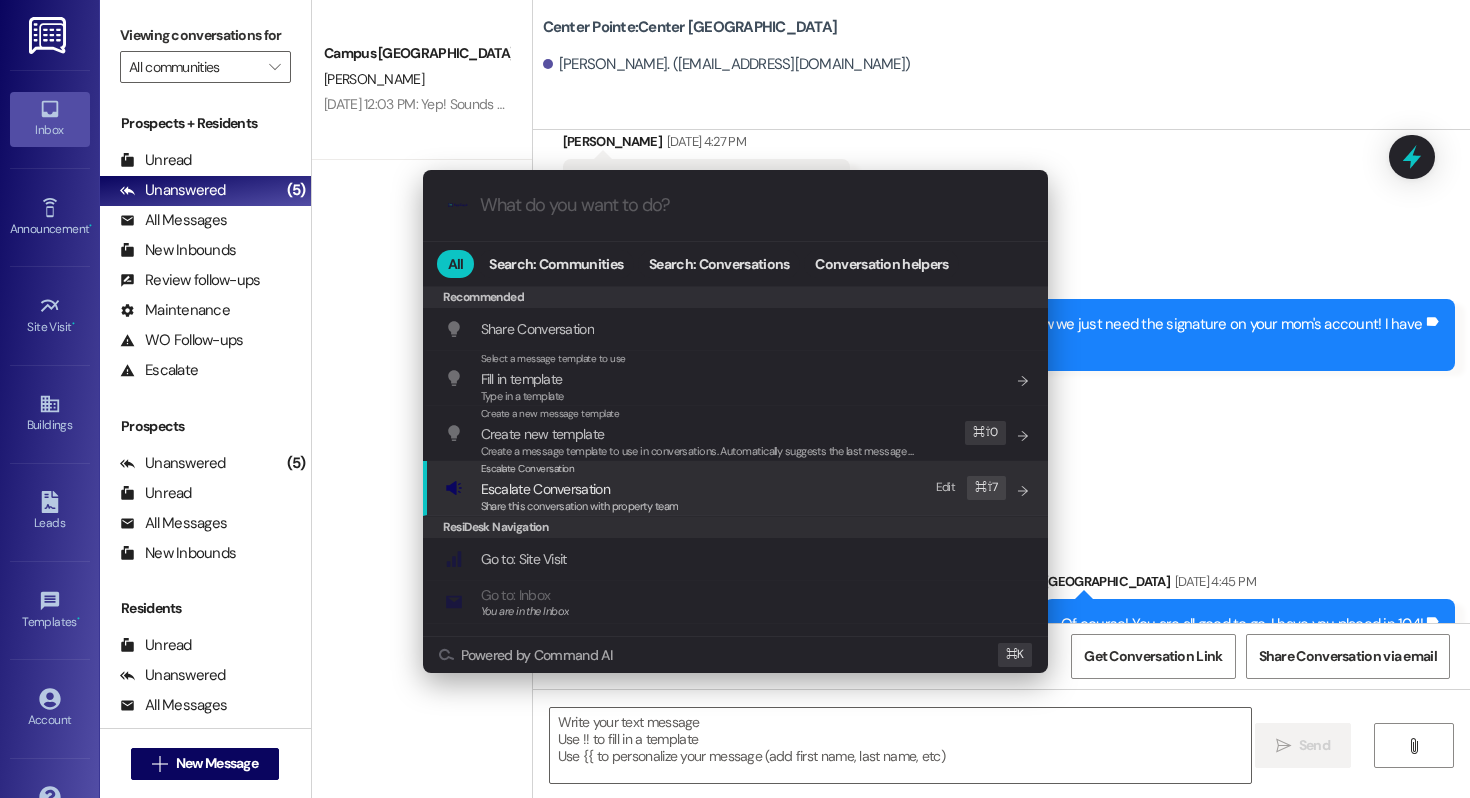 scroll, scrollTop: 872, scrollLeft: 0, axis: vertical 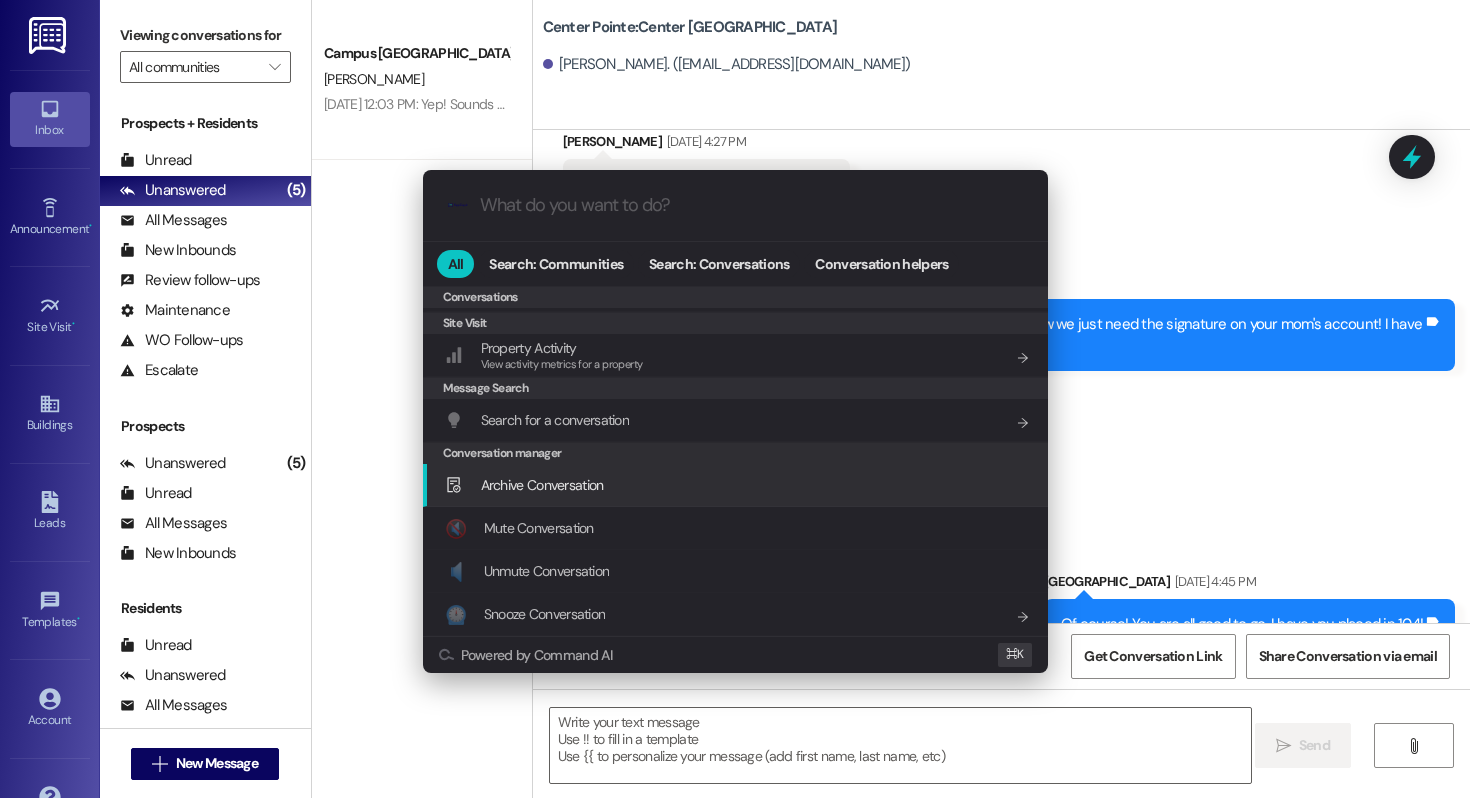 click on "Archive Conversation Add shortcut" at bounding box center [737, 485] 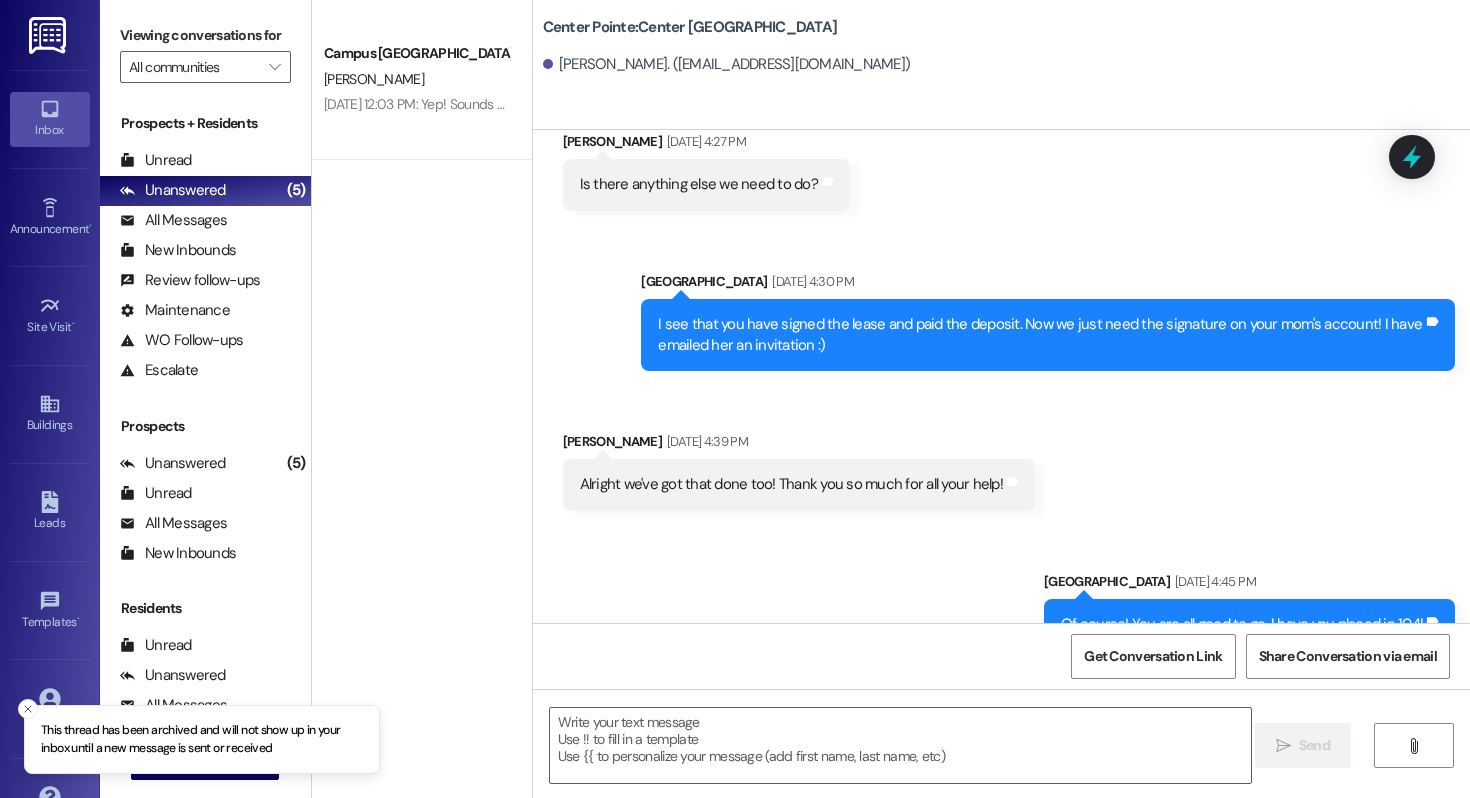 click on "This thread has been archived and will not show up in your inbox until a new message is sent or received" at bounding box center (202, 739) 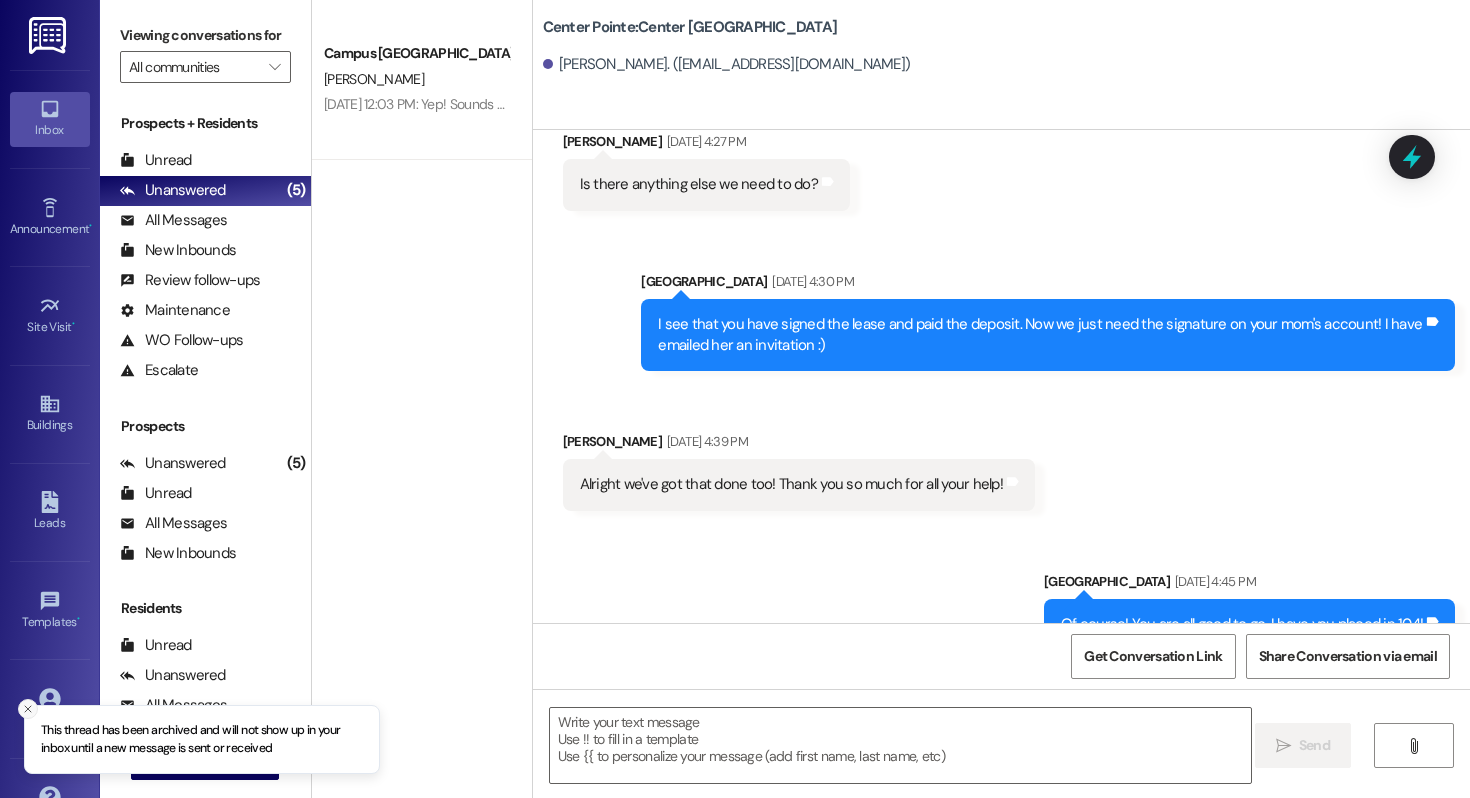 click at bounding box center [28, 709] 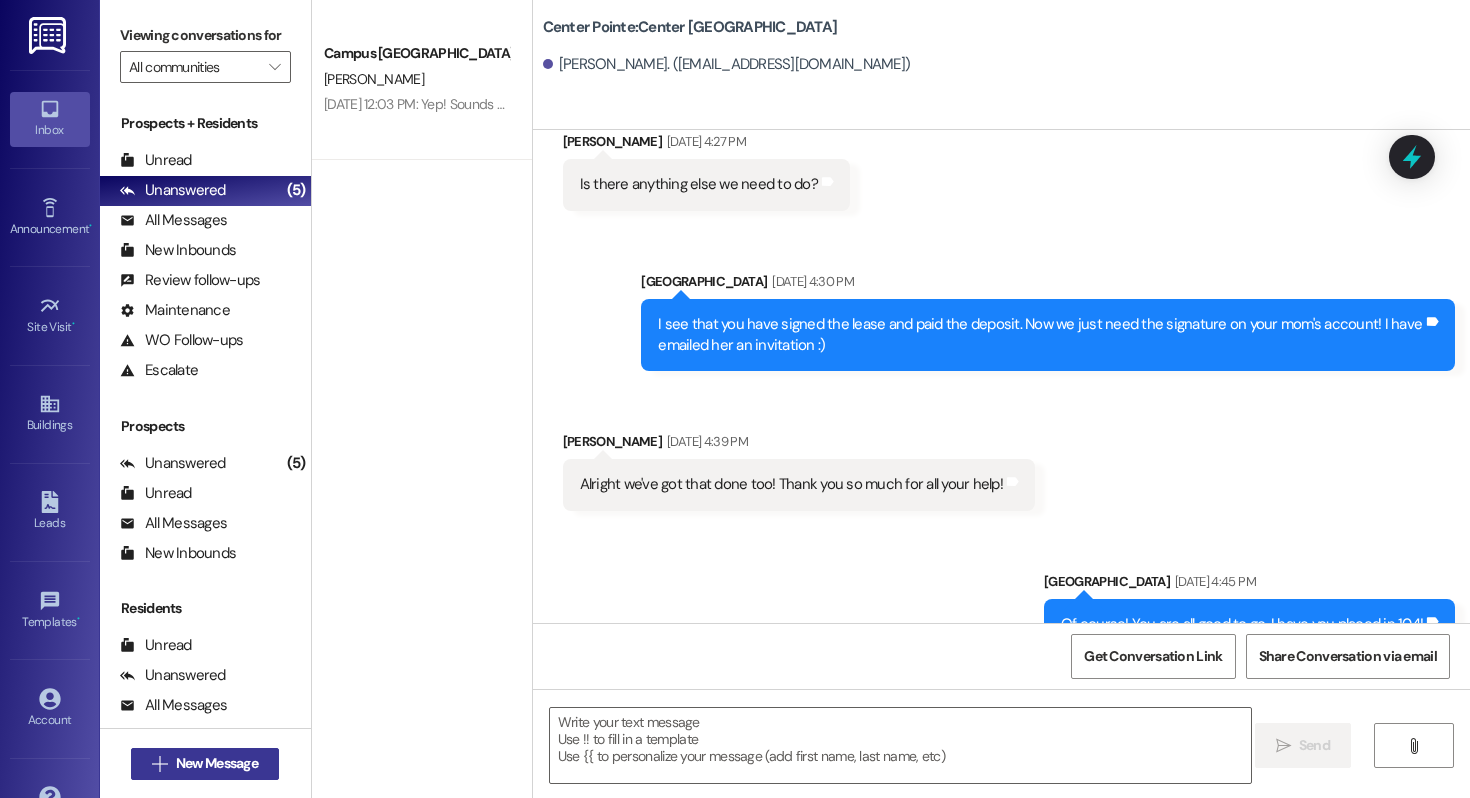 click on "New Message" at bounding box center [217, 763] 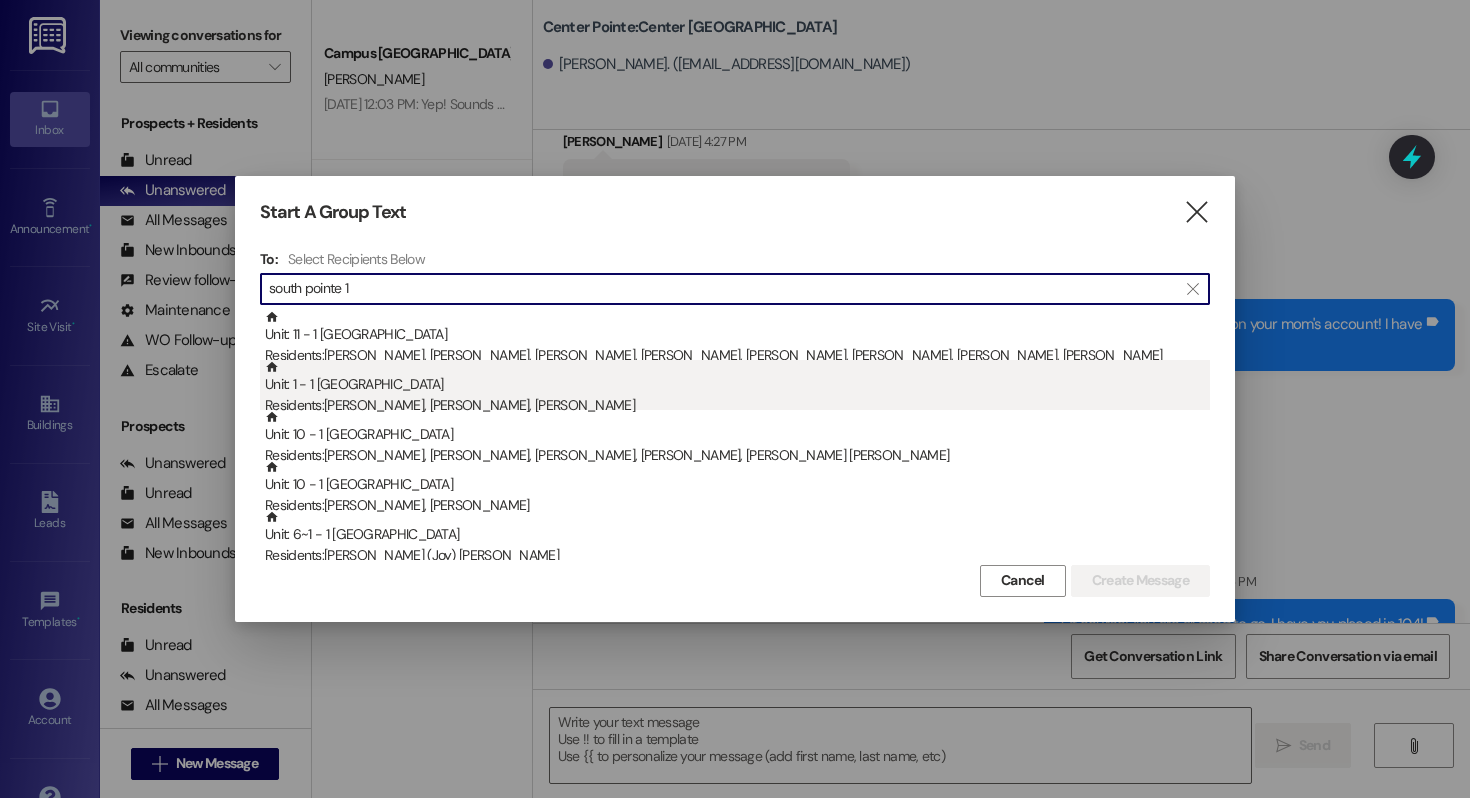 type on "south pointe 1" 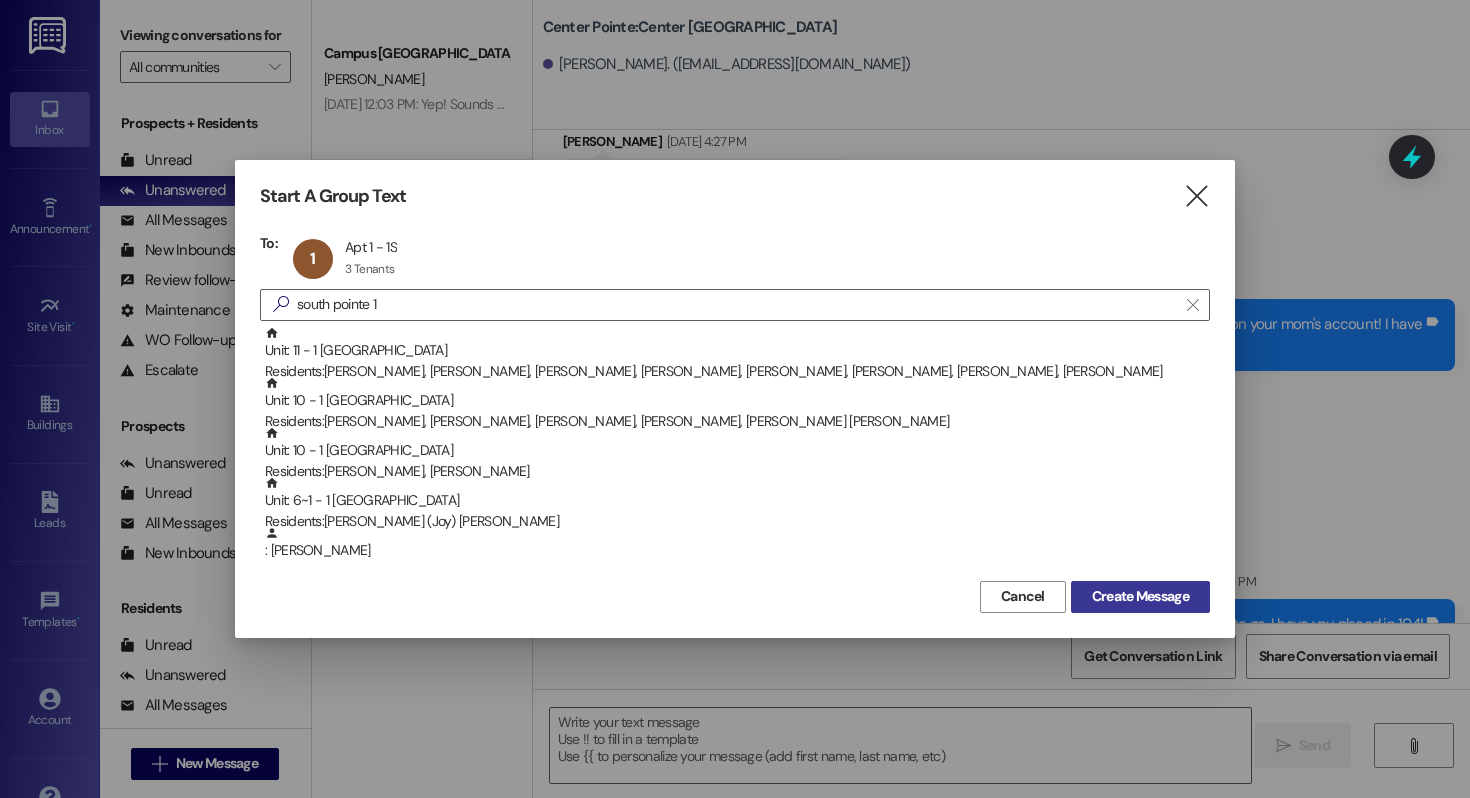 click on "Create Message" at bounding box center (1140, 597) 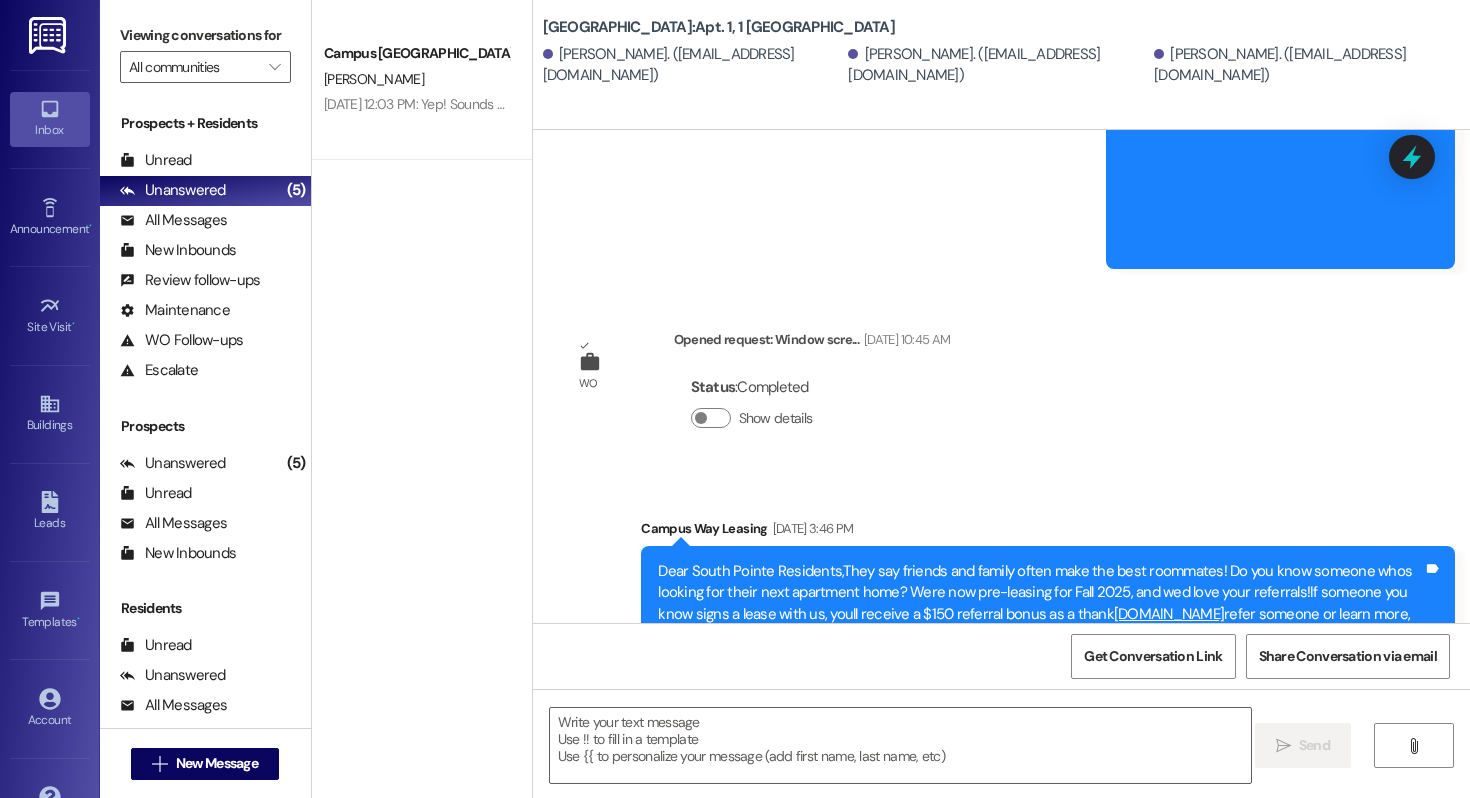 scroll, scrollTop: 13738, scrollLeft: 0, axis: vertical 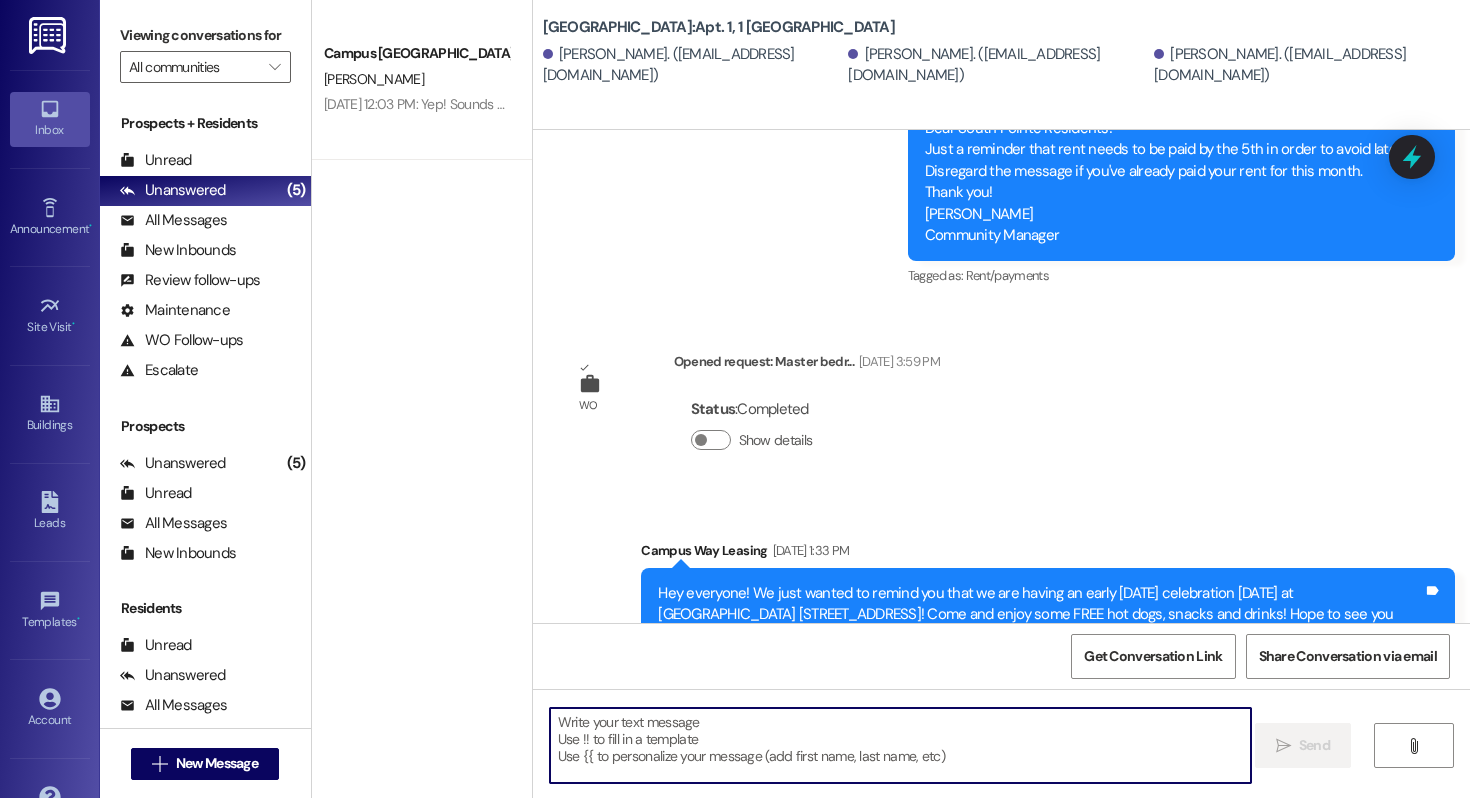click at bounding box center [900, 745] 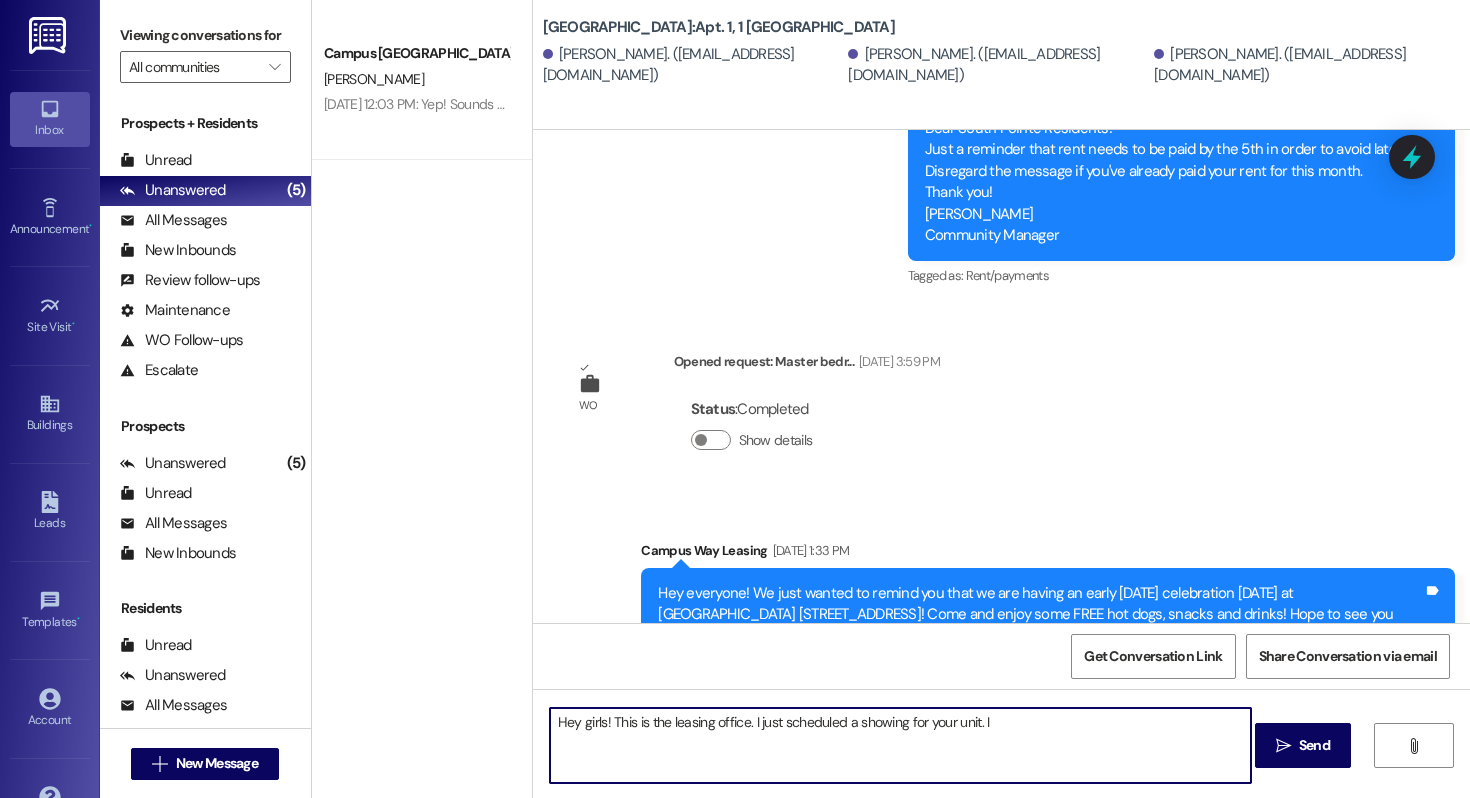 click on "Hey girls! This is the leasing office. I just scheduled a showing for your unit. I" at bounding box center [900, 745] 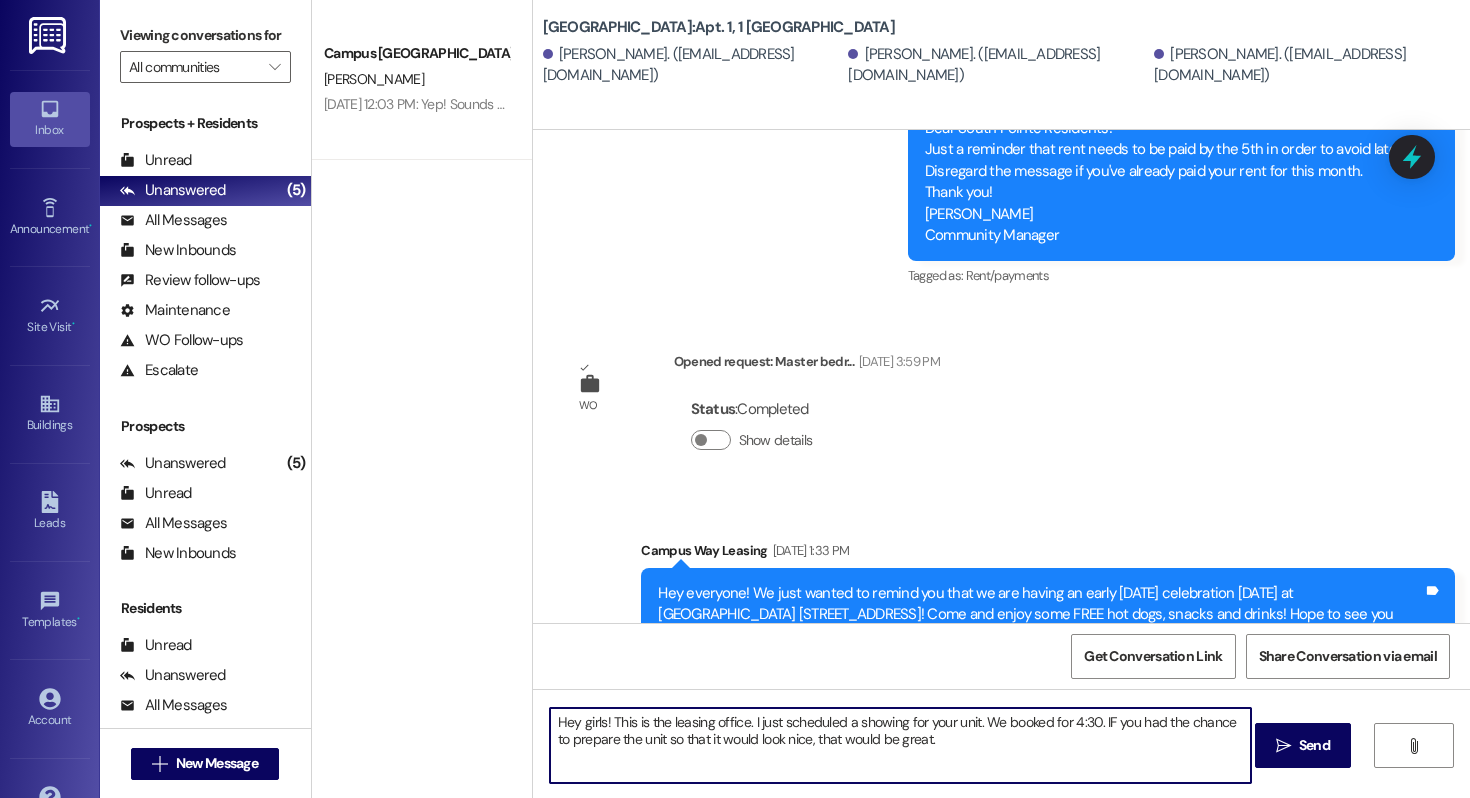 click on "Hey girls! This is the leasing office. I just scheduled a showing for your unit. We booked for 4:30. IF you had the chance to prepare the unit so that it would look nice, that would be great." at bounding box center [900, 745] 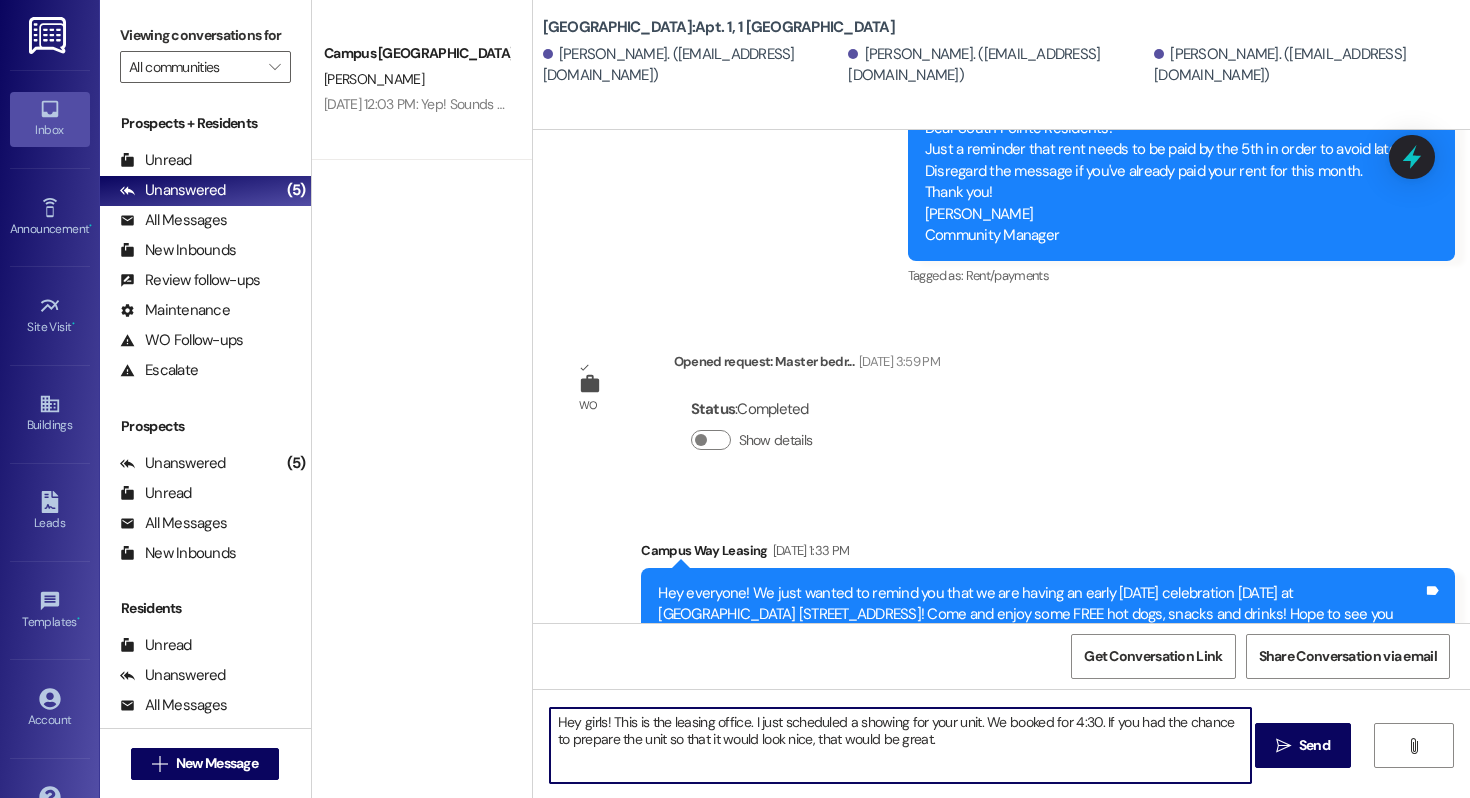 click on "Hey girls! This is the leasing office. I just scheduled a showing for your unit. We booked for 4:30. If you had the chance to prepare the unit so that it would look nice, that would be great." at bounding box center [900, 745] 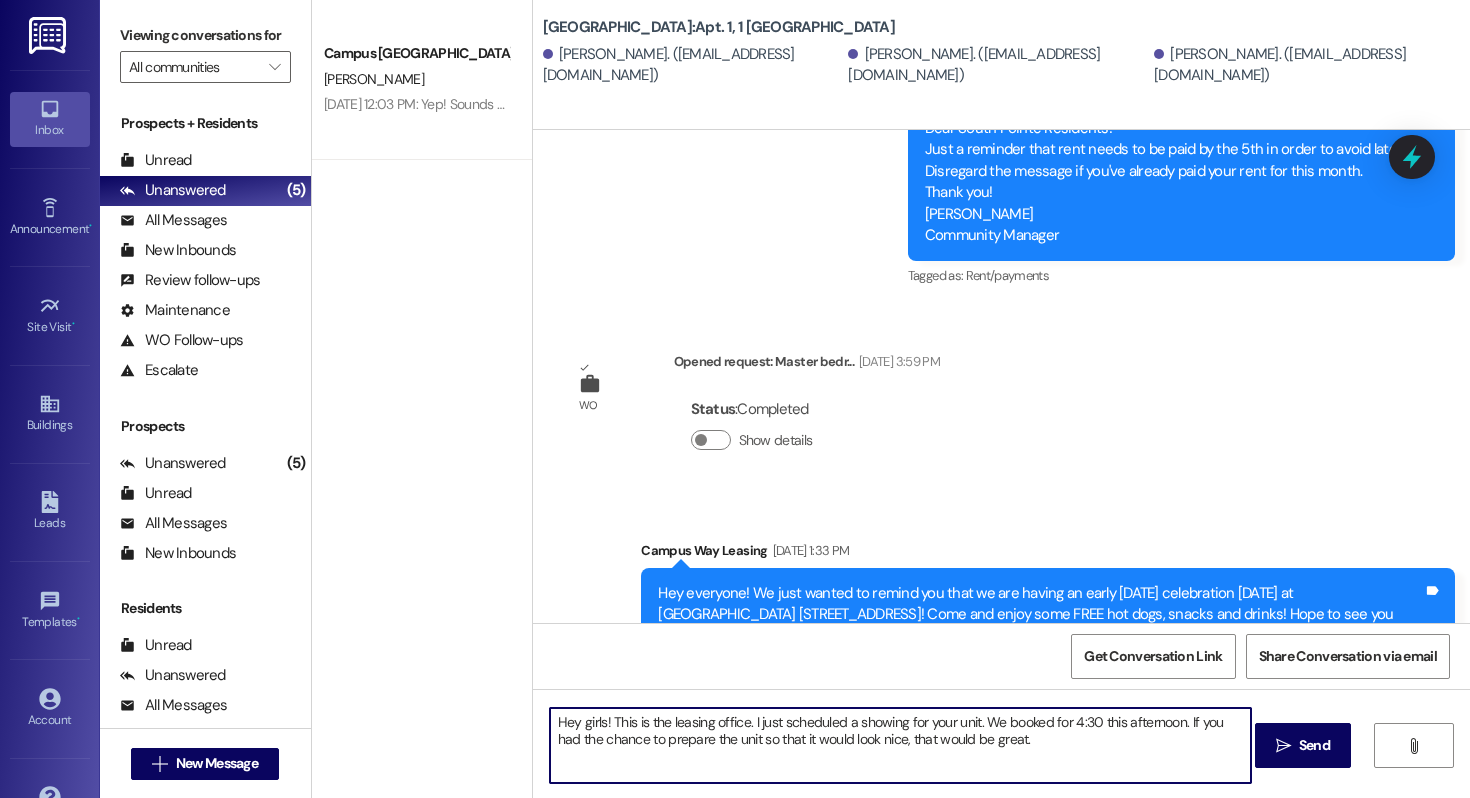 click on "Hey girls! This is the leasing office. I just scheduled a showing for your unit. We booked for 4:30 this afternoon. If you had the chance to prepare the unit so that it would look nice, that would be great." at bounding box center [900, 745] 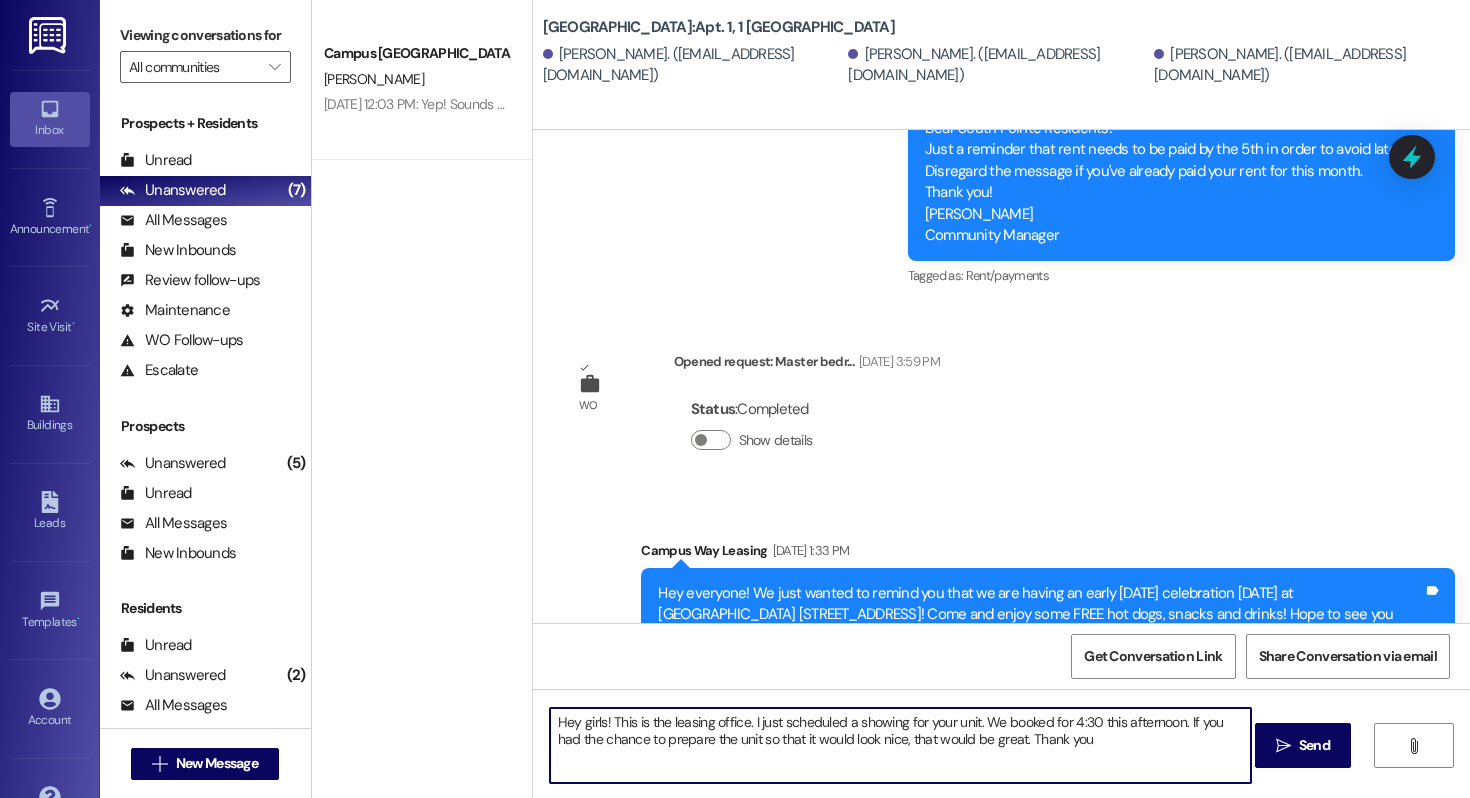 type on "Hey girls! This is the leasing office. I just scheduled a showing for your unit. We booked for 4:30 this afternoon. If you had the chance to prepare the unit so that it would look nice, that would be great. Thank you!" 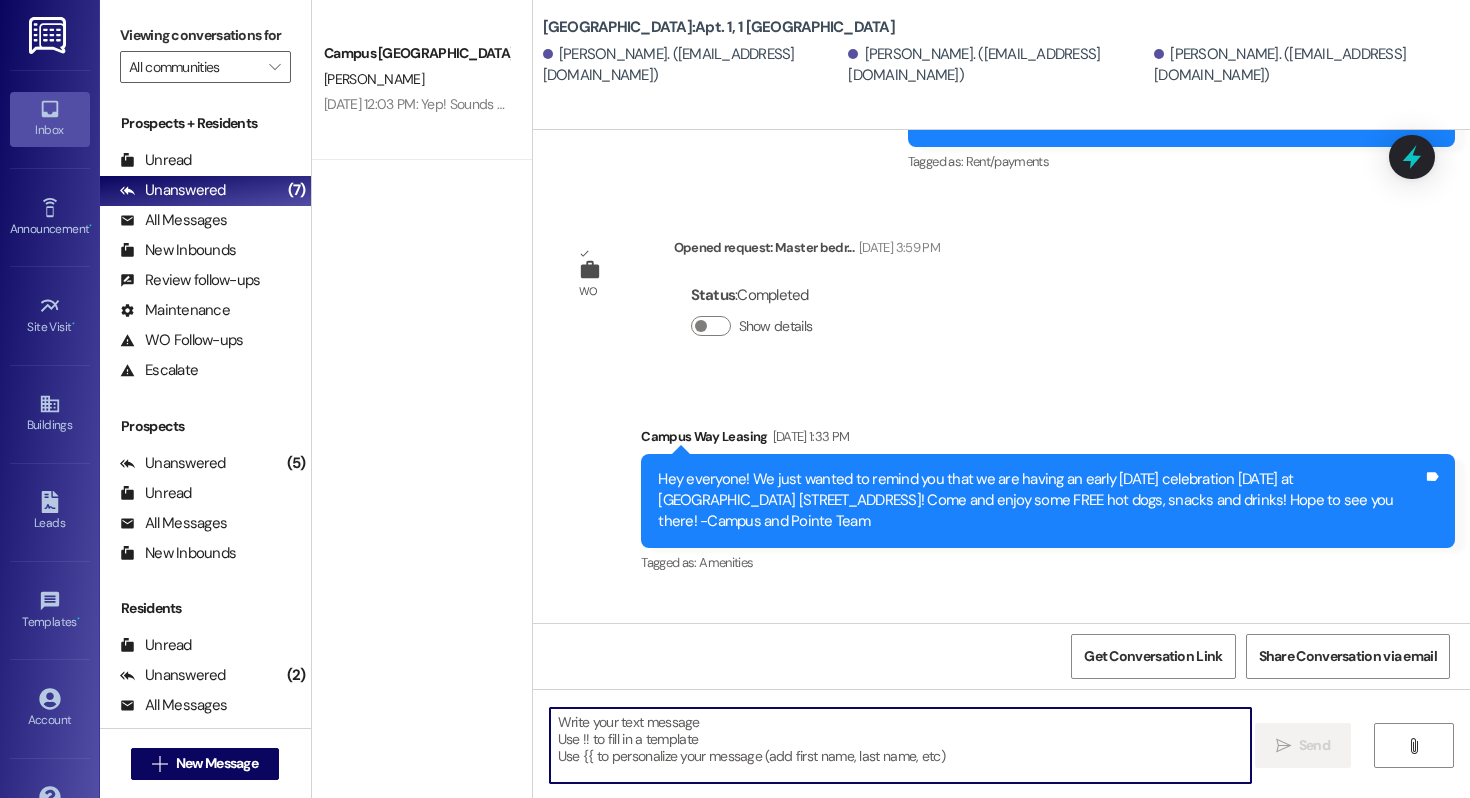 scroll, scrollTop: 13899, scrollLeft: 0, axis: vertical 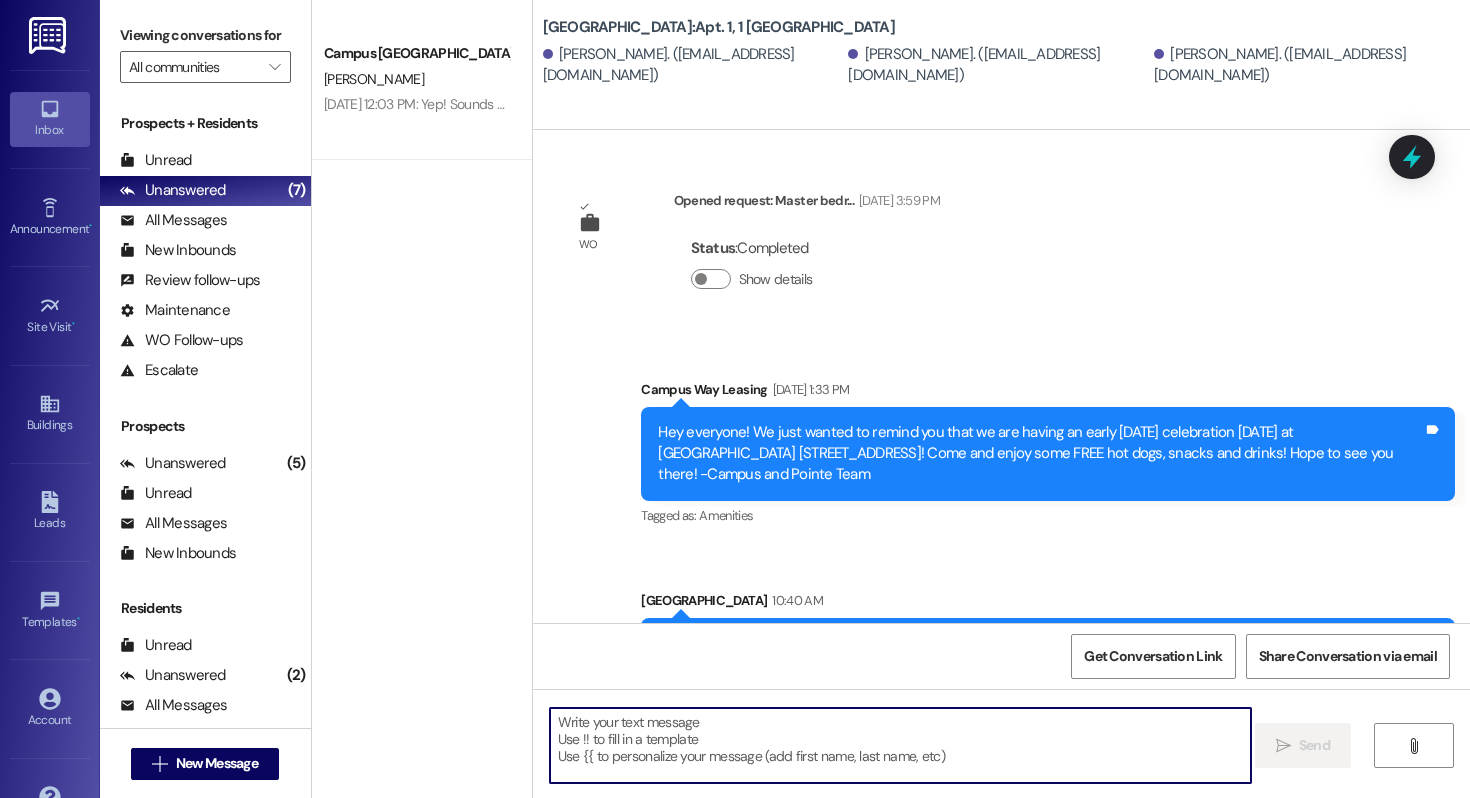 type 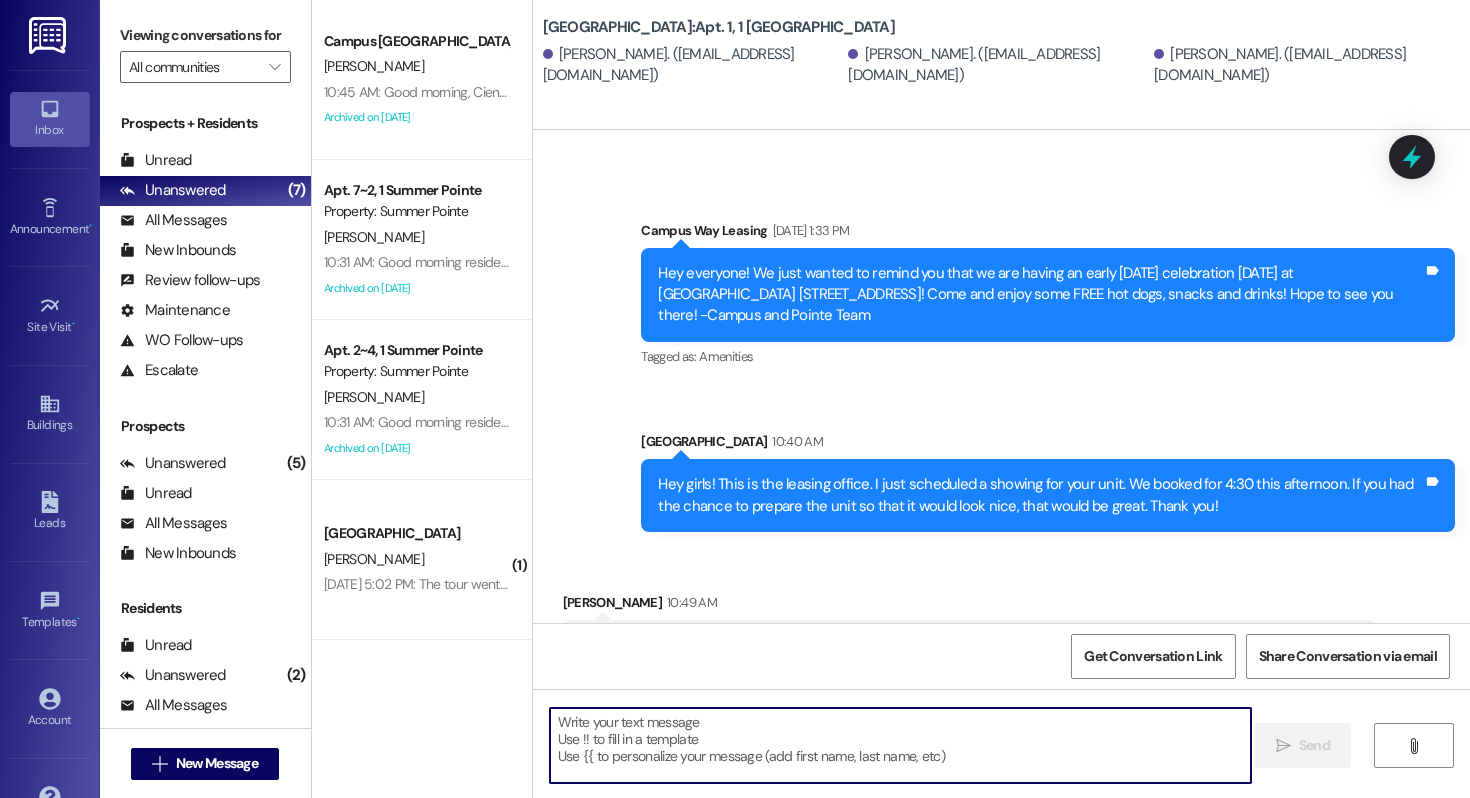 scroll, scrollTop: 14059, scrollLeft: 0, axis: vertical 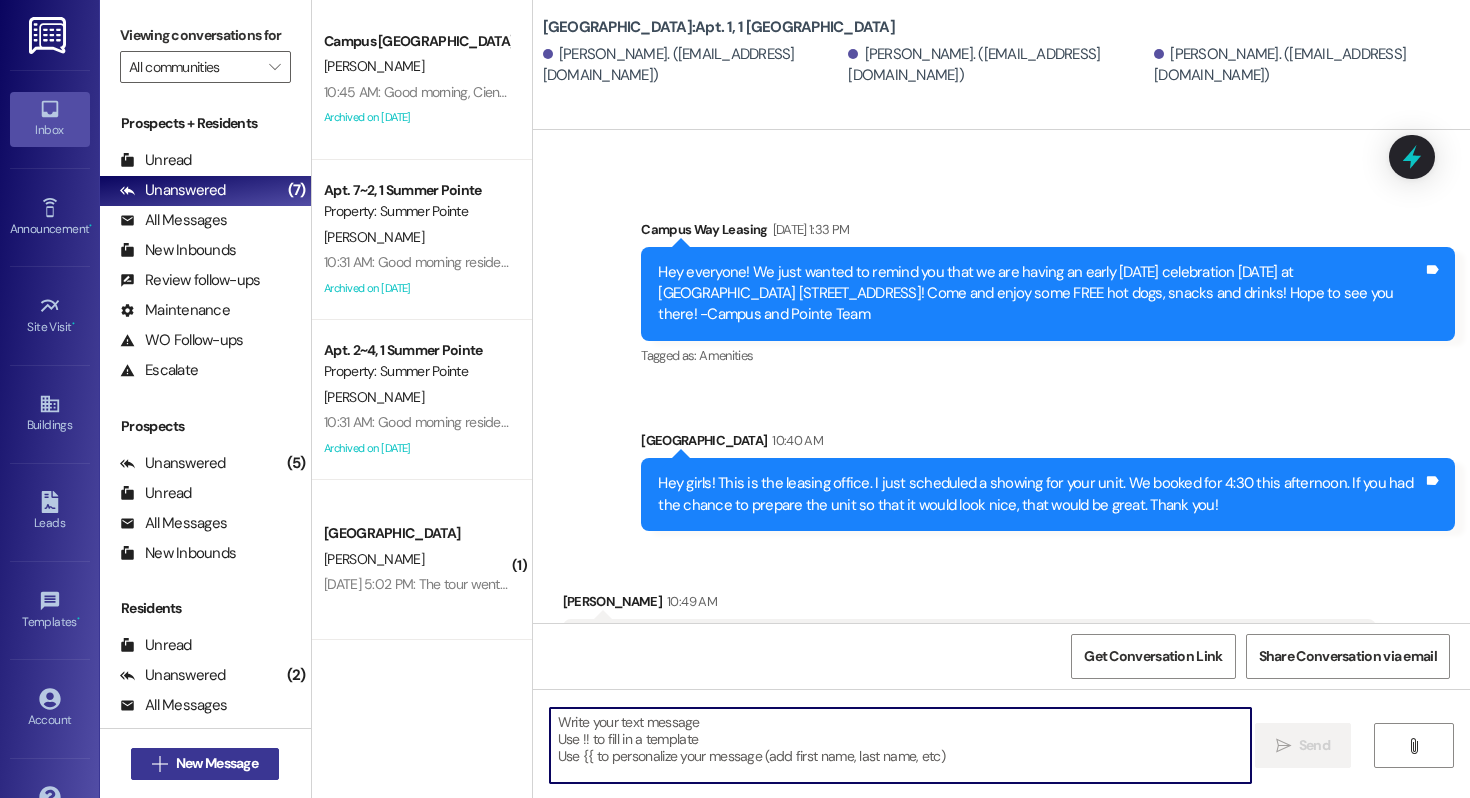 click on "New Message" at bounding box center (217, 763) 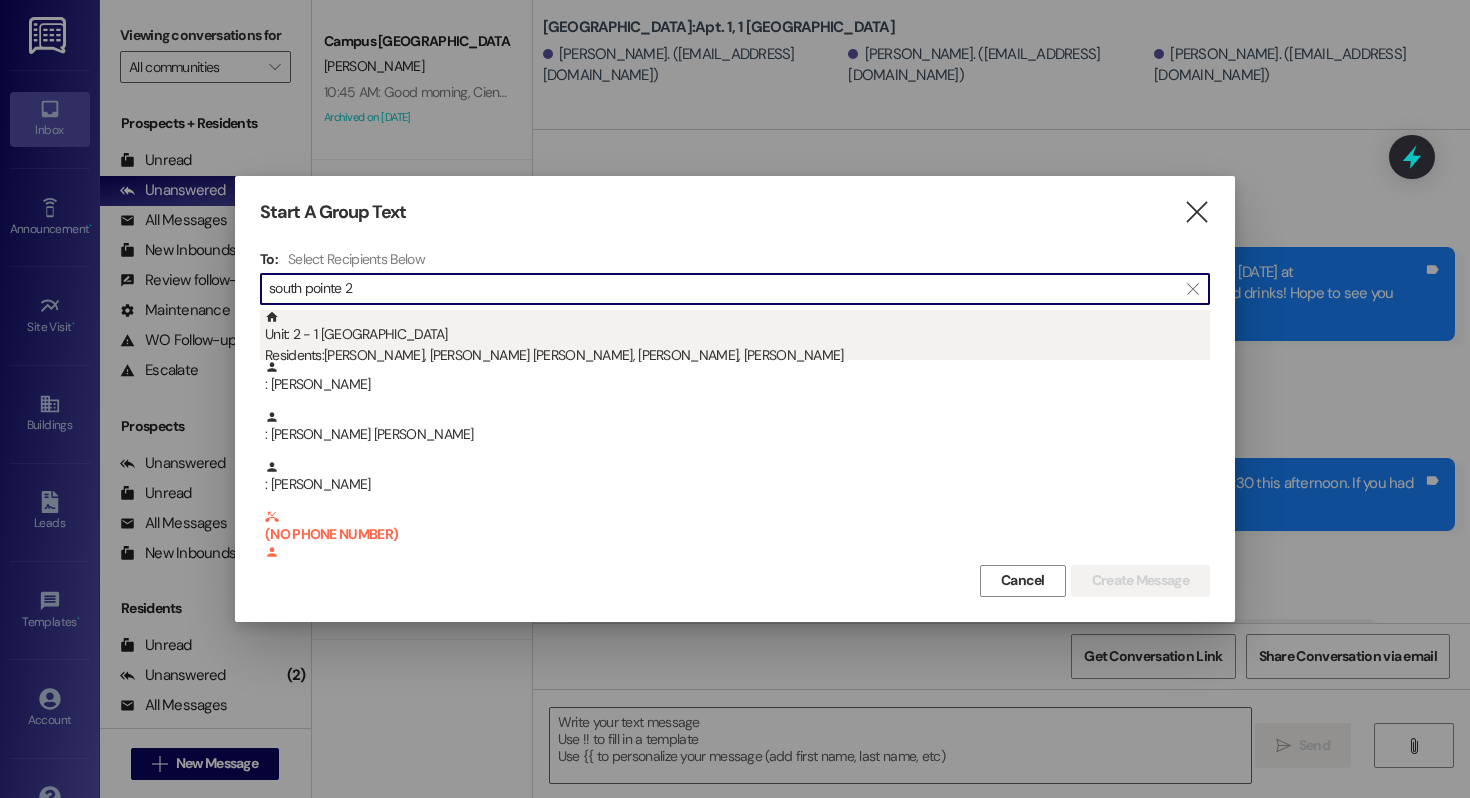 type on "south pointe 2" 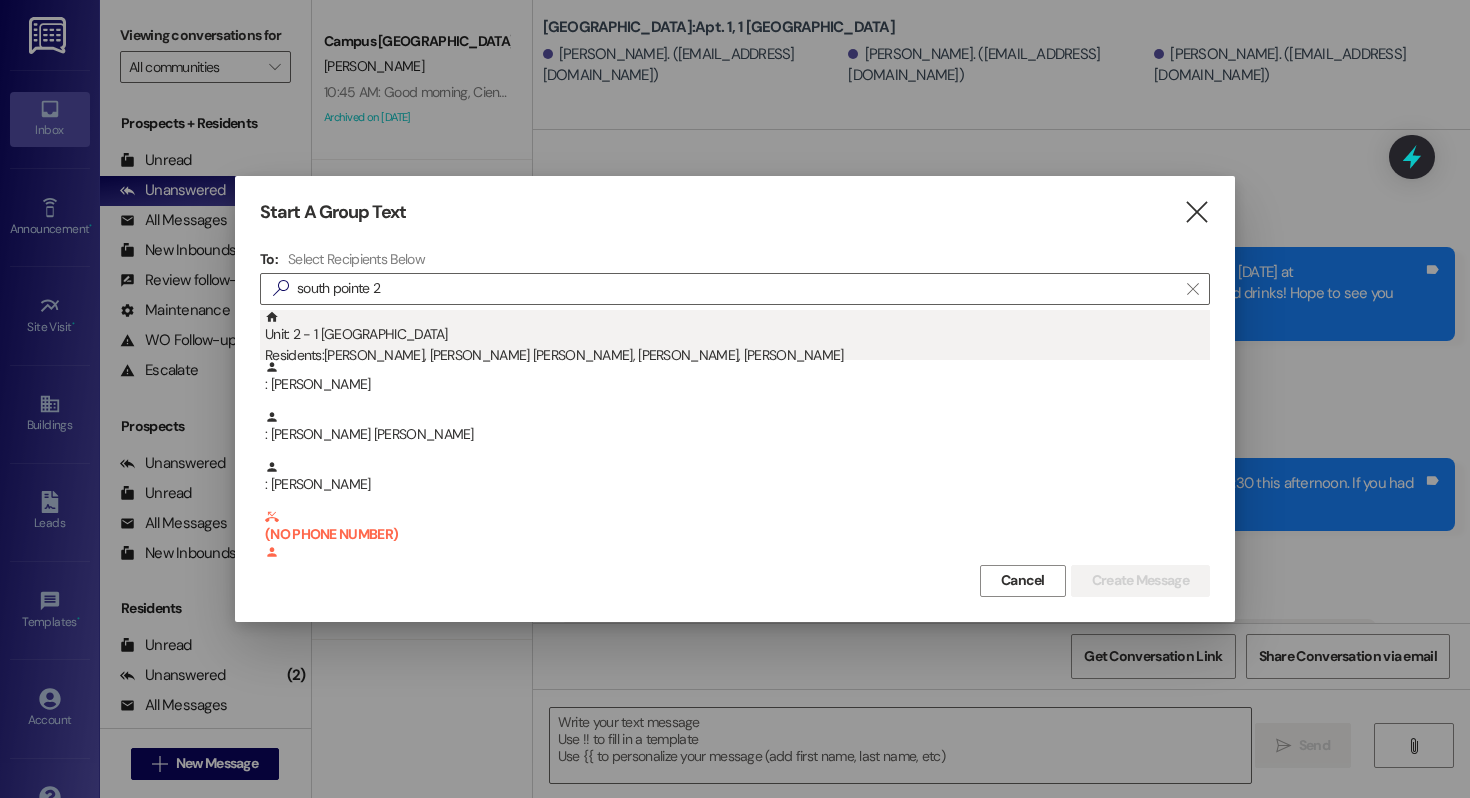 click on "Unit: 2 - 1 South Pointe Residents:  [PERSON_NAME], [PERSON_NAME] [PERSON_NAME], [PERSON_NAME], [PERSON_NAME]" at bounding box center [737, 338] 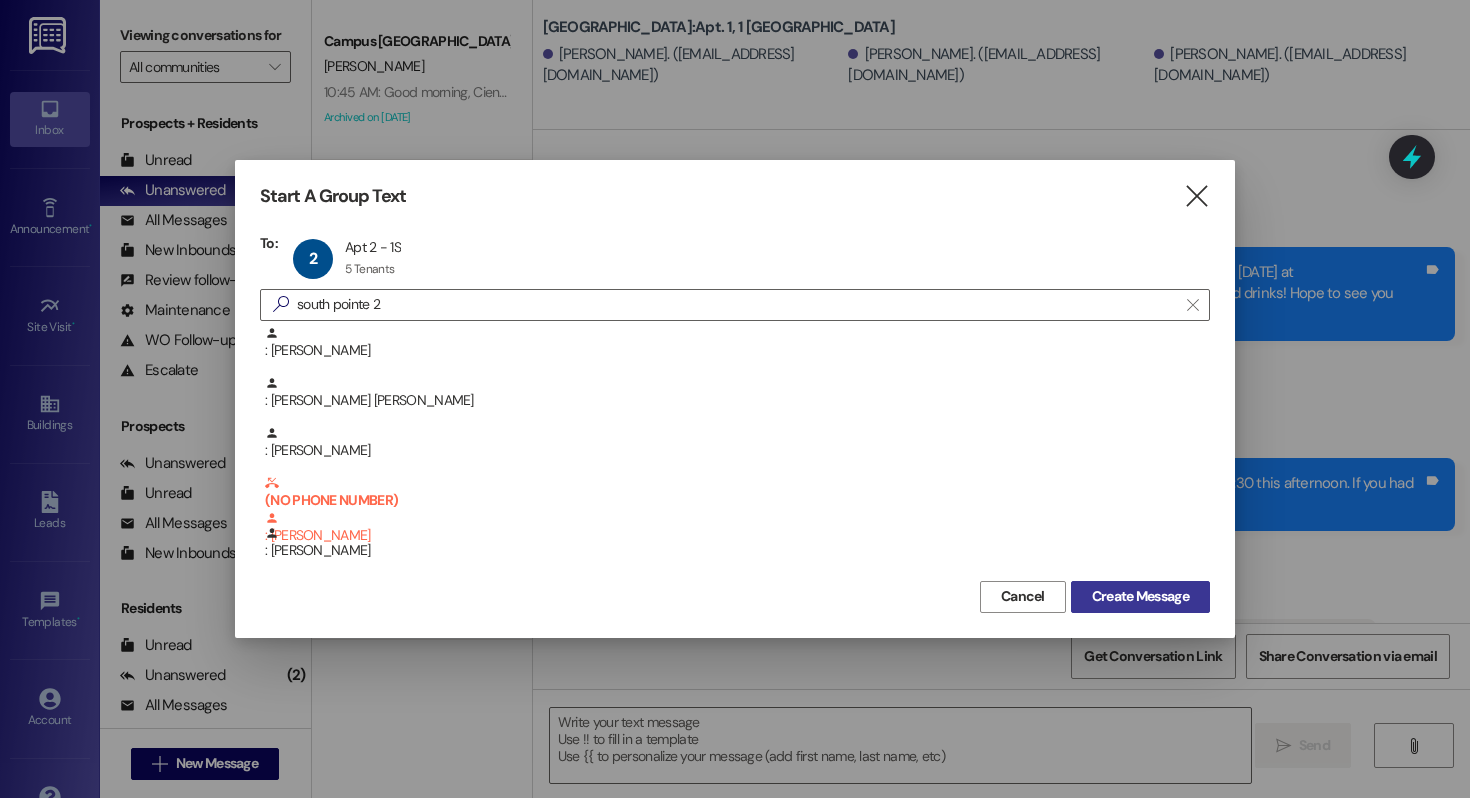 click on "Create Message" at bounding box center (1140, 596) 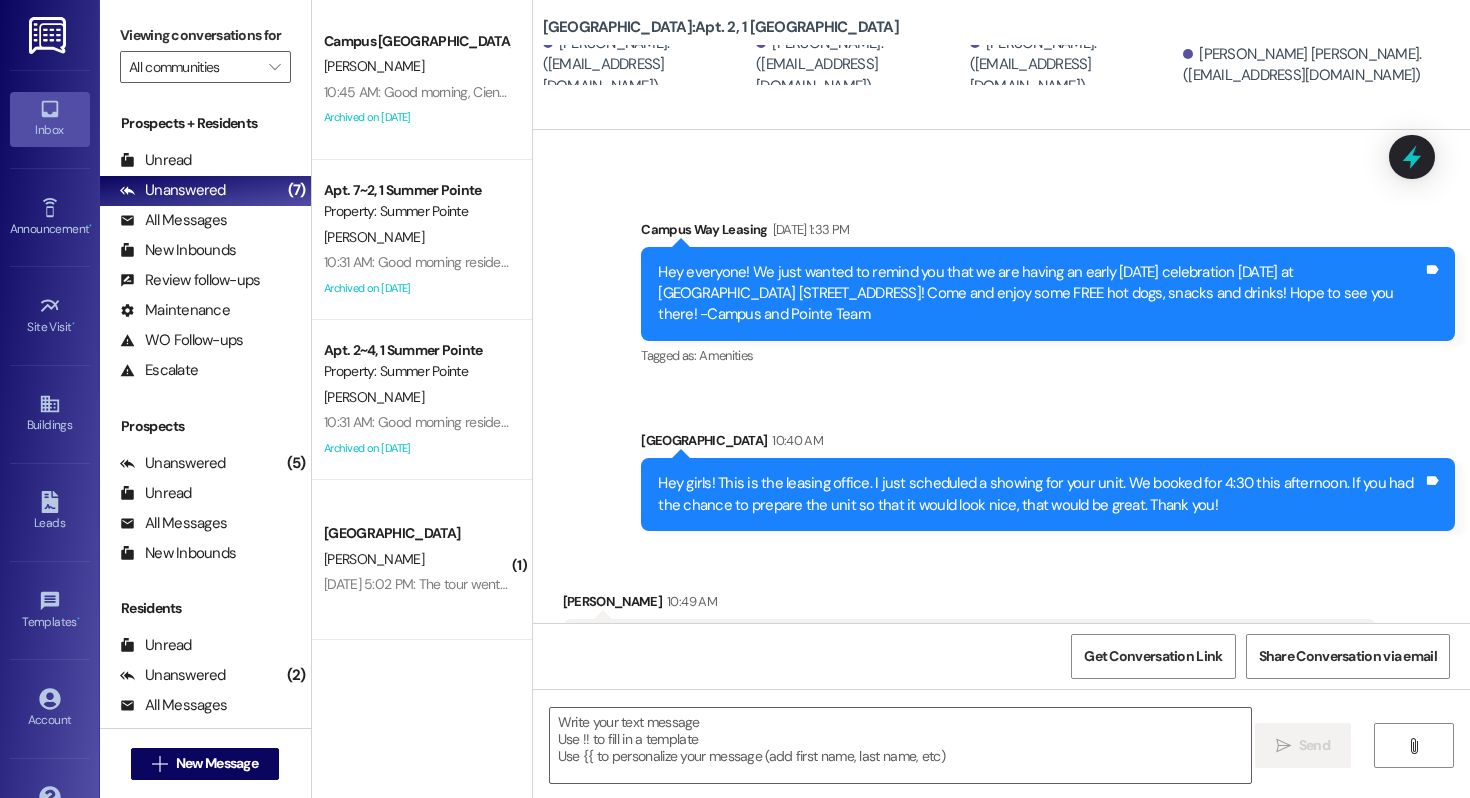 scroll, scrollTop: 4745, scrollLeft: 0, axis: vertical 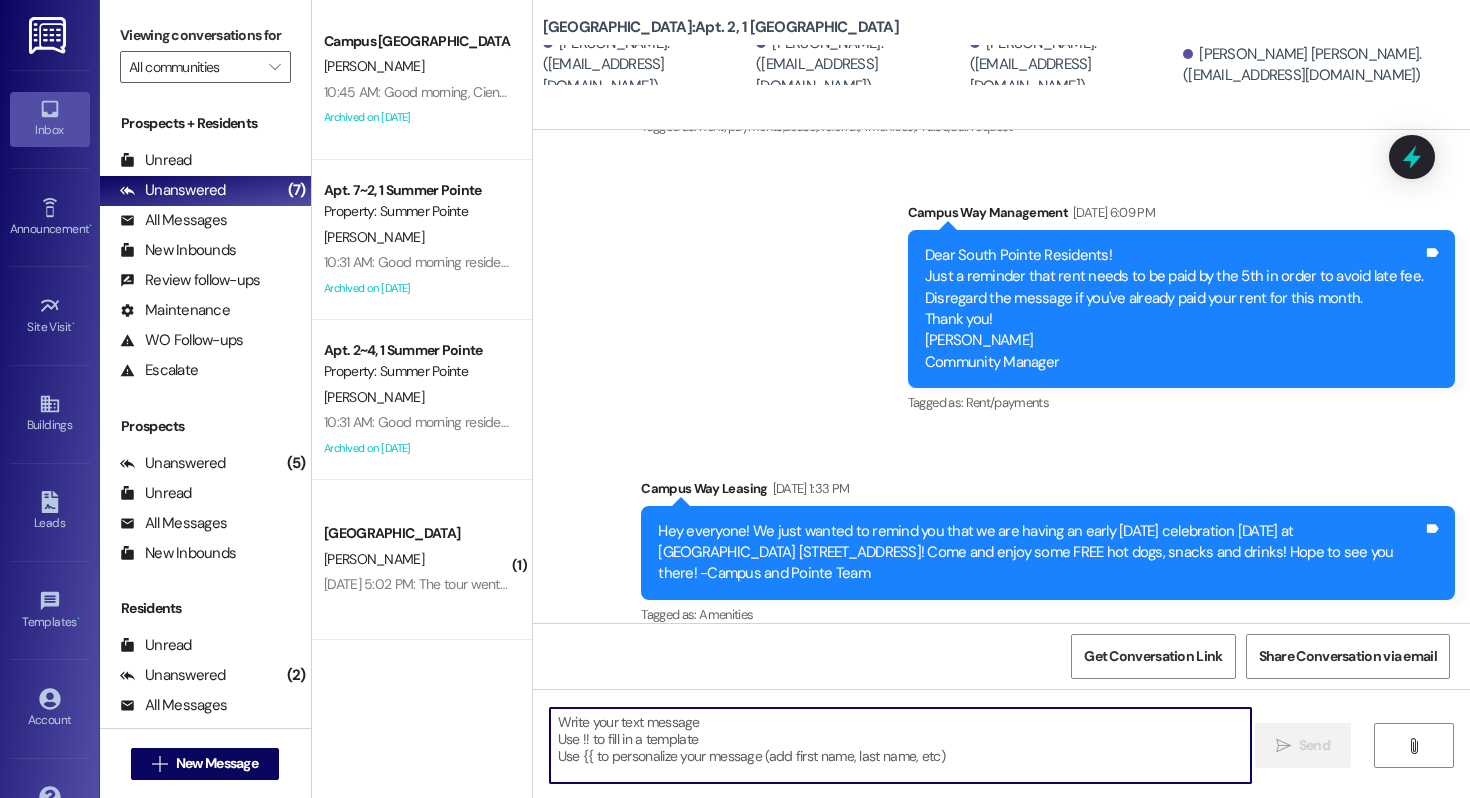 click at bounding box center (900, 745) 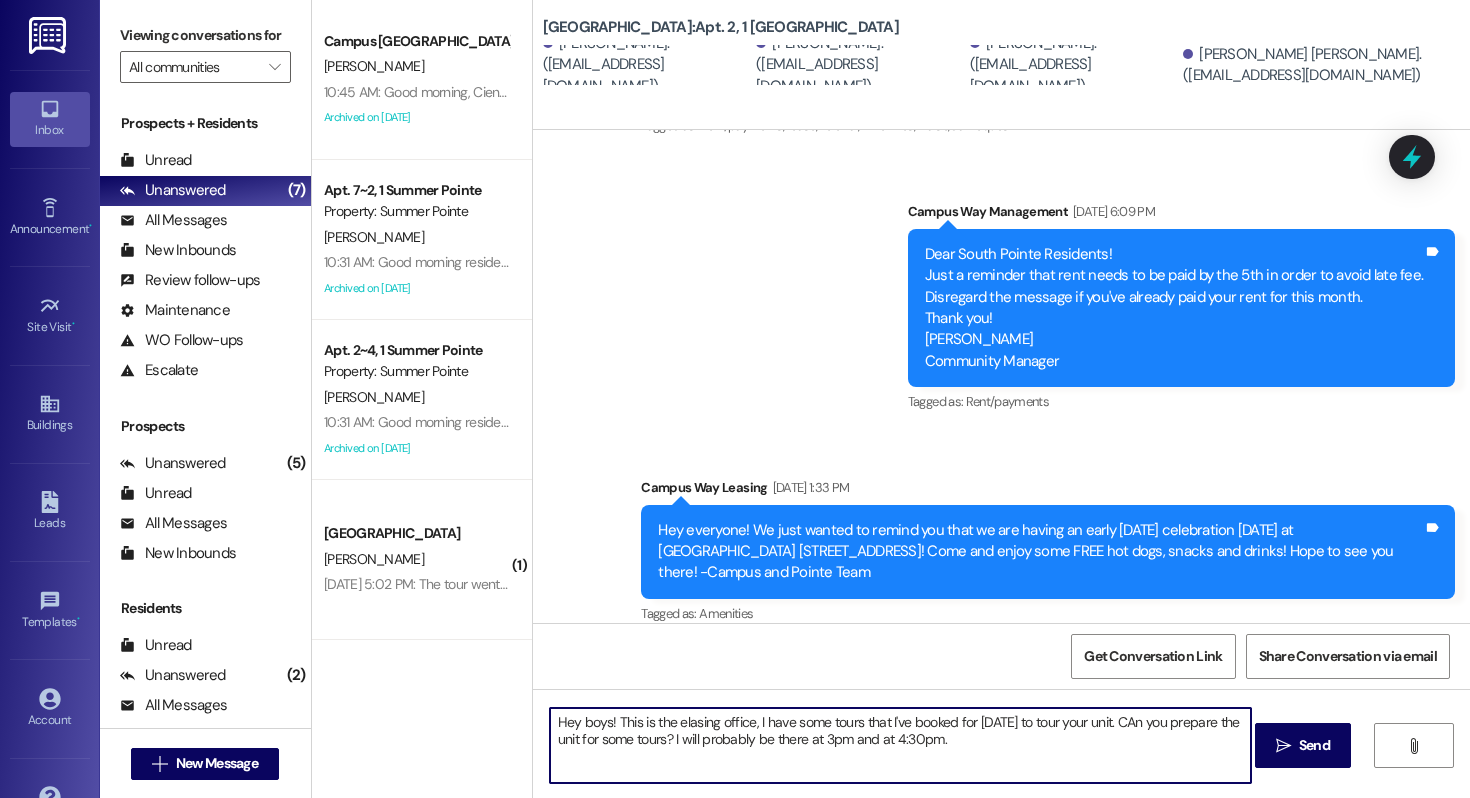 click on "Hey boys! This is the elasing office, I have some tours that I've booked for [DATE] to tour your unit. CAn you prepare the unit for some tours? I will probably be there at 3pm and at 4:30pm." at bounding box center (900, 745) 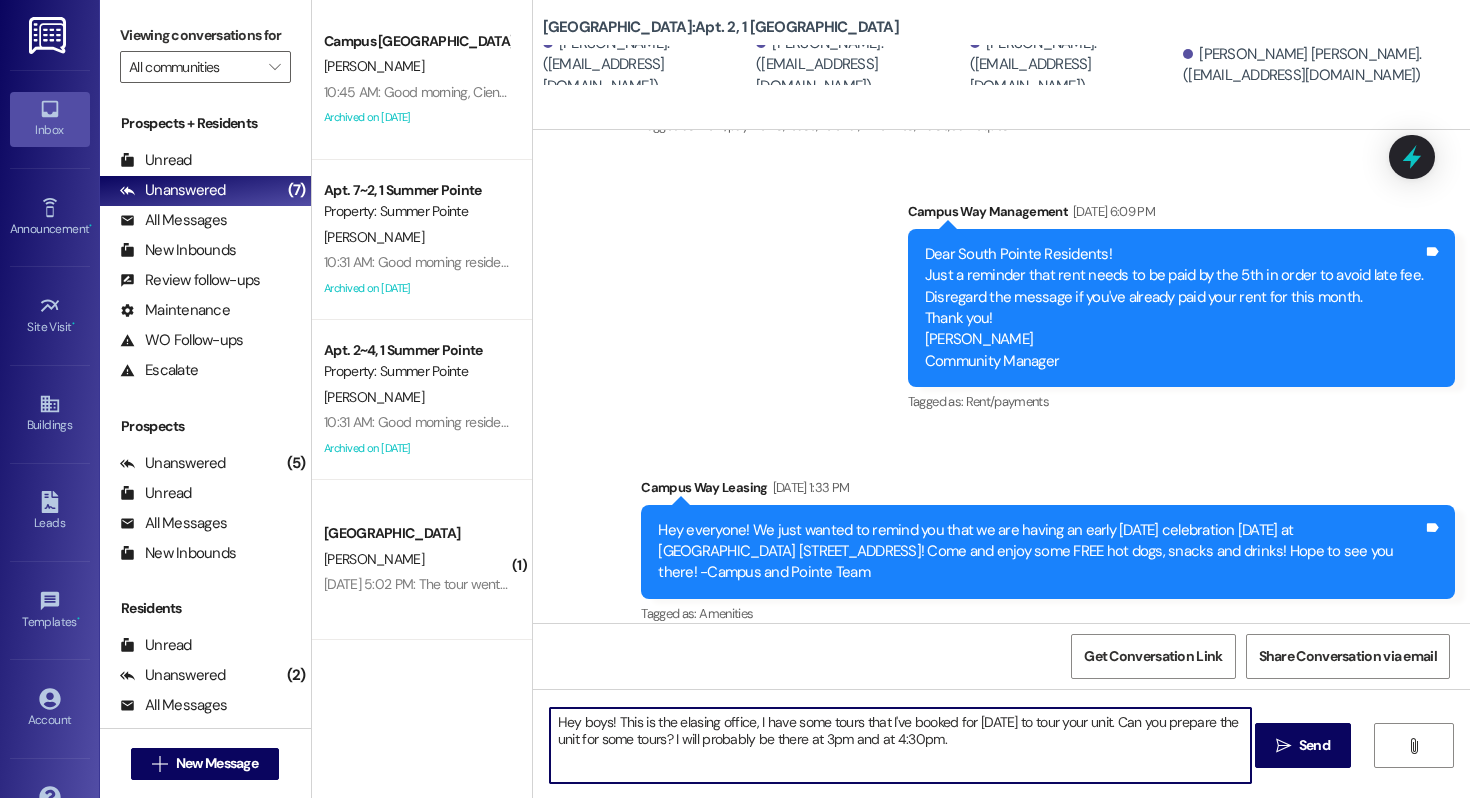 click on "Hey boys! This is the elasing office, I have some tours that I've booked for [DATE] to tour your unit. Can you prepare the unit for some tours? I will probably be there at 3pm and at 4:30pm." at bounding box center [900, 745] 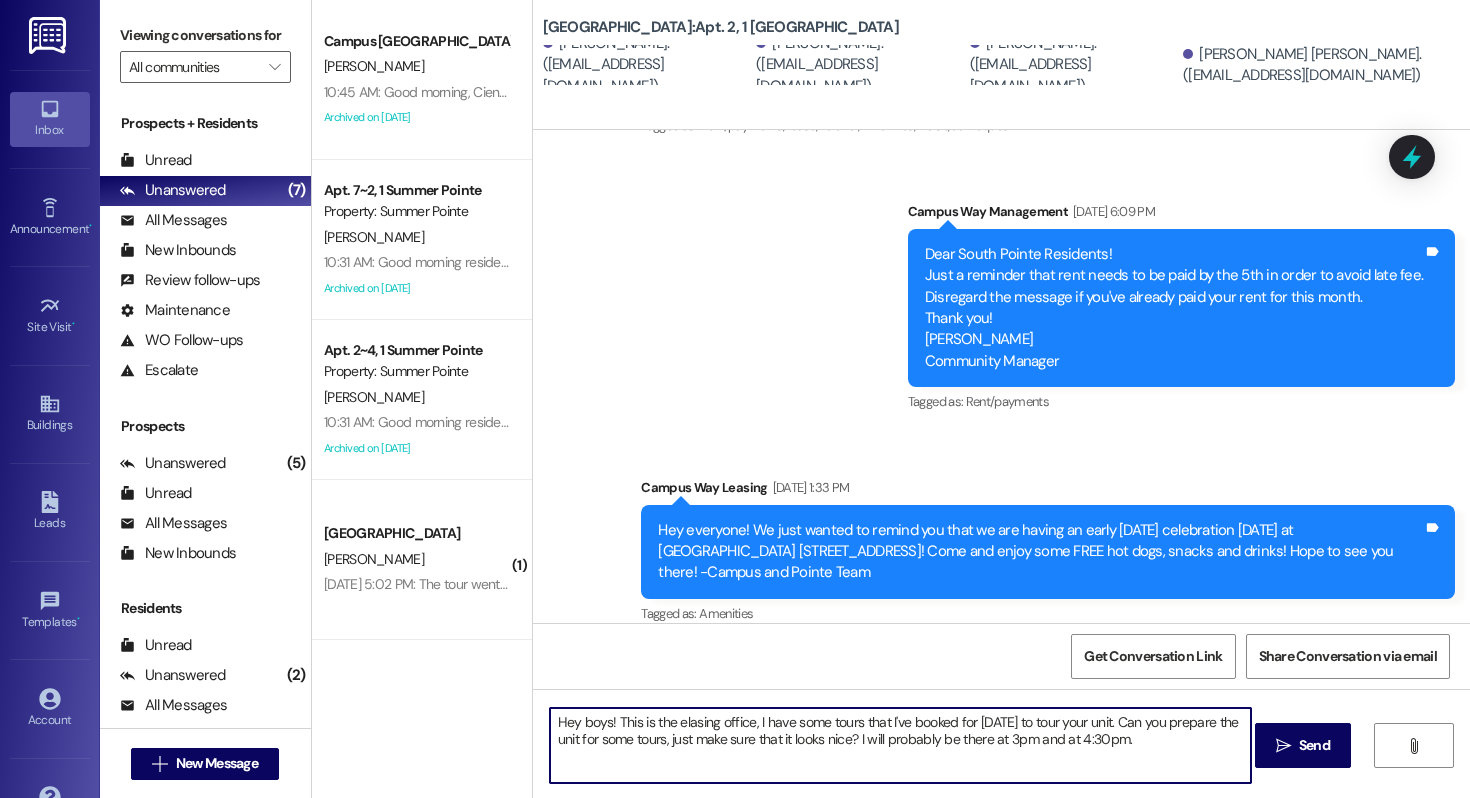 click on "Hey boys! This is the elasing office, I have some tours that I've booked for [DATE] to tour your unit. Can you prepare the unit for some tours, just make sure that it looks nice? I will probably be there at 3pm and at 4:30pm." at bounding box center [900, 745] 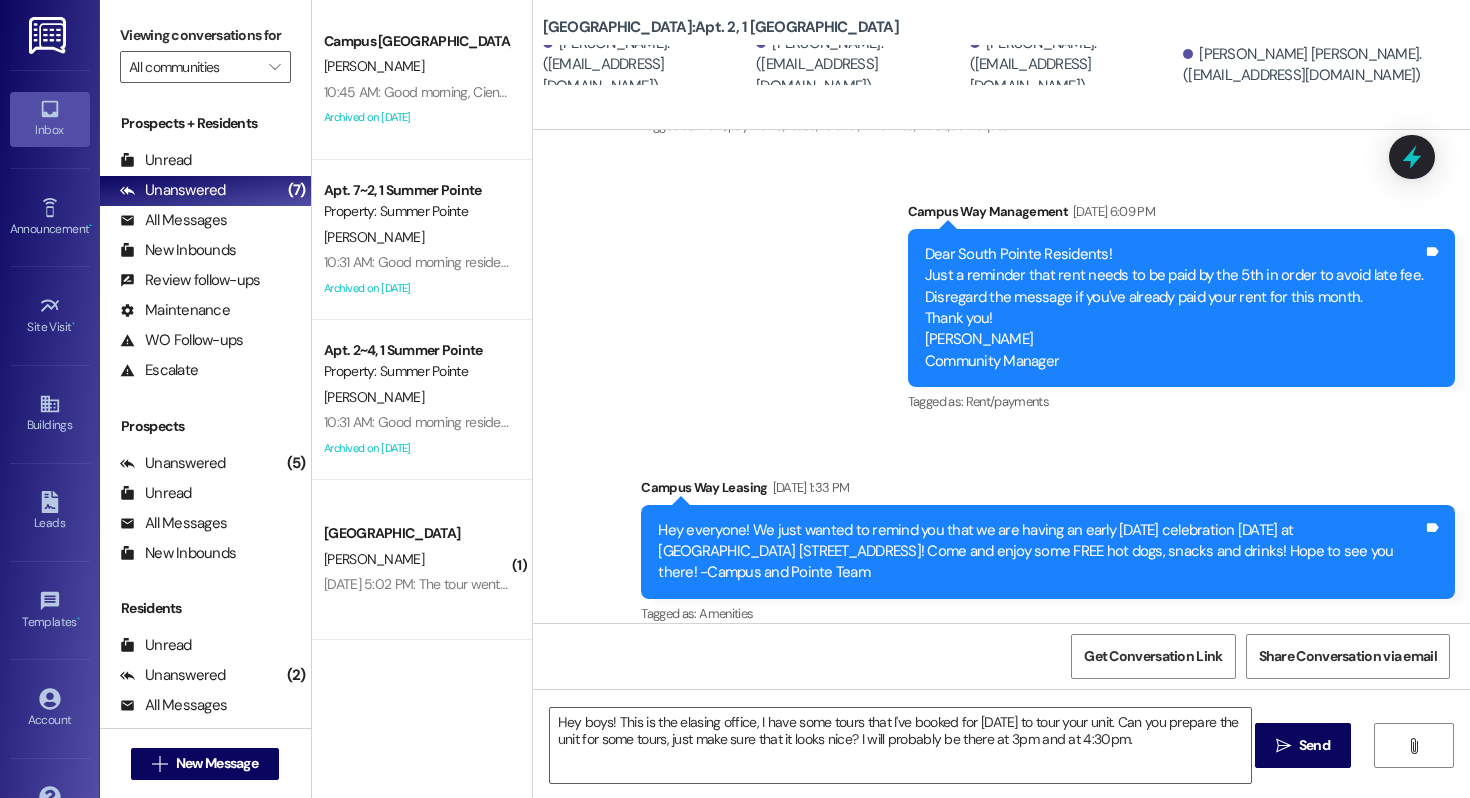 click on "Hey boys! This is the elasing office, I have some tours that I've booked for [DATE] to tour your unit. Can you prepare the unit for some tours, just make sure that it looks nice? I will probably be there at 3pm and at 4:30pm." at bounding box center [890, 745] 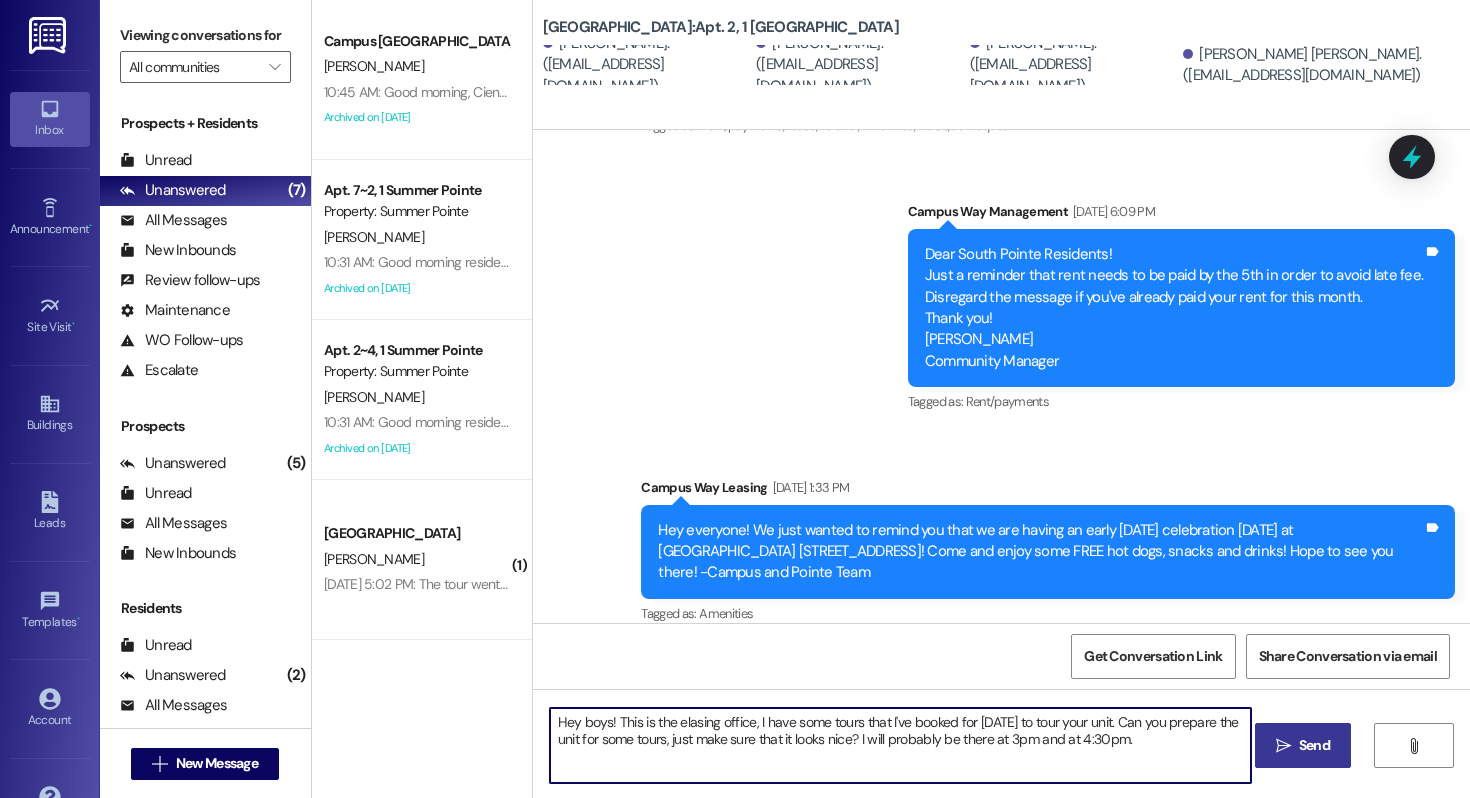 drag, startPoint x: 541, startPoint y: 719, endPoint x: 1336, endPoint y: 762, distance: 796.16205 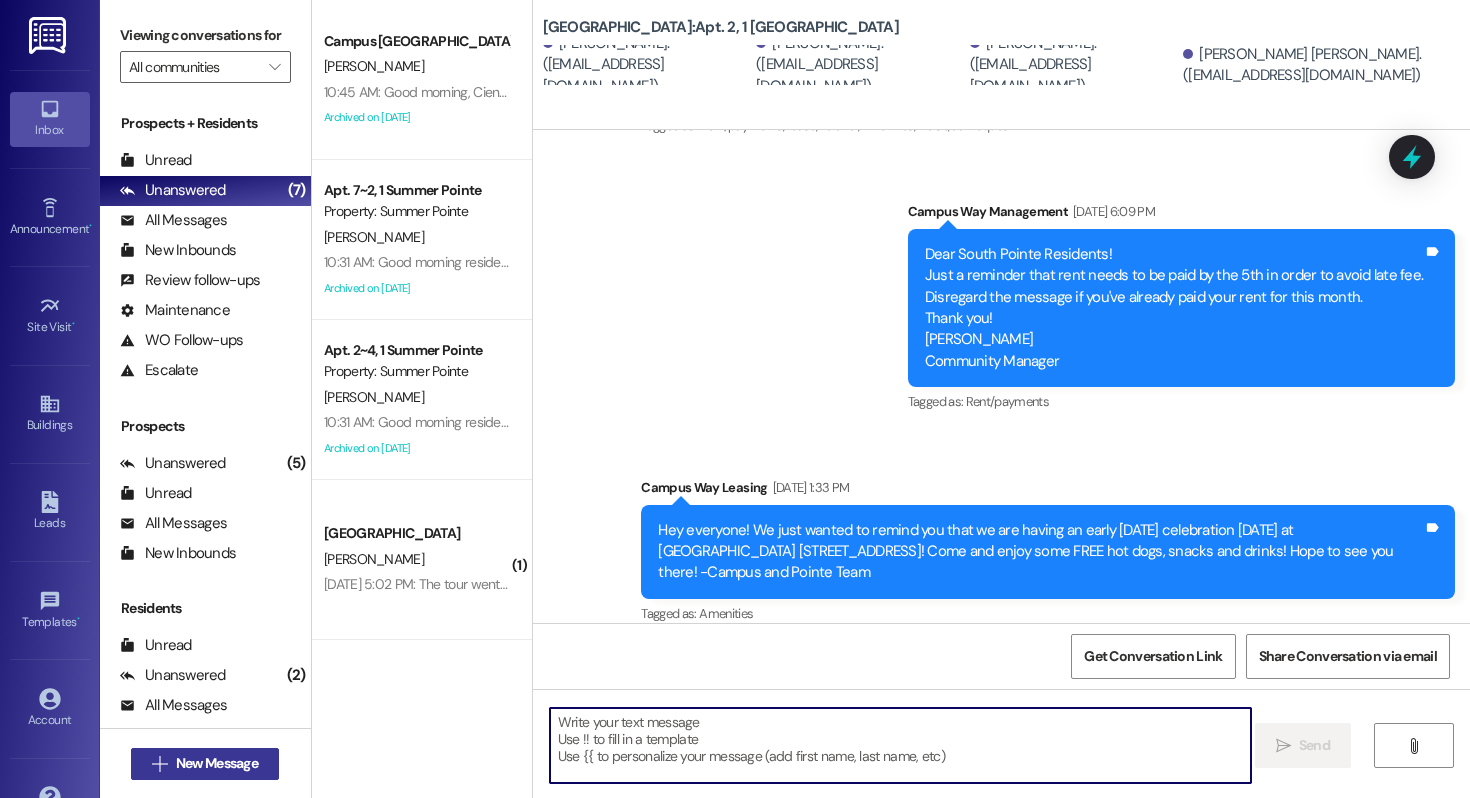 type 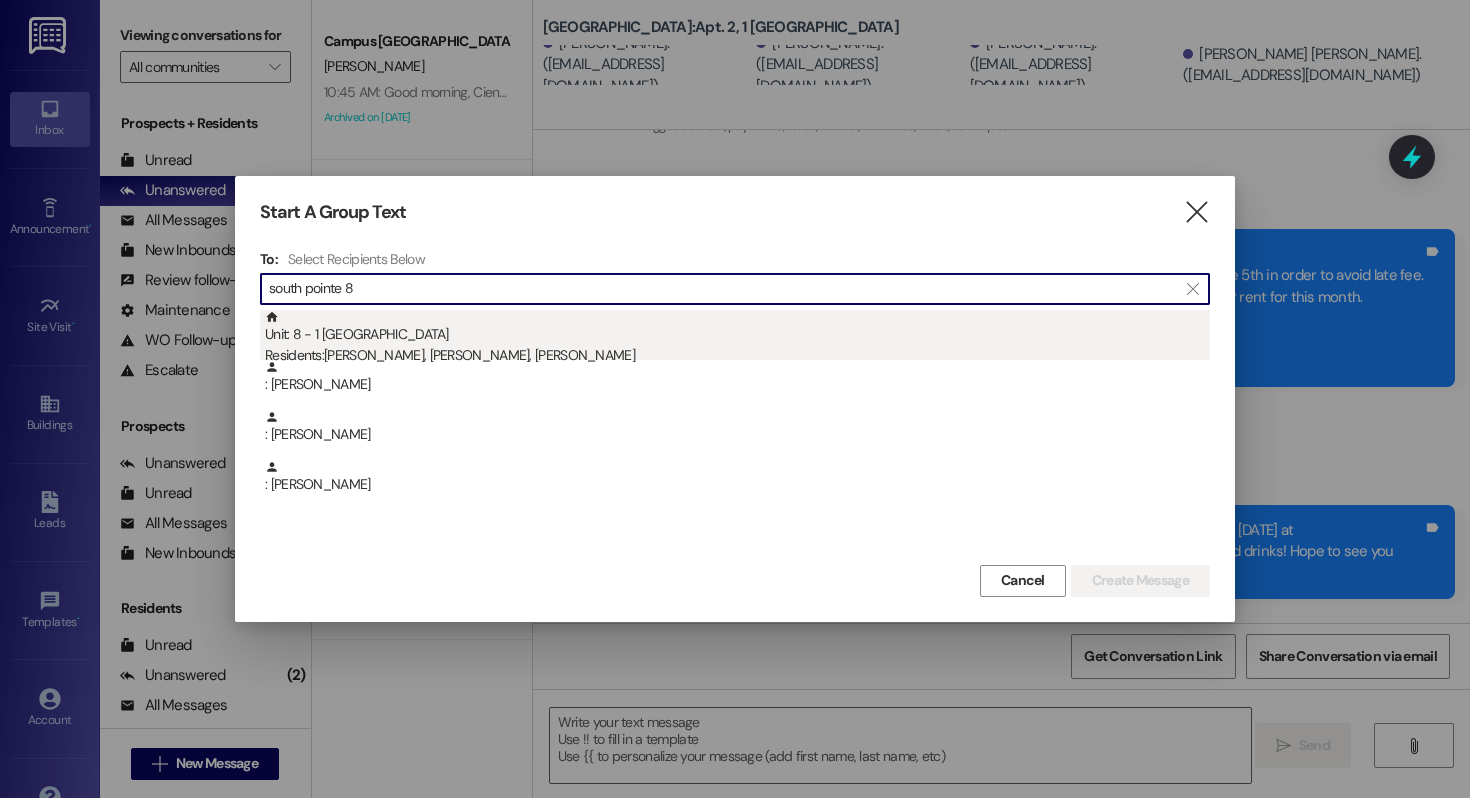 type on "south pointe 8" 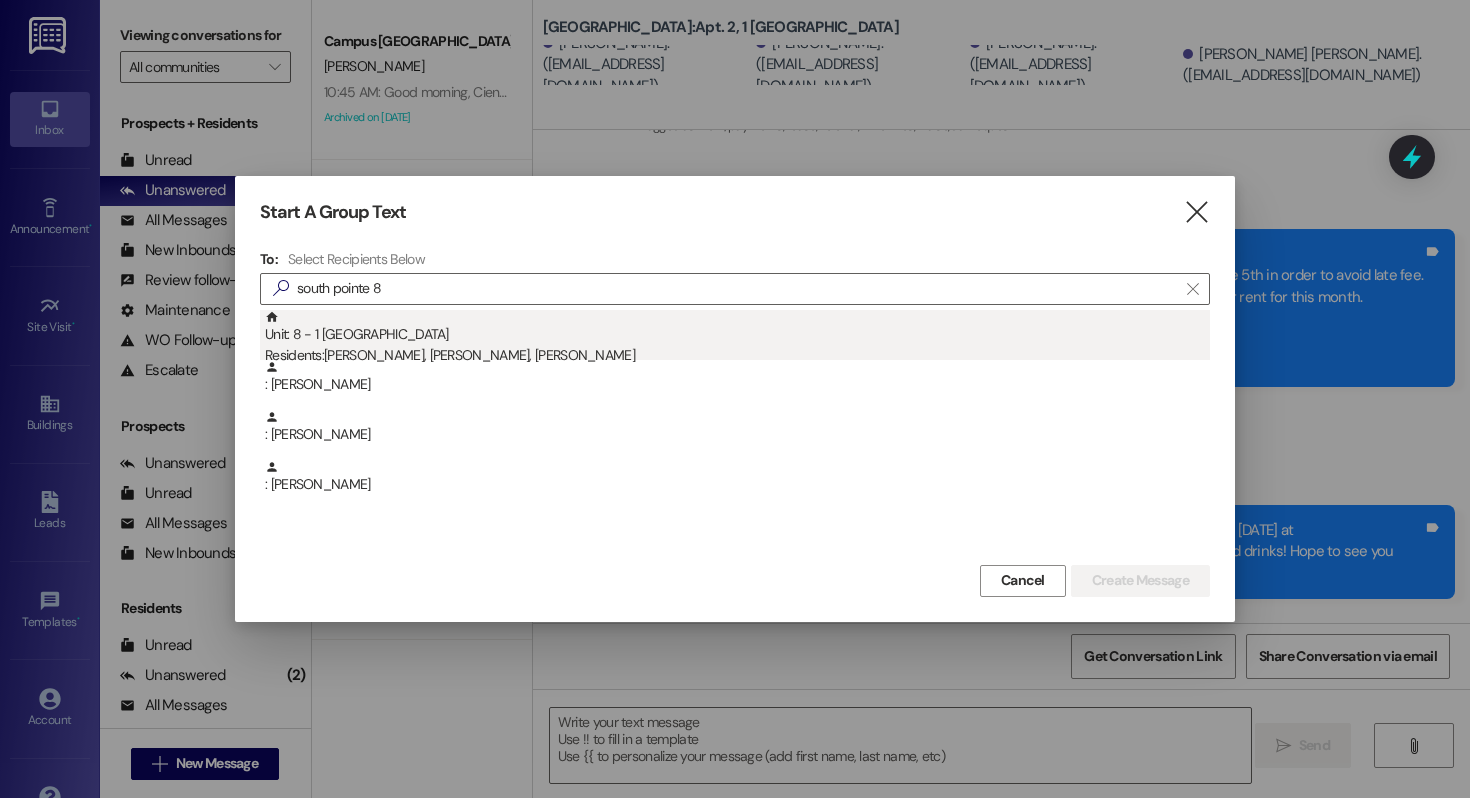 click on "Unit: 8 - 1 South Pointe Residents:  [PERSON_NAME], [PERSON_NAME], [PERSON_NAME]" at bounding box center [737, 338] 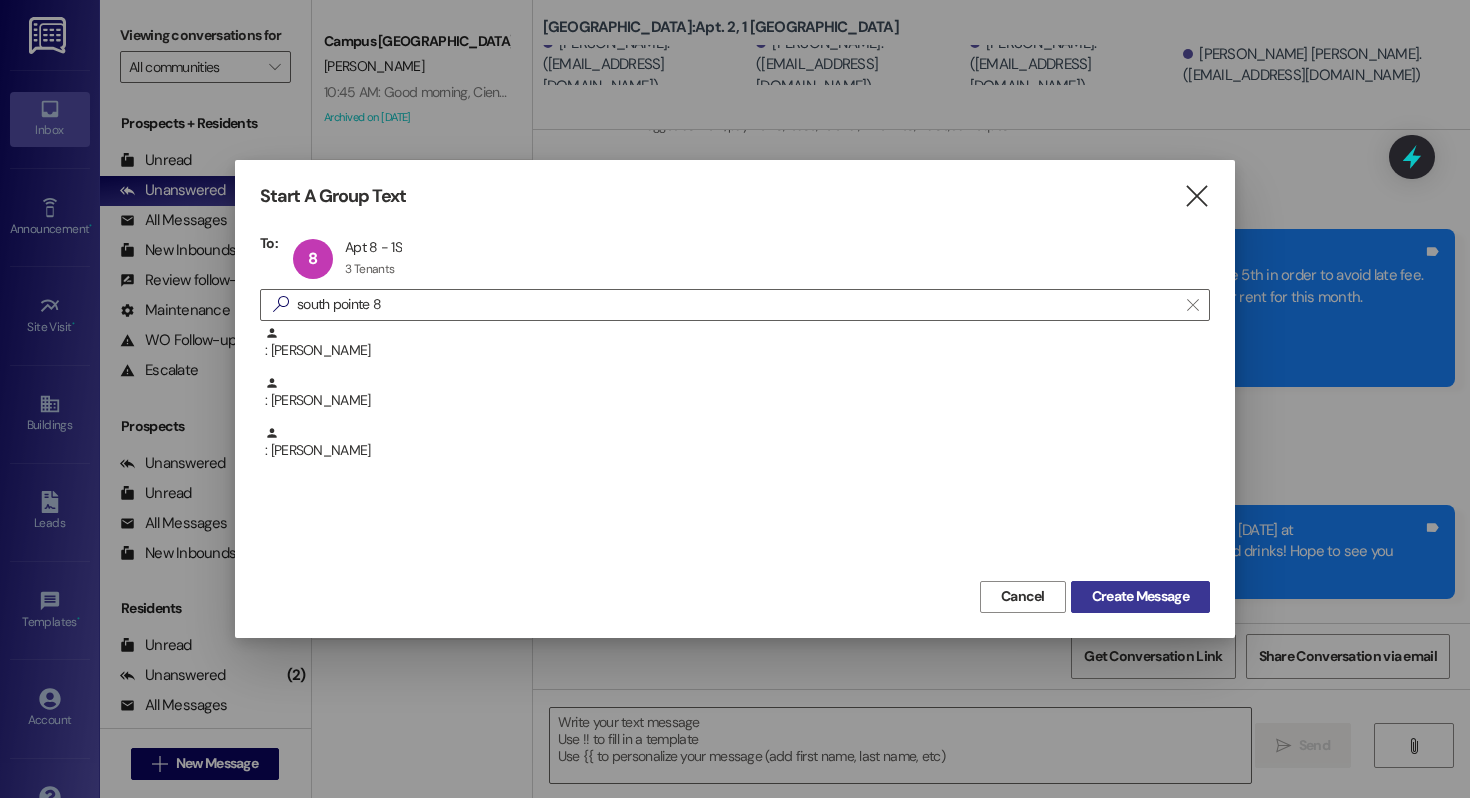click on "Create Message" at bounding box center (1140, 596) 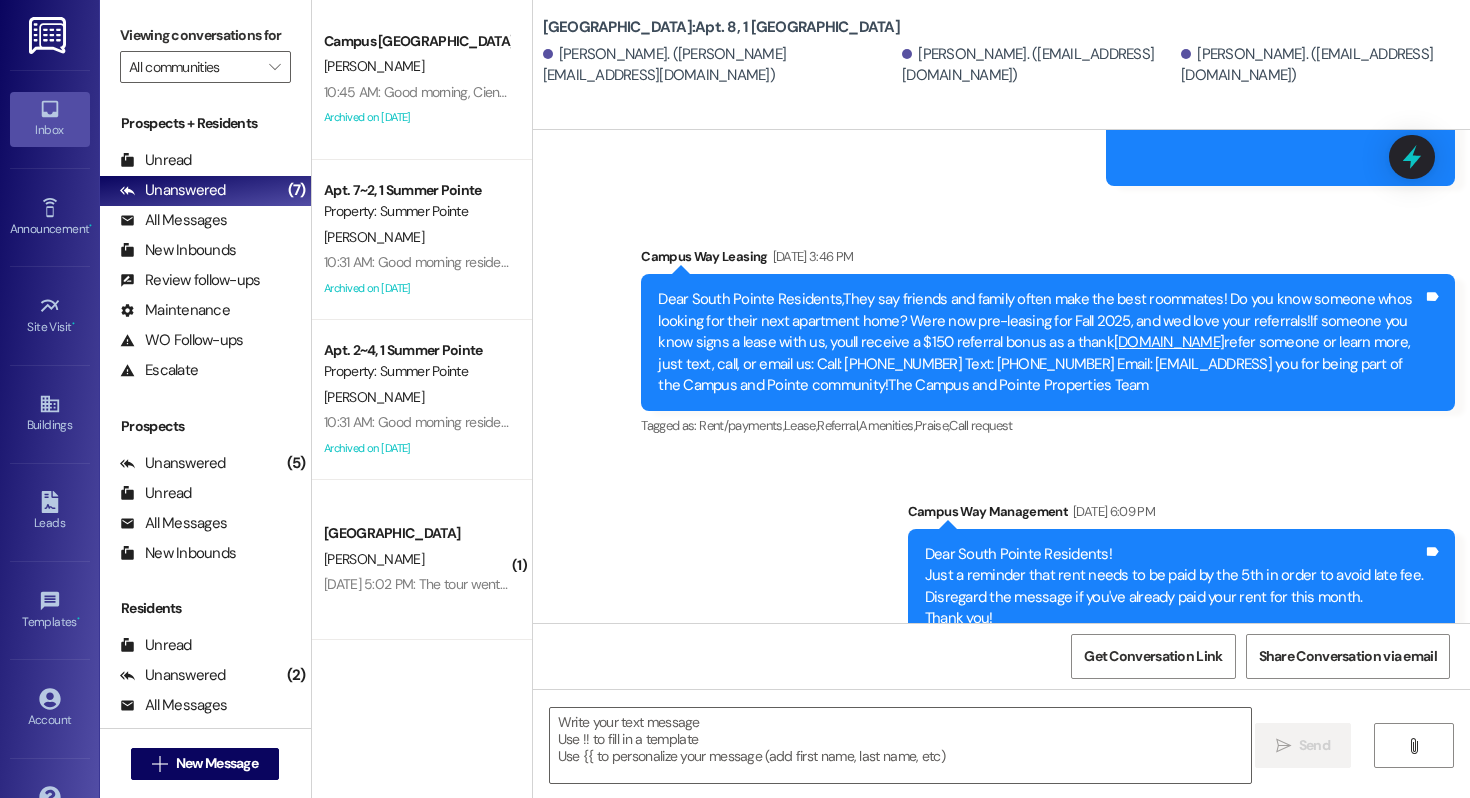 scroll, scrollTop: 18619, scrollLeft: 0, axis: vertical 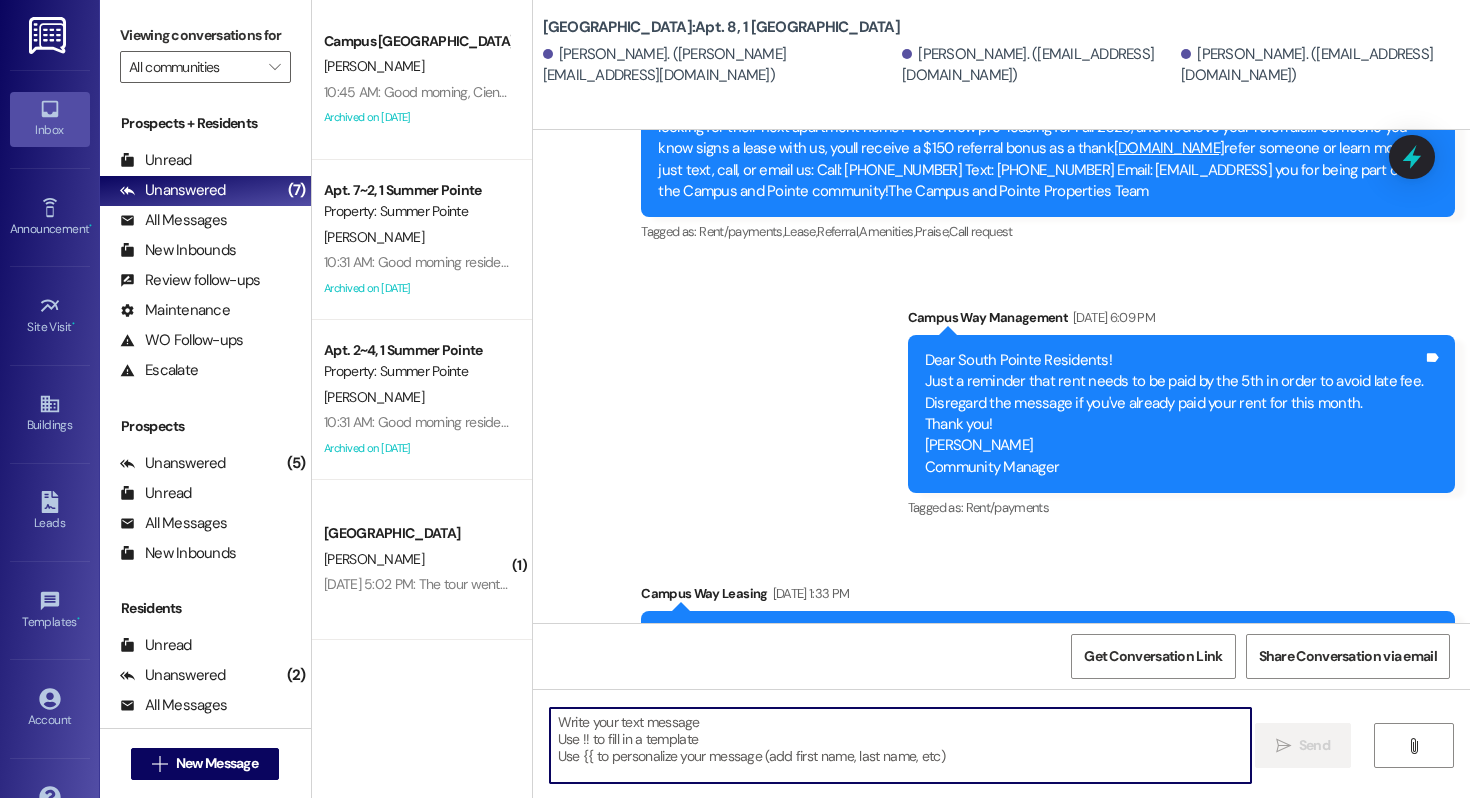 click at bounding box center (900, 745) 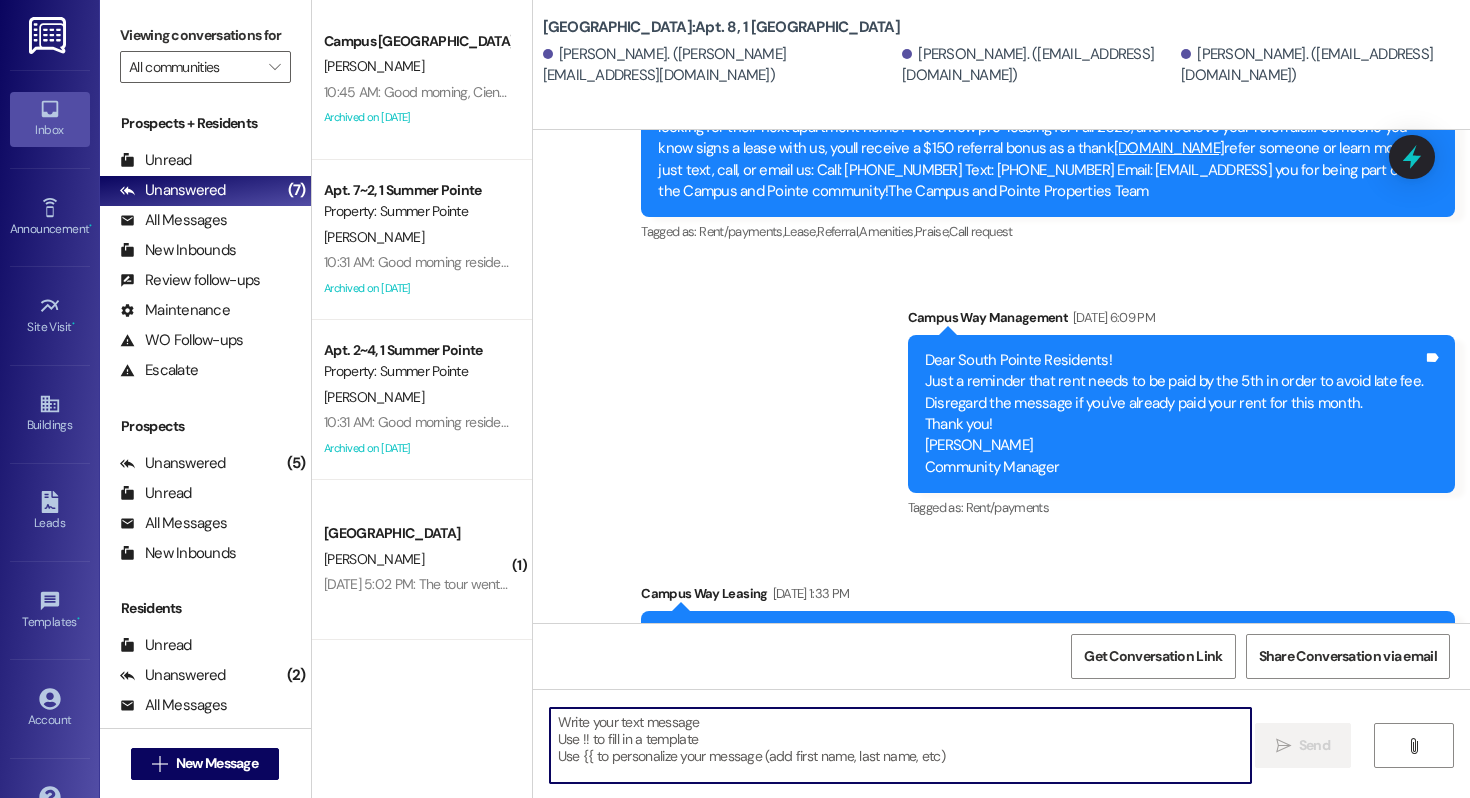 paste on "Hey boys! This is the elasing office, I have some tours that I've booked for [DATE] to tour your unit. Can you prepare the unit for some tours, just make sure that it looks nice? I will probably be there at 3pm and at 4:30pm." 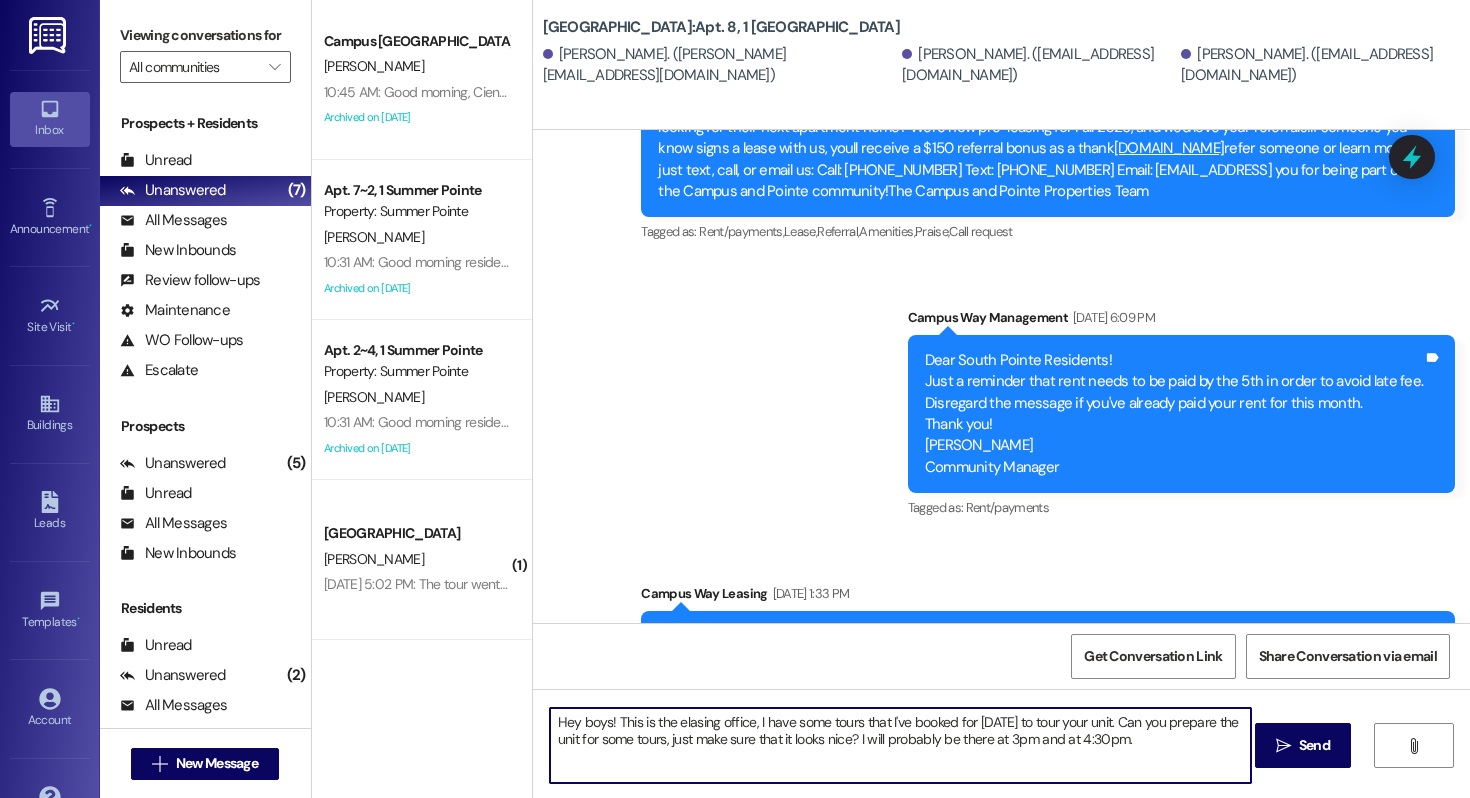 click on "Hey boys! This is the elasing office, I have some tours that I've booked for [DATE] to tour your unit. Can you prepare the unit for some tours, just make sure that it looks nice? I will probably be there at 3pm and at 4:30pm." at bounding box center (900, 745) 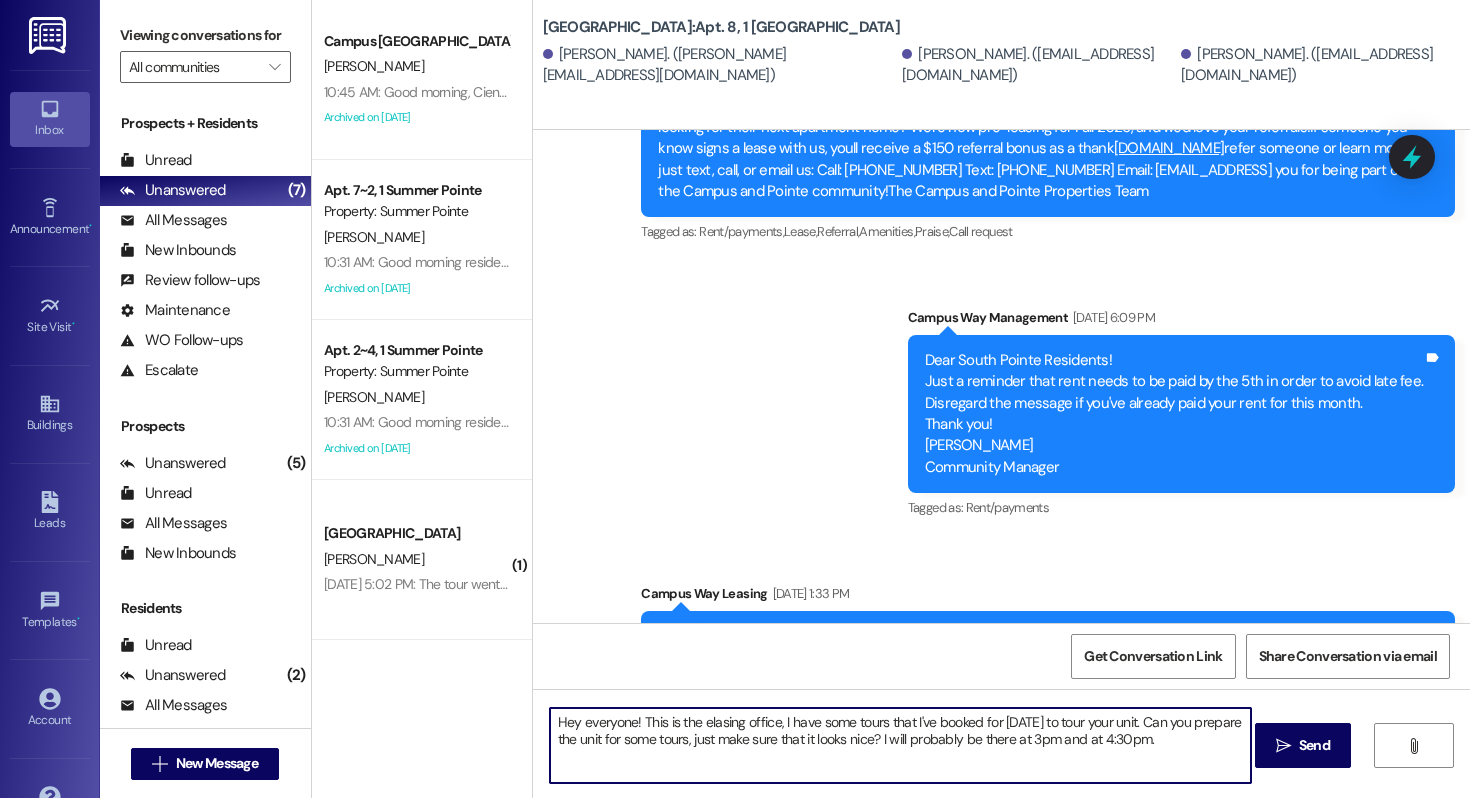 click on "Hey everyone! This is the elasing office, I have some tours that I've booked for [DATE] to tour your unit. Can you prepare the unit for some tours, just make sure that it looks nice? I will probably be there at 3pm and at 4:30pm." at bounding box center (900, 745) 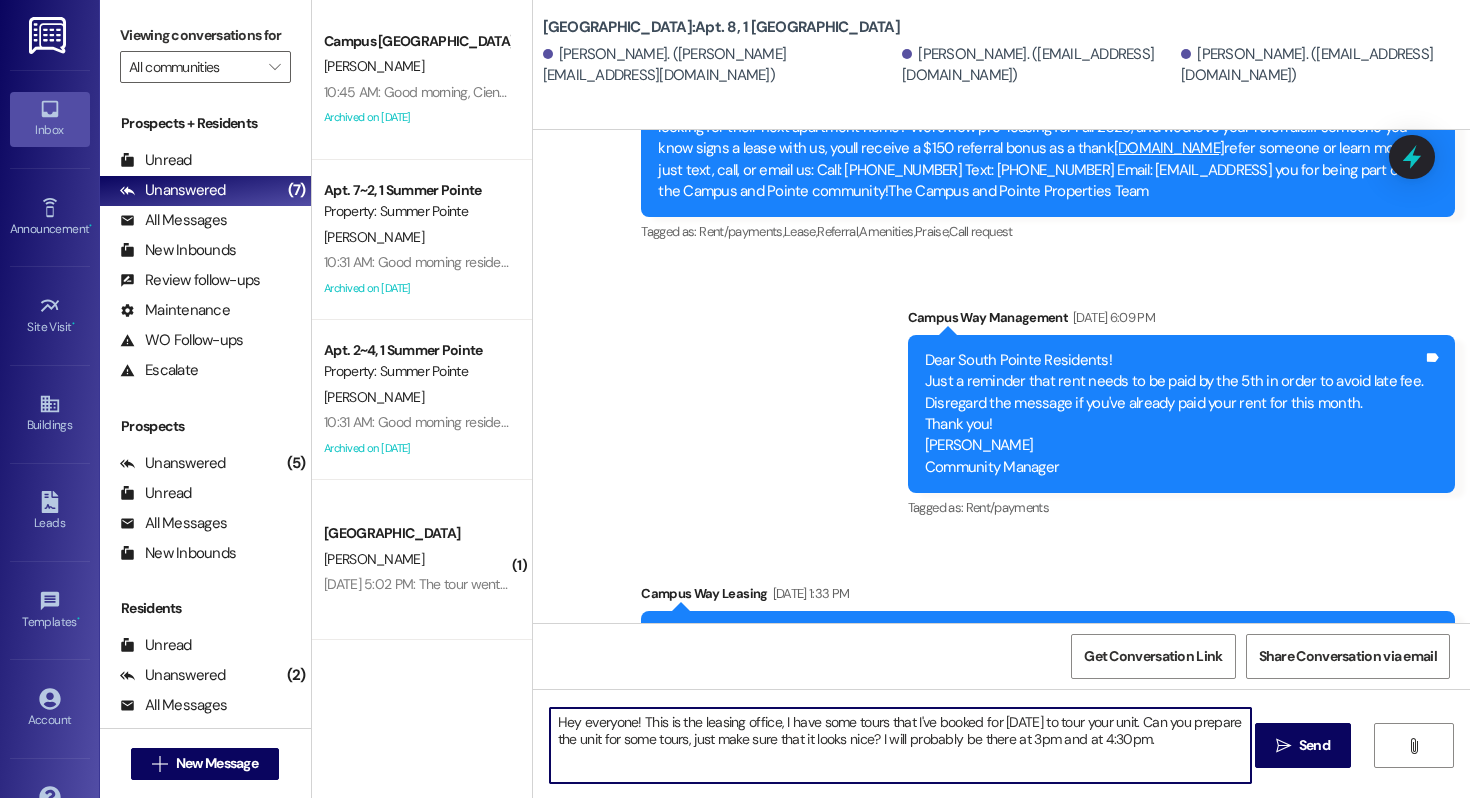 click on "Hey everyone! This is the leasing office, I have some tours that I've booked for [DATE] to tour your unit. Can you prepare the unit for some tours, just make sure that it looks nice? I will probably be there at 3pm and at 4:30pm." at bounding box center [900, 745] 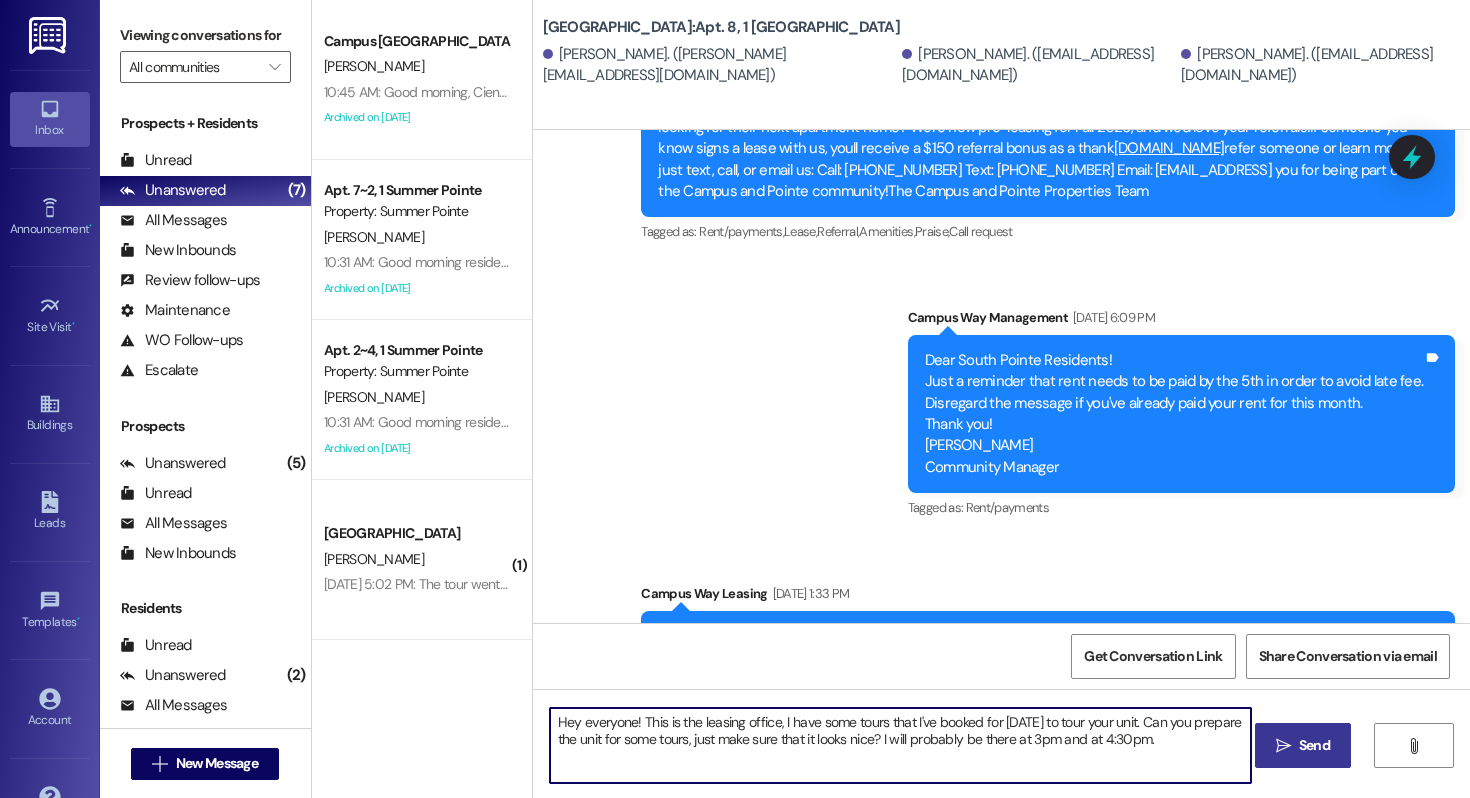 type on "Hey everyone! This is the leasing office, I have some tours that I've booked for [DATE] to tour your unit. Can you prepare the unit for some tours, just make sure that it looks nice? I will probably be there at 3pm and at 4:30pm." 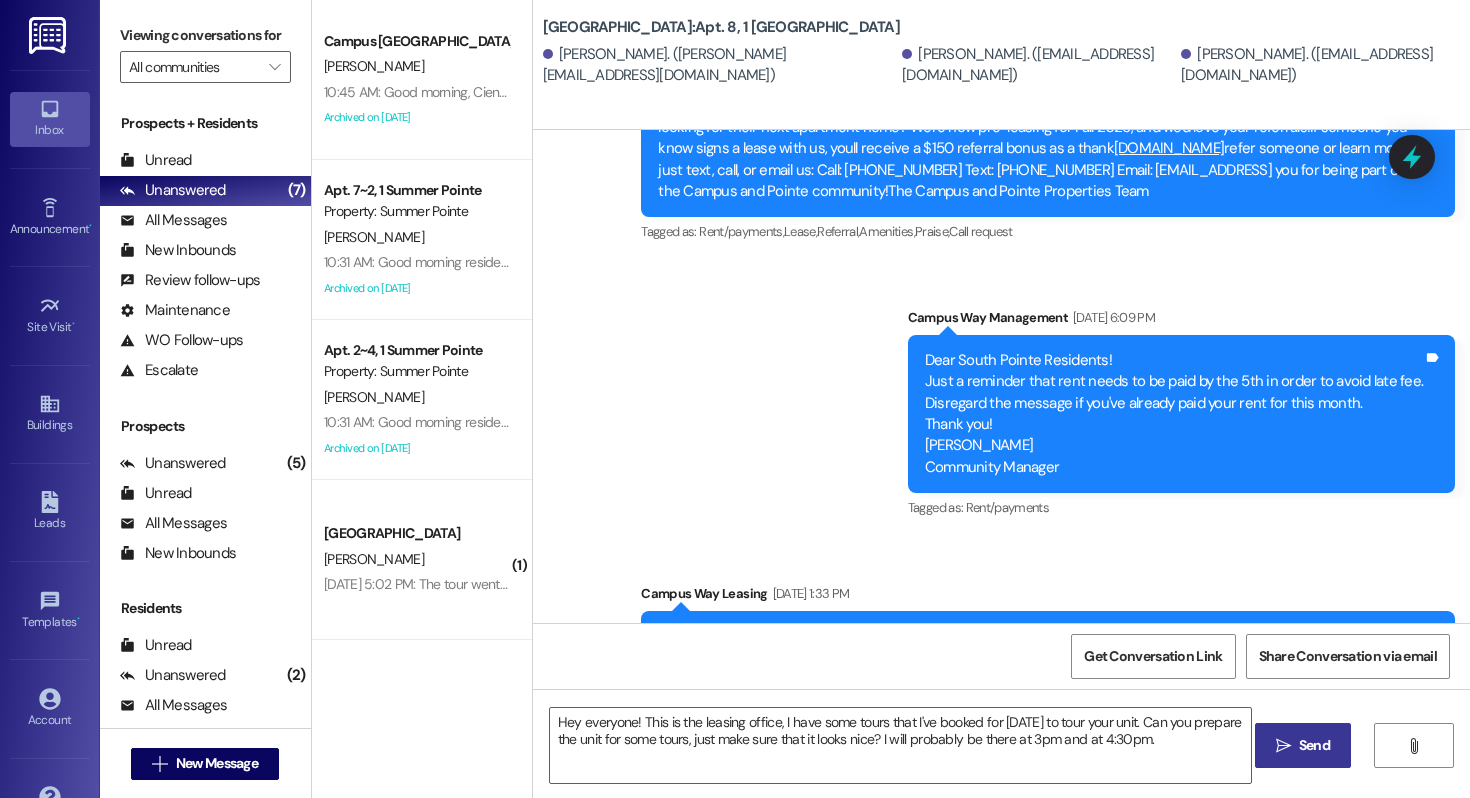 click on " Send" at bounding box center [1303, 745] 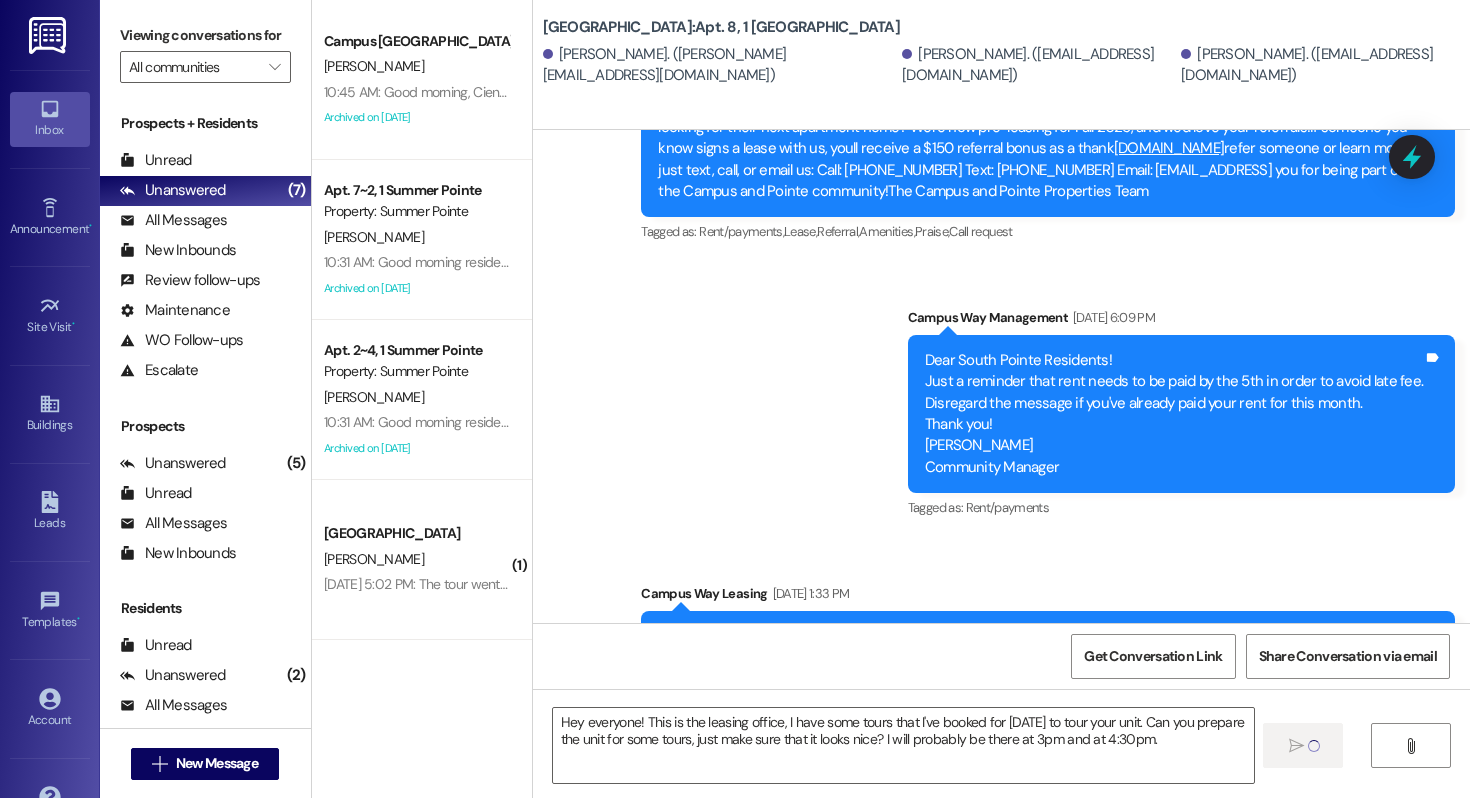 type 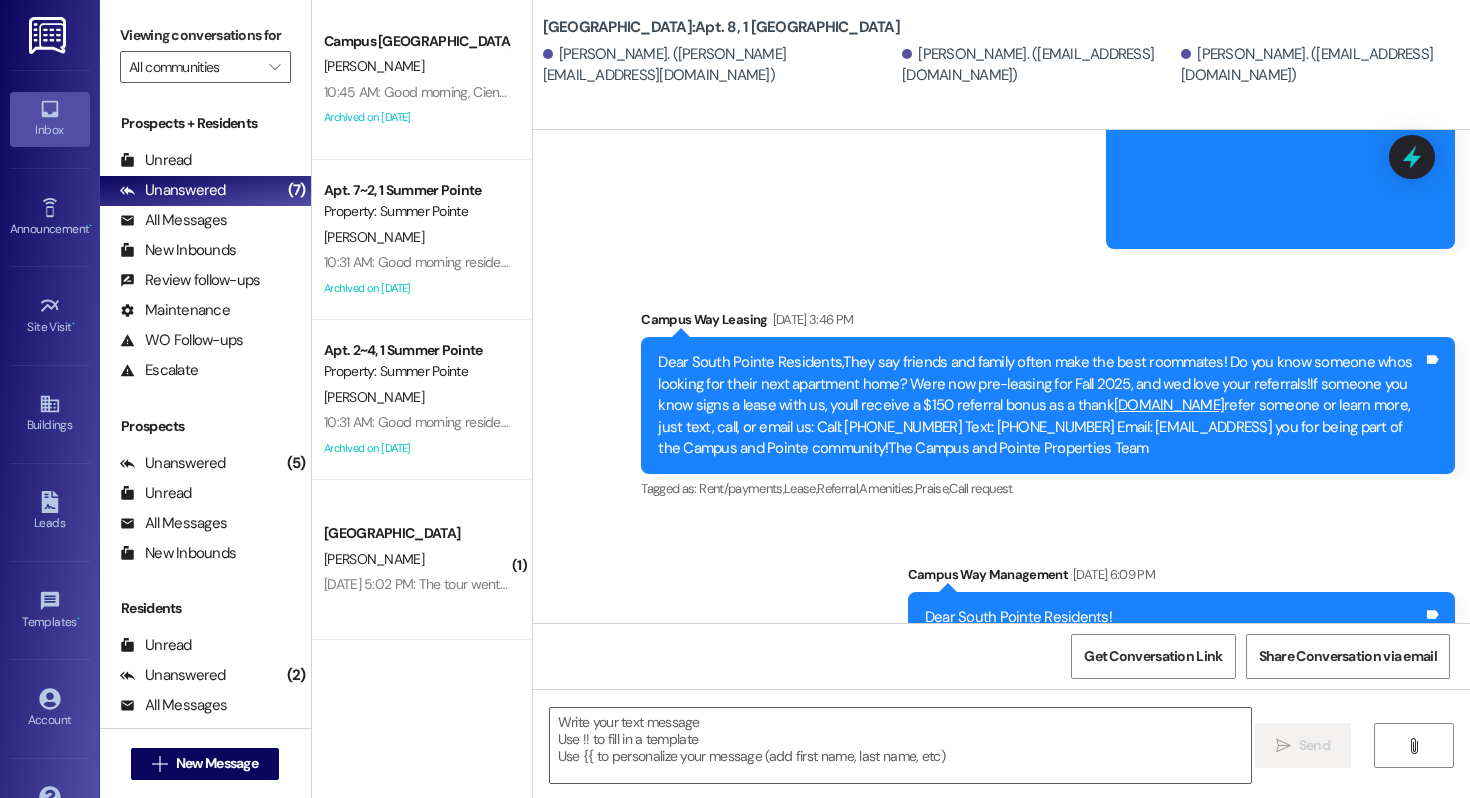 scroll, scrollTop: 18780, scrollLeft: 0, axis: vertical 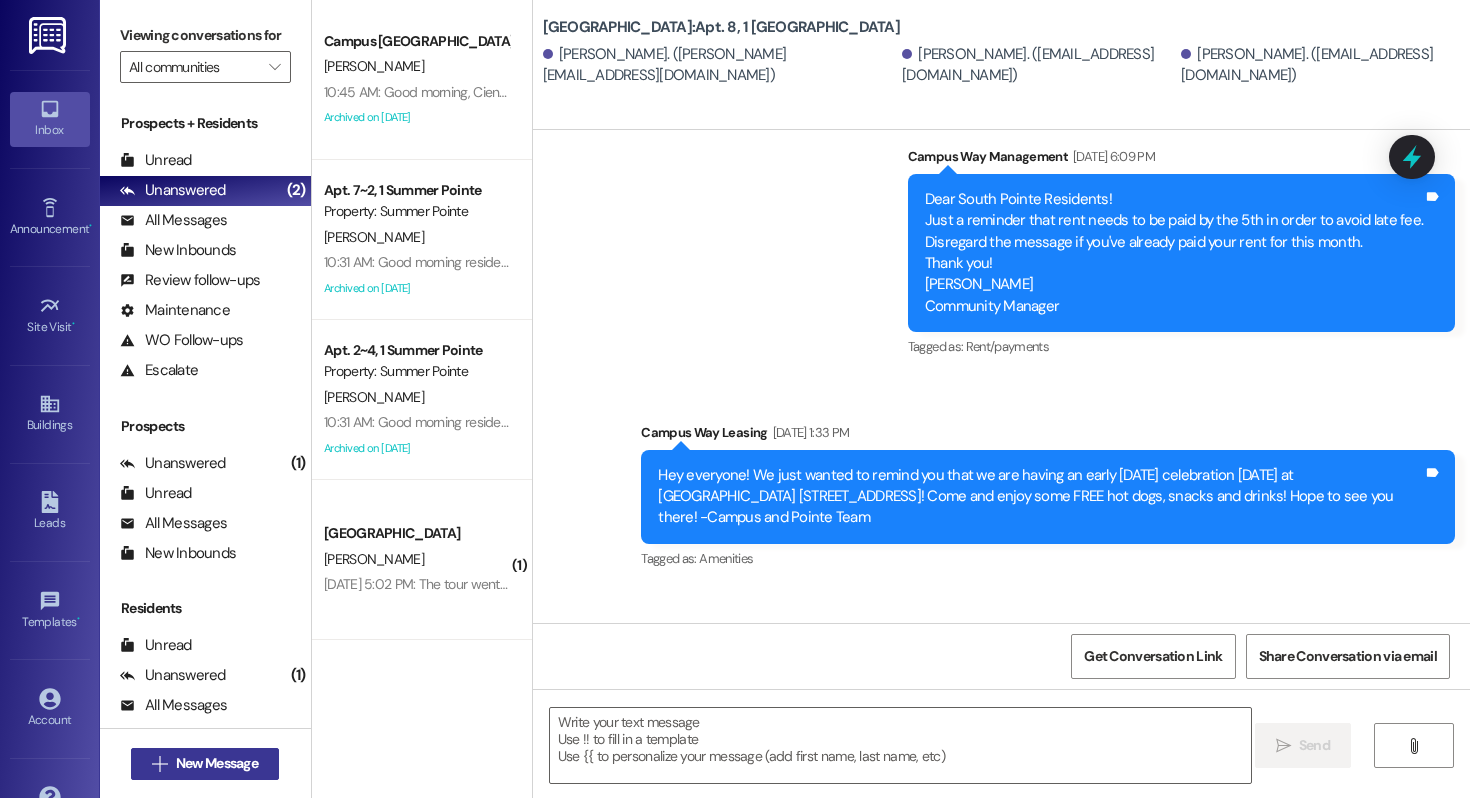 click on "New Message" at bounding box center [217, 763] 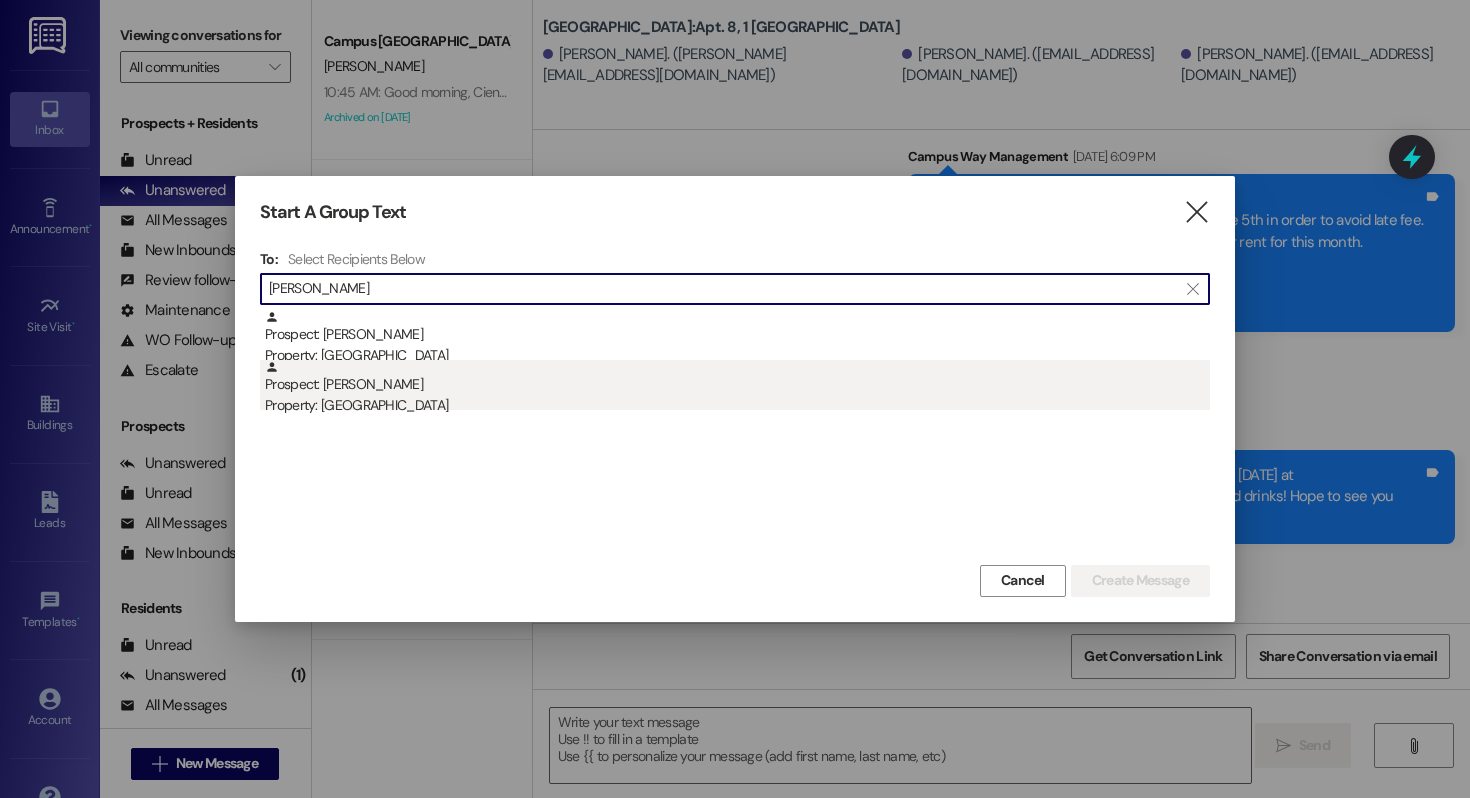 type on "[PERSON_NAME]" 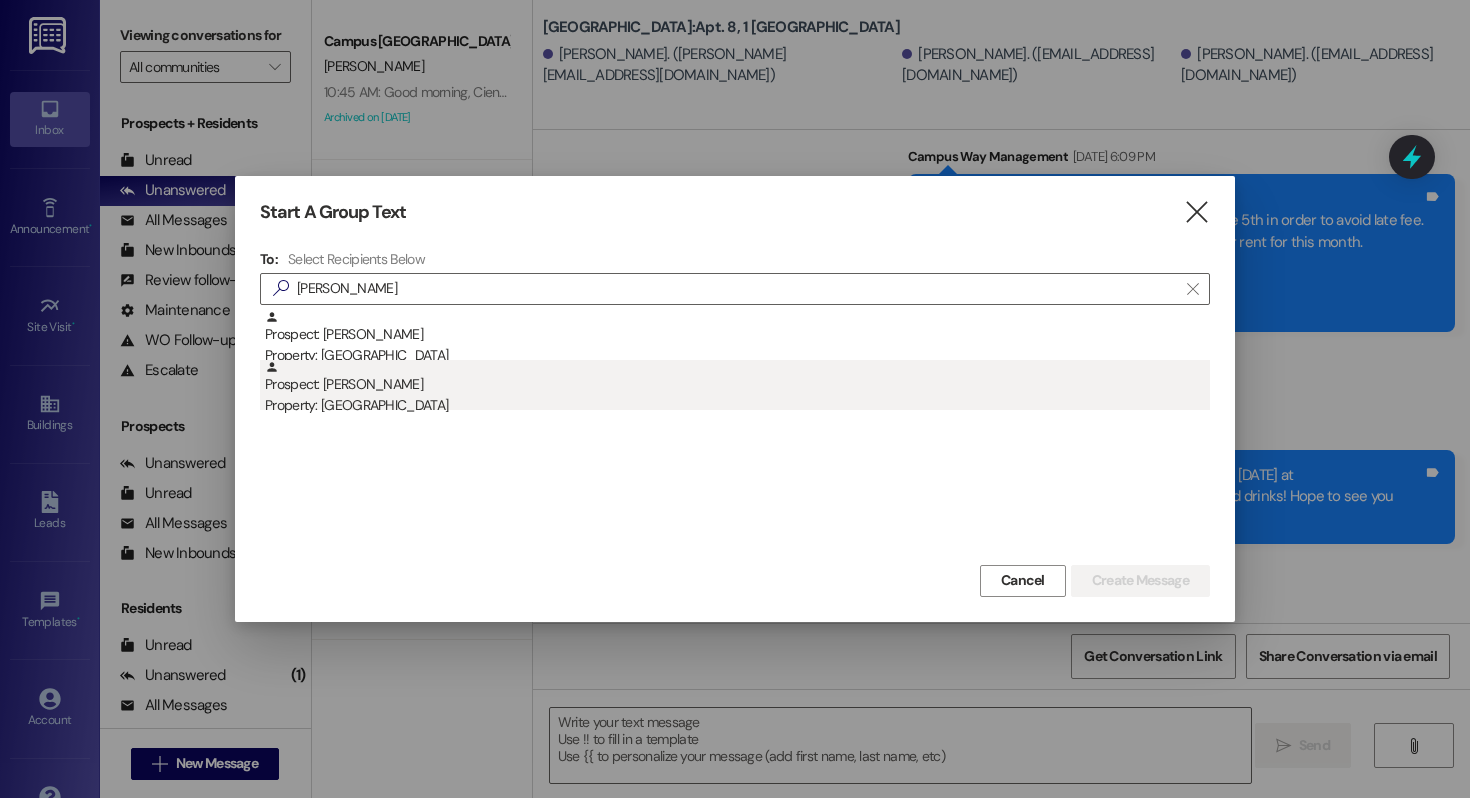 click on "Prospect: [PERSON_NAME] Property: [GEOGRAPHIC_DATA]" at bounding box center (737, 388) 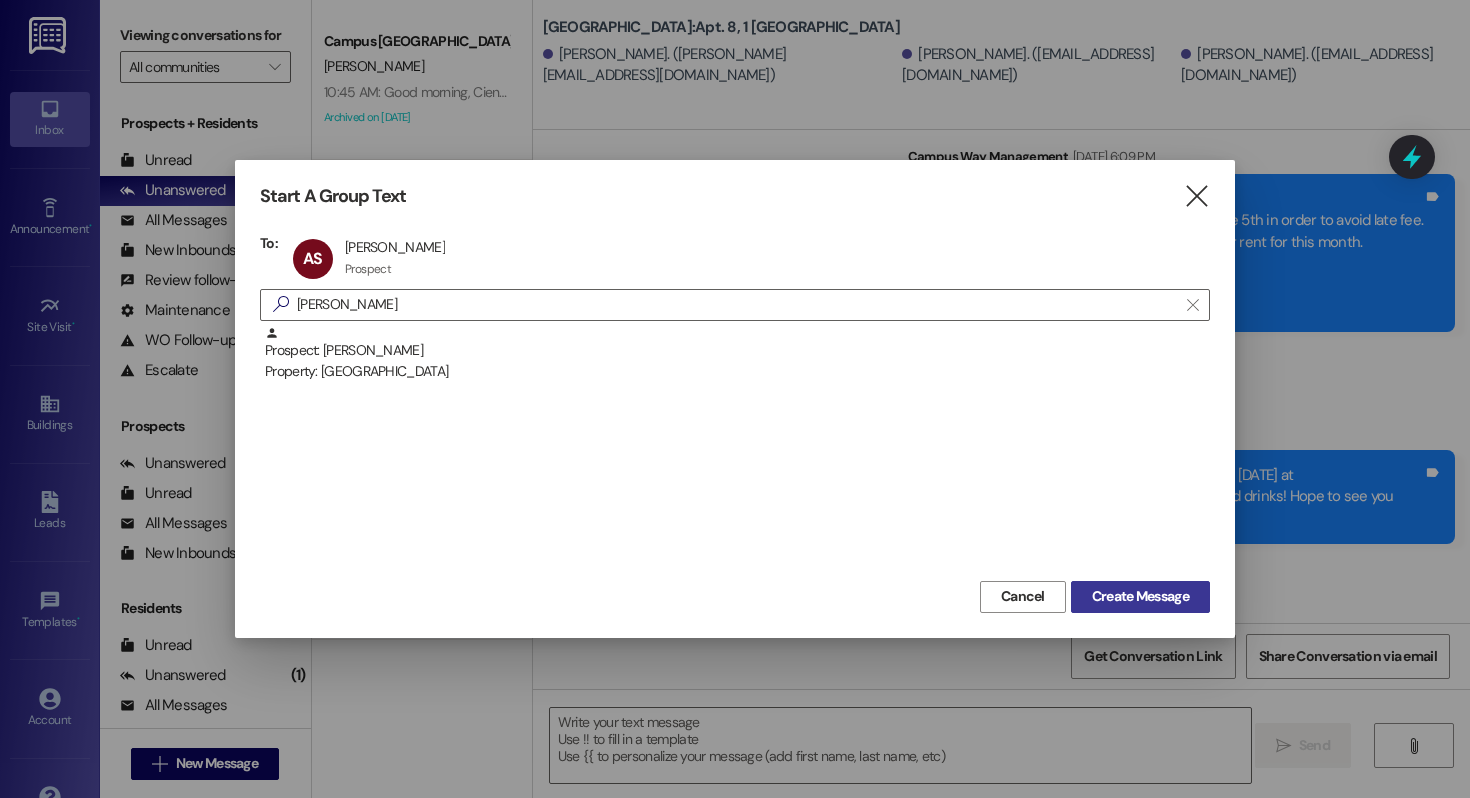 click on "Create Message" at bounding box center (1140, 596) 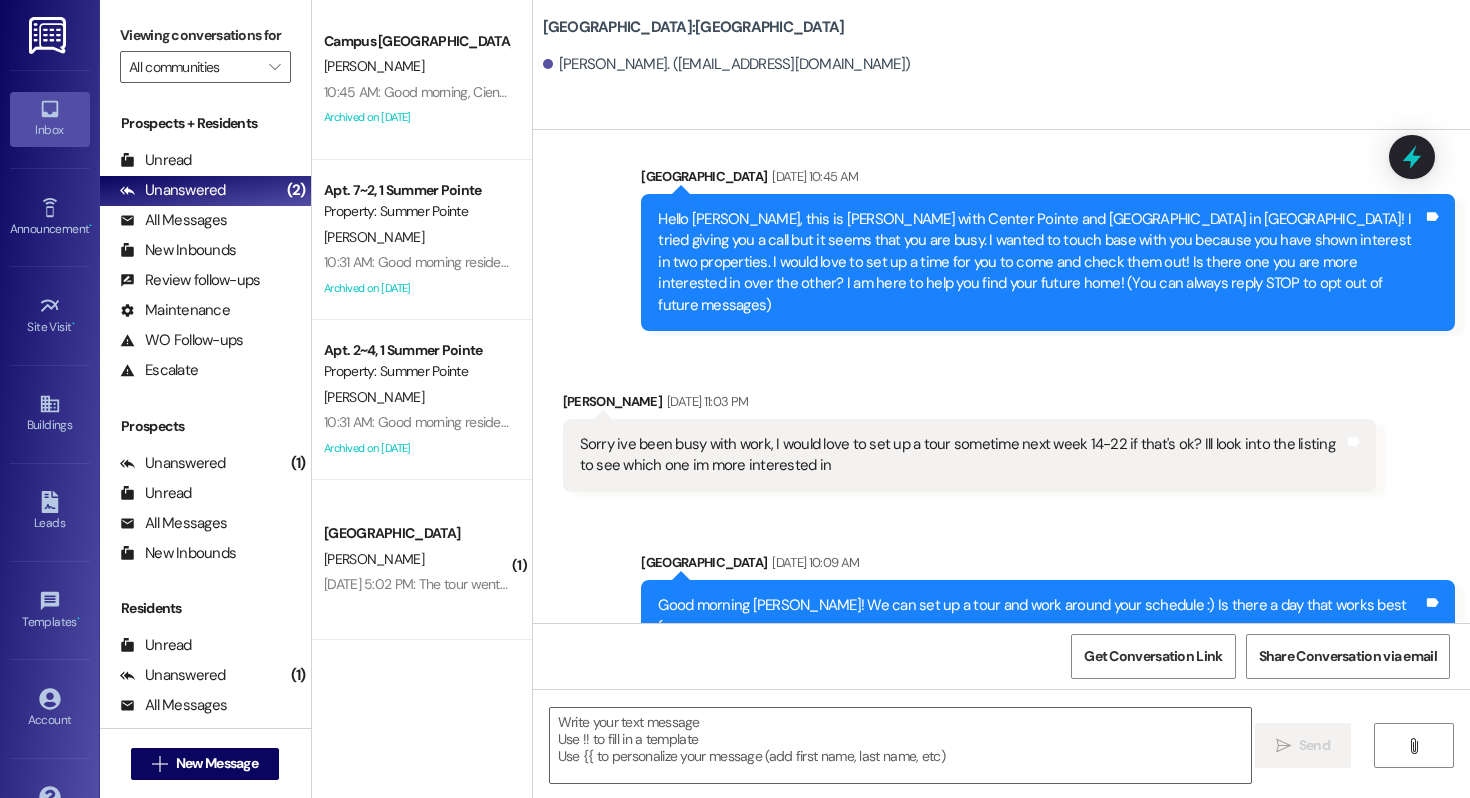 scroll, scrollTop: 421, scrollLeft: 0, axis: vertical 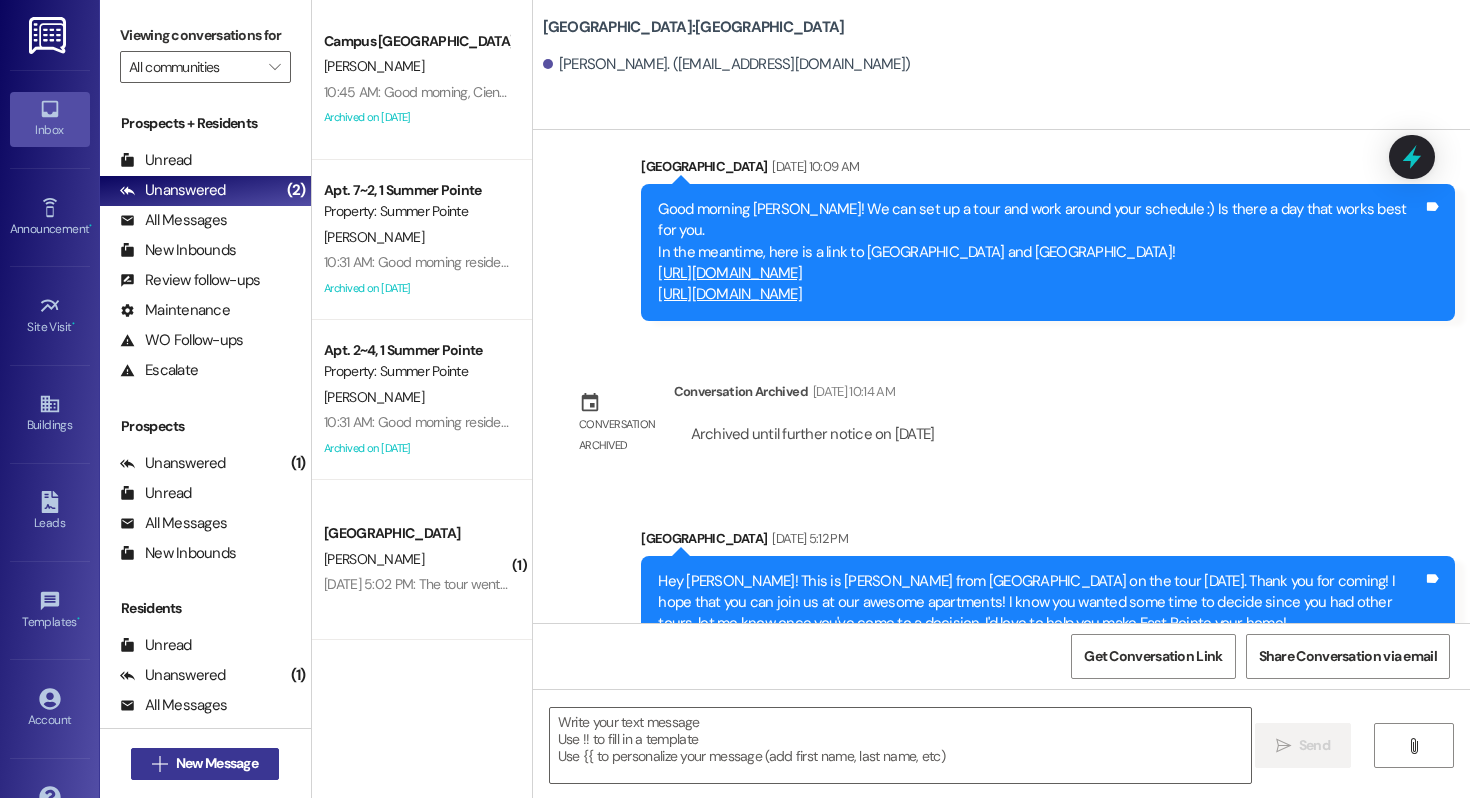 click on "New Message" at bounding box center [217, 763] 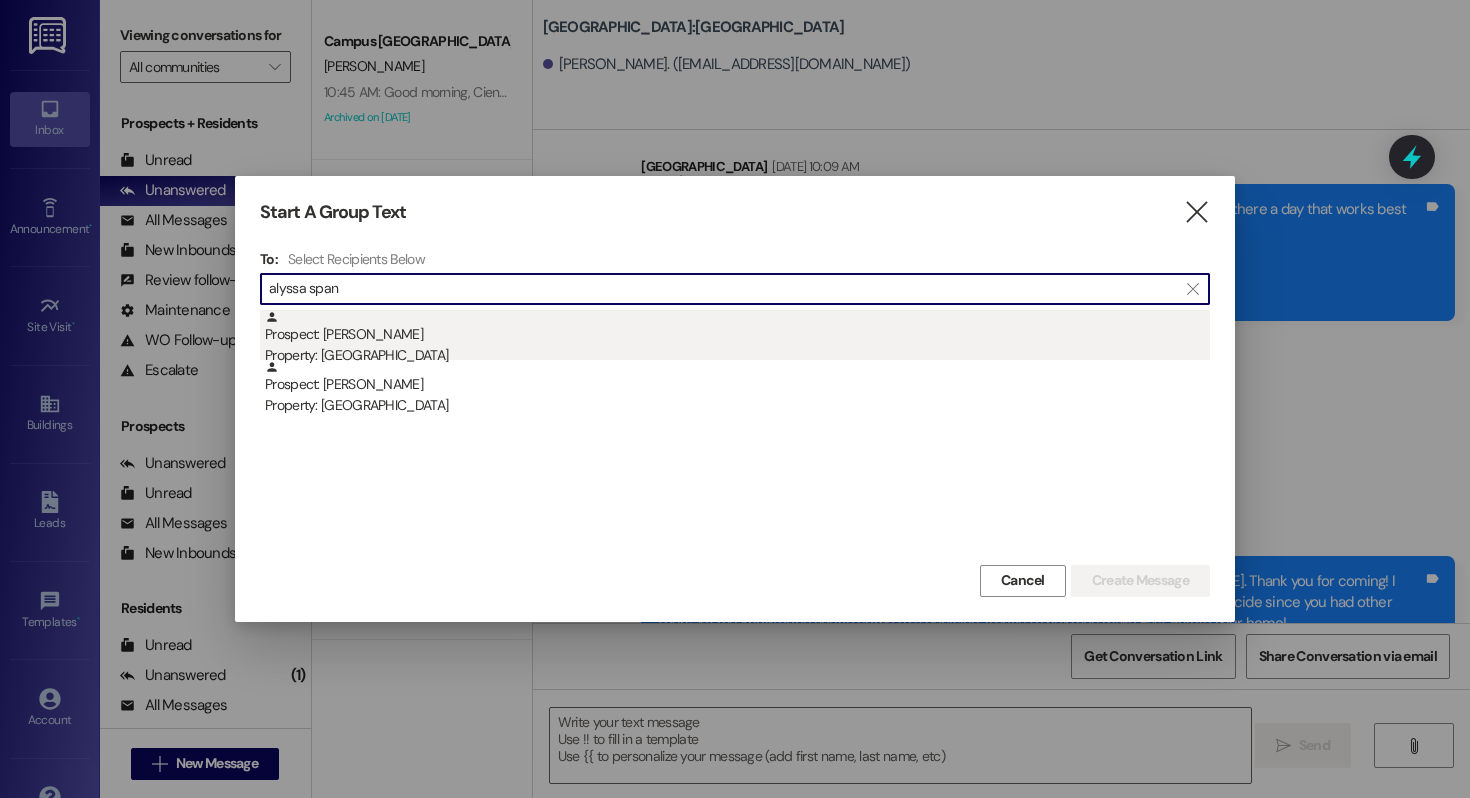 type on "alyssa span" 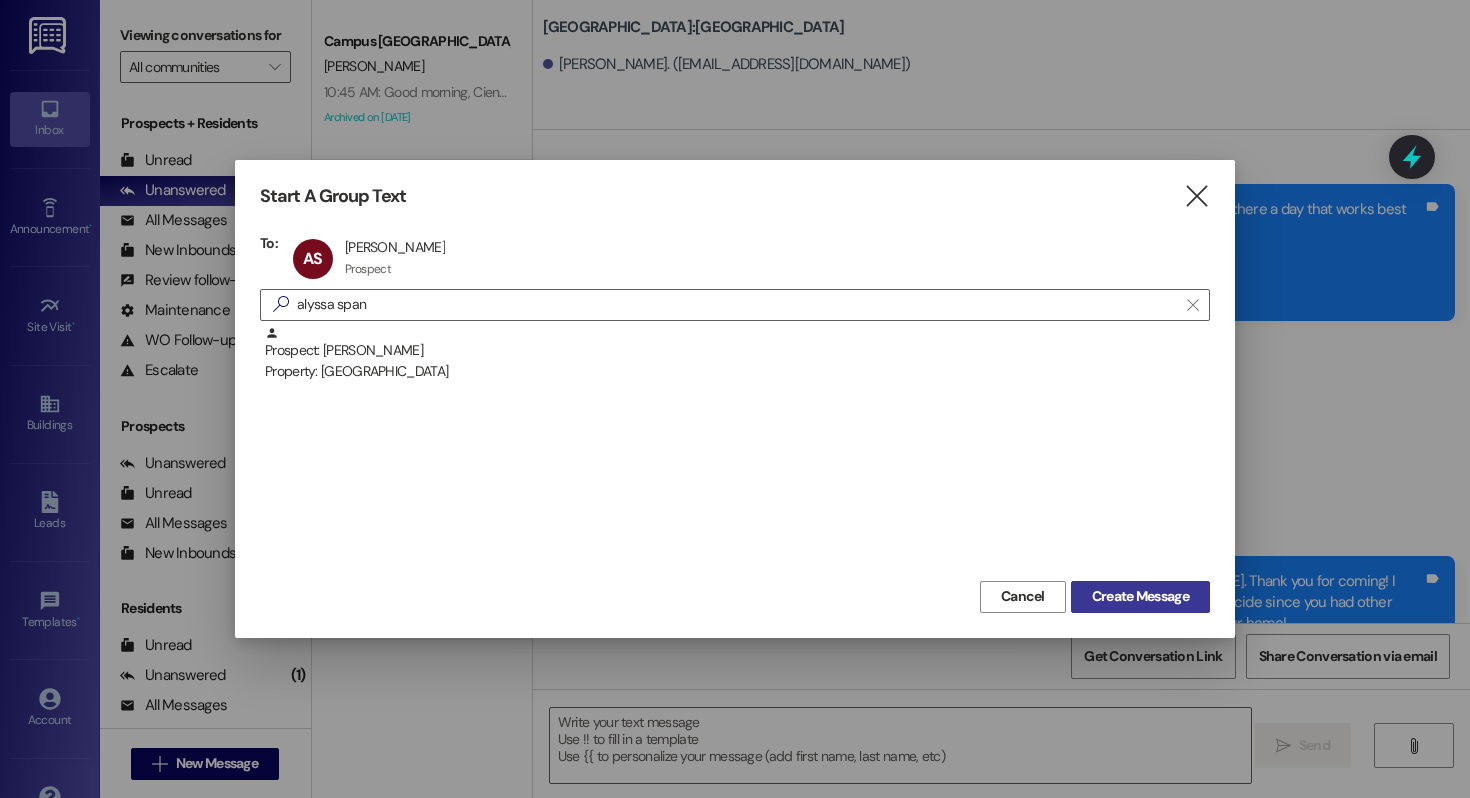 click on "Create Message" at bounding box center [1140, 596] 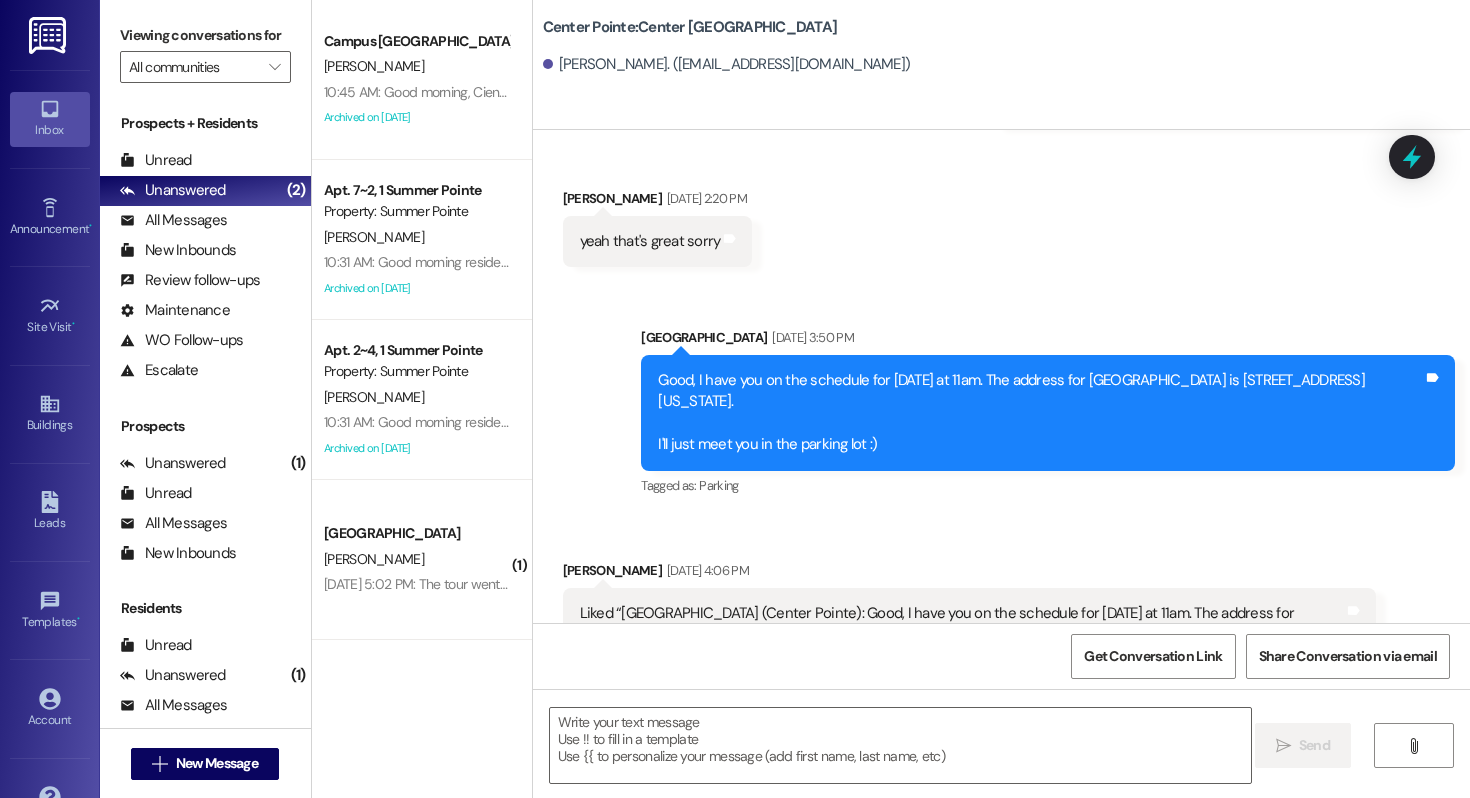 scroll, scrollTop: 2295, scrollLeft: 0, axis: vertical 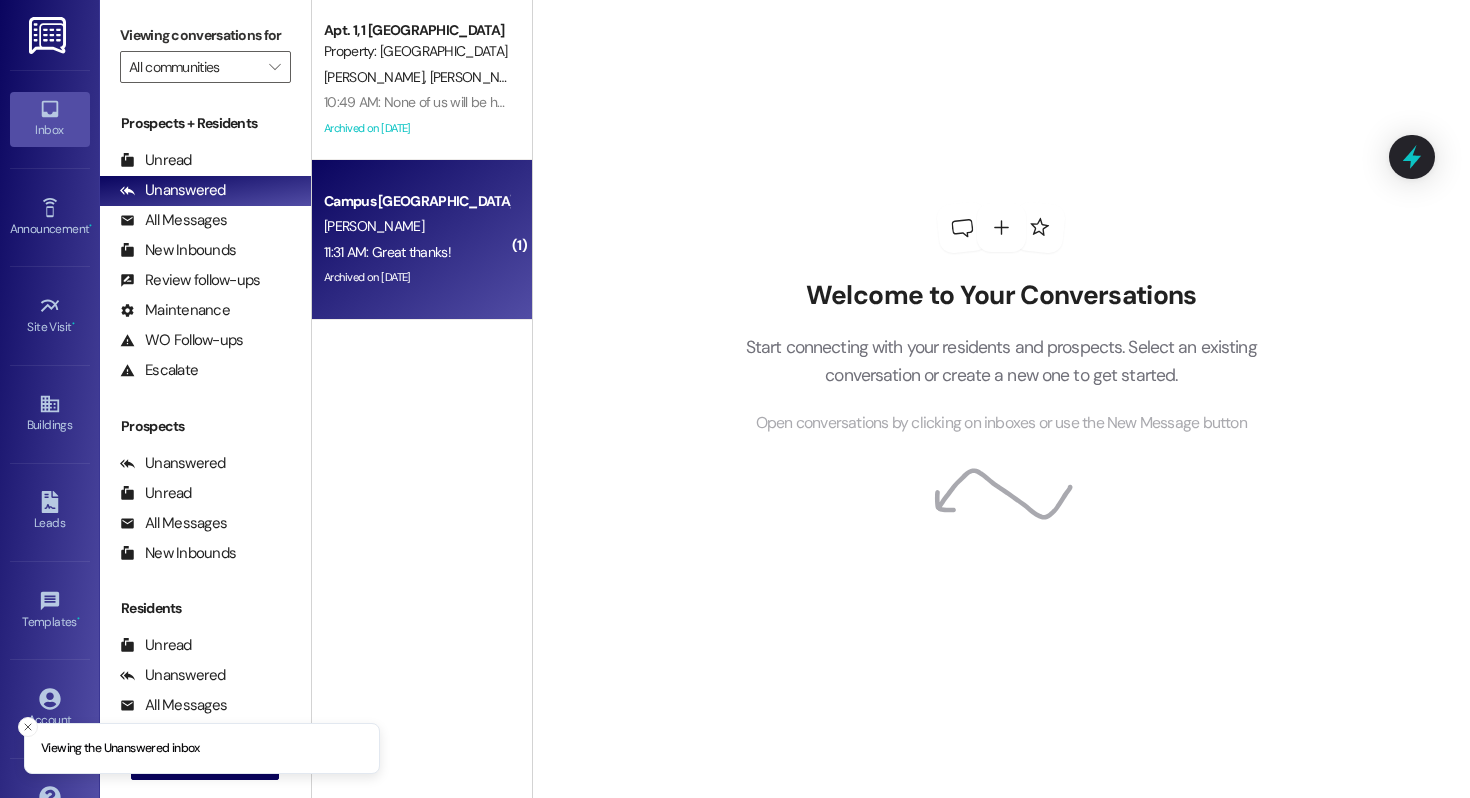 click on "[PERSON_NAME]" at bounding box center [416, 226] 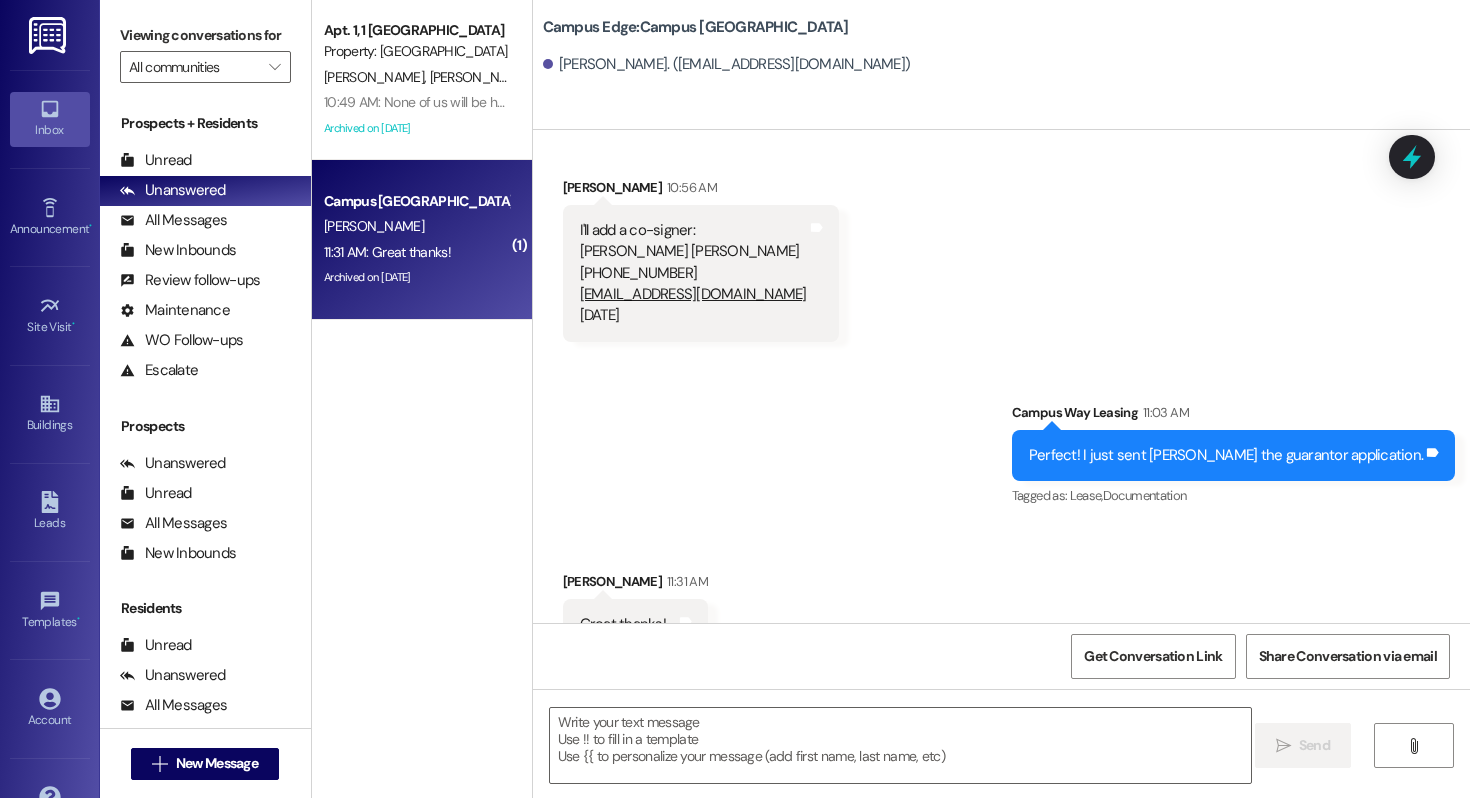 scroll, scrollTop: 4854, scrollLeft: 0, axis: vertical 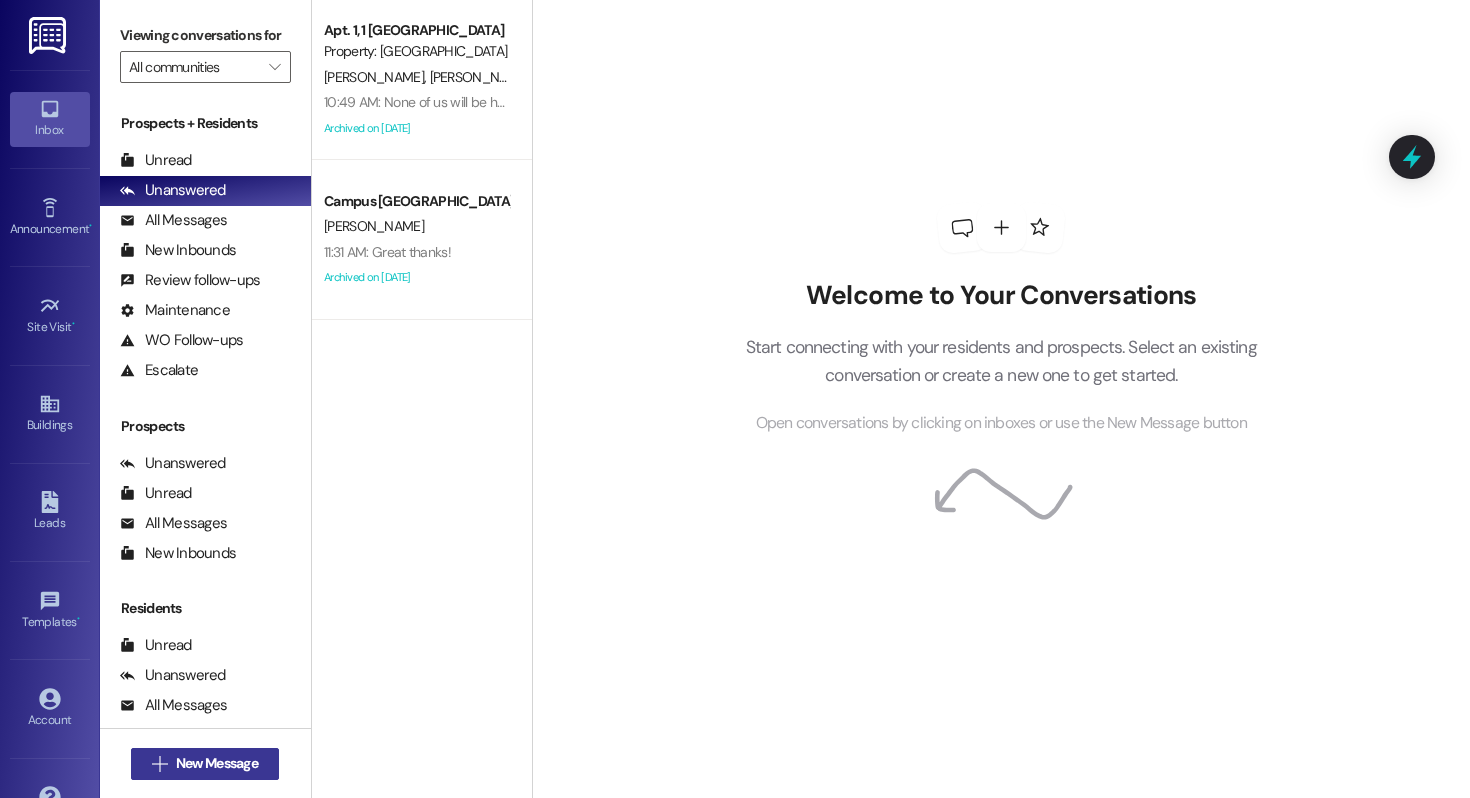 click on "New Message" at bounding box center [217, 763] 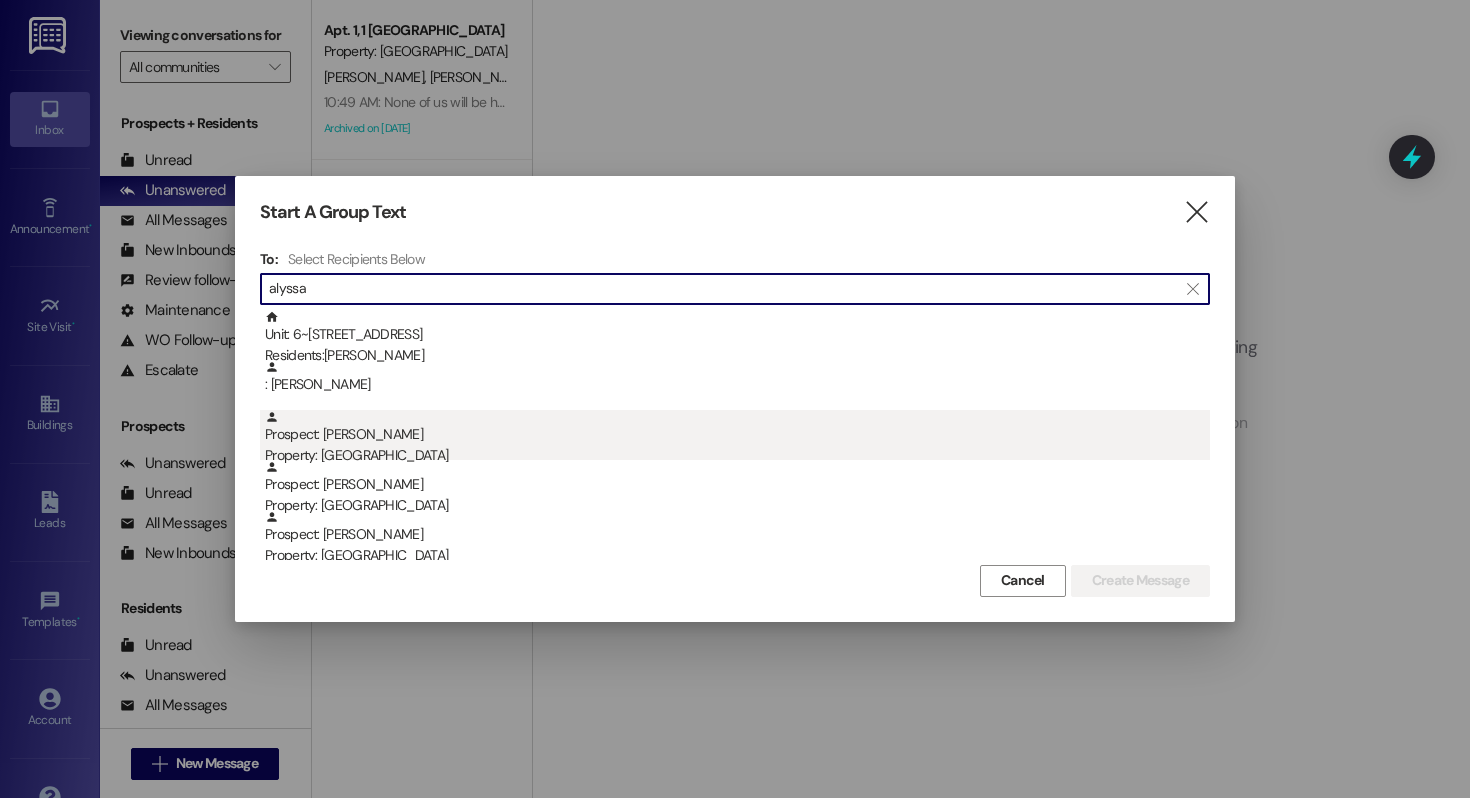 type on "alyssa" 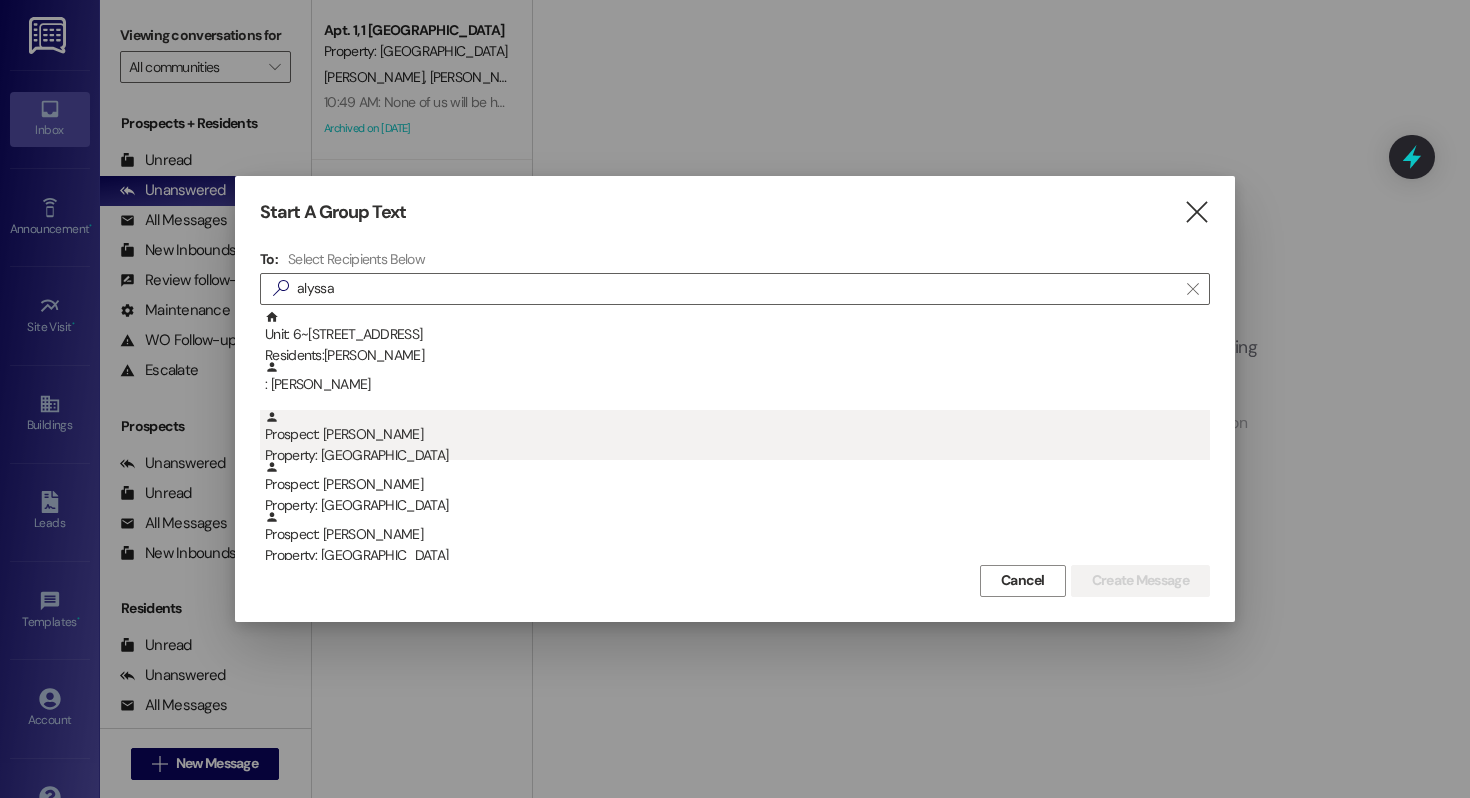 click on "Property: [GEOGRAPHIC_DATA]" at bounding box center [737, 455] 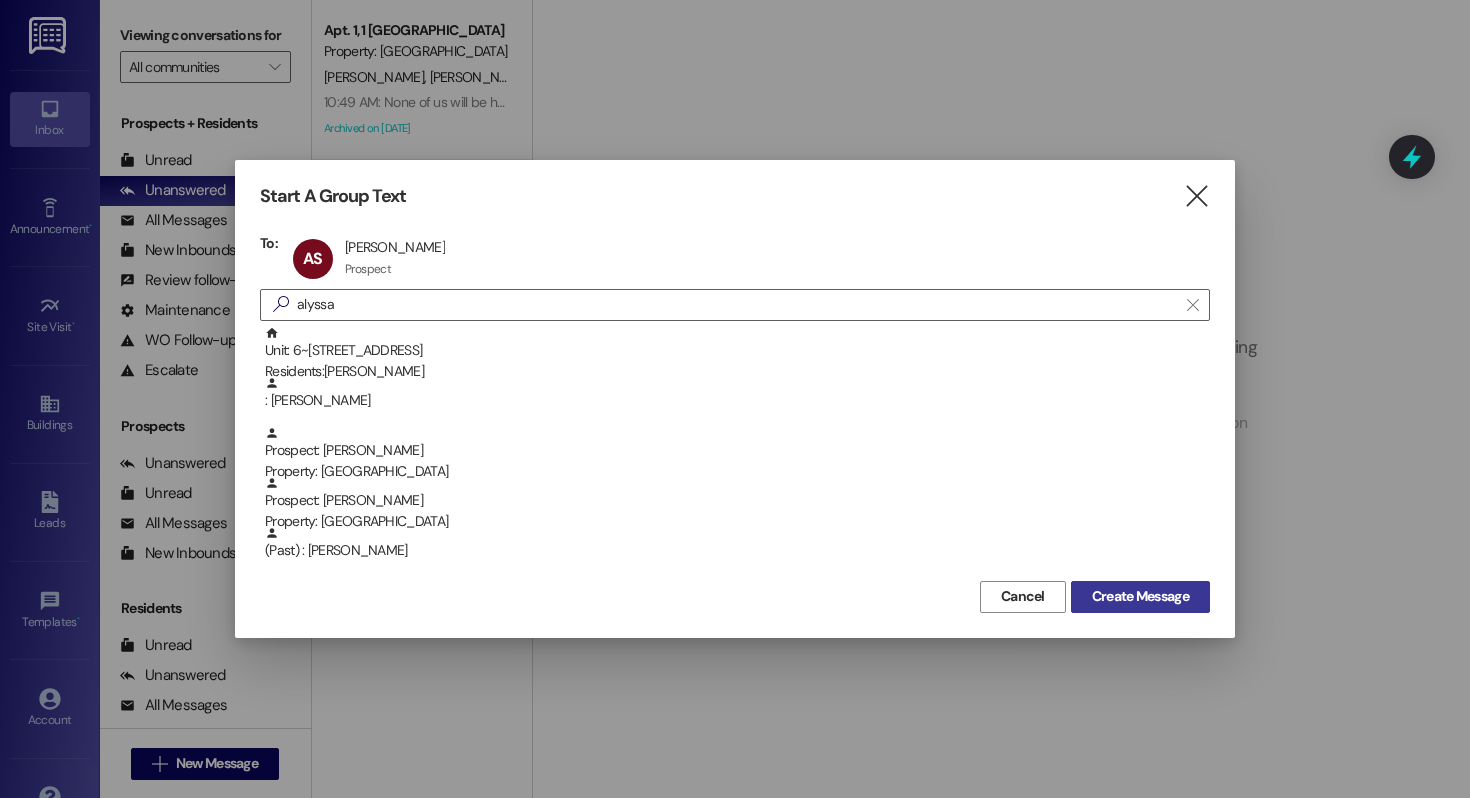 click on "Create Message" at bounding box center [1140, 597] 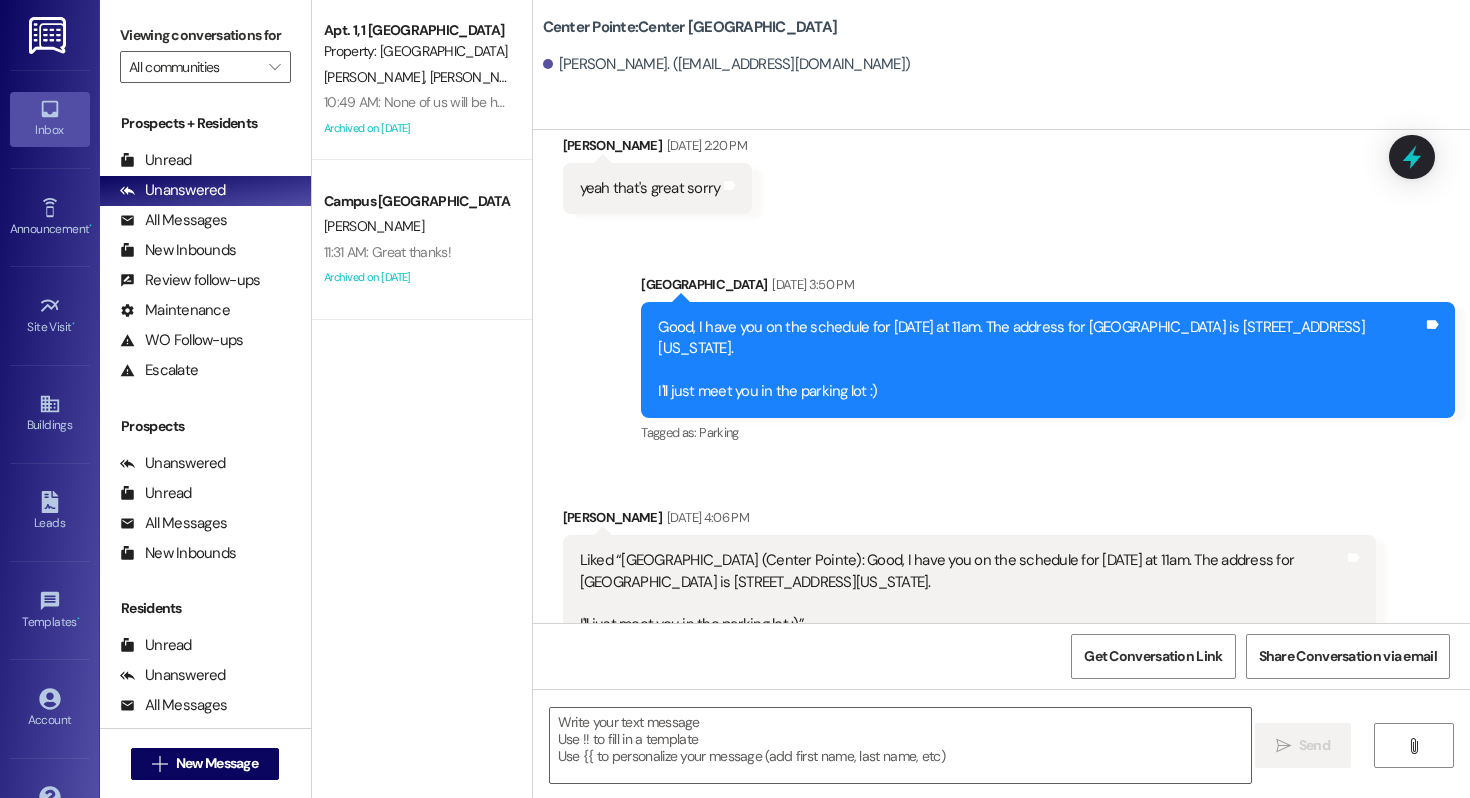 scroll, scrollTop: 2443, scrollLeft: 0, axis: vertical 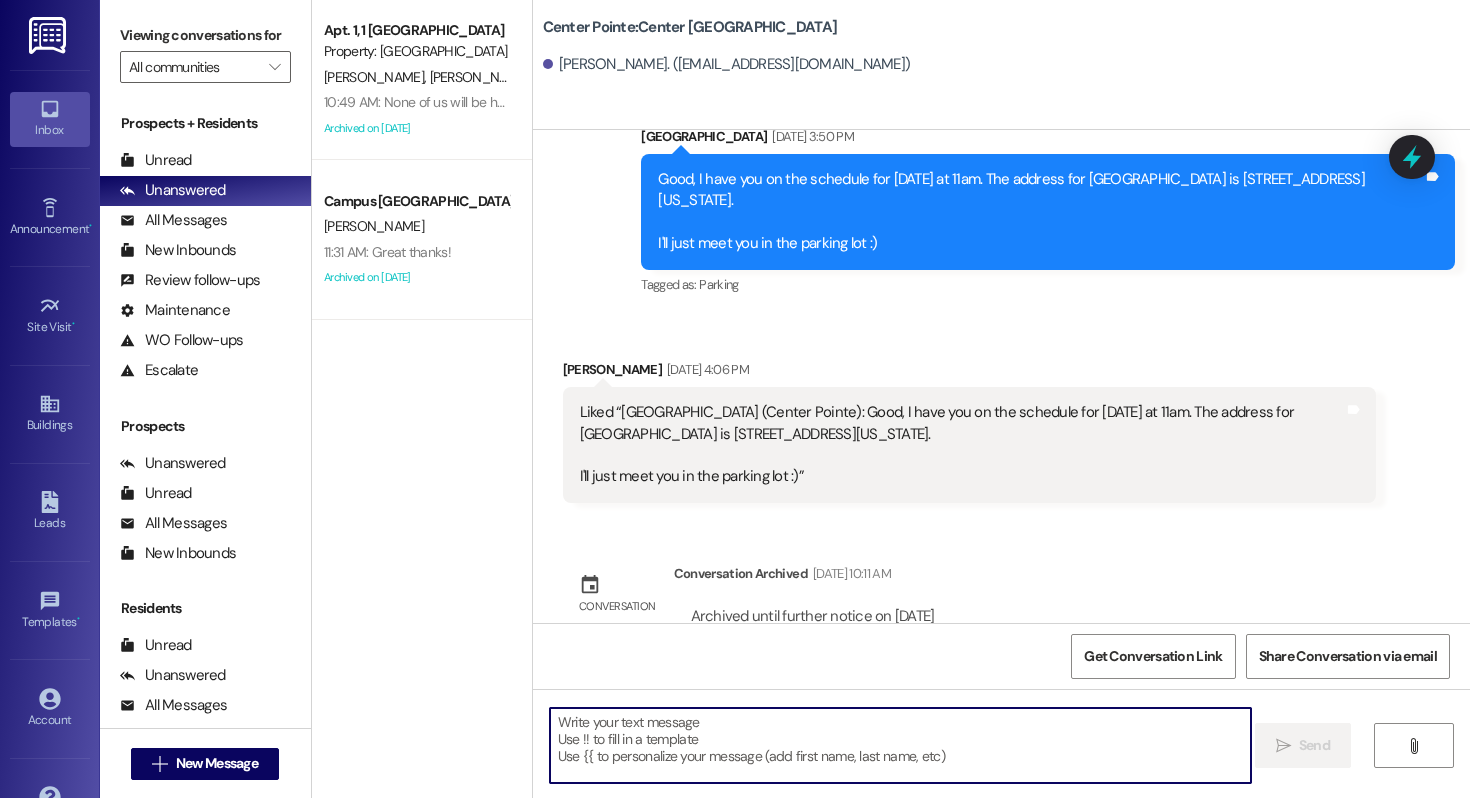 click at bounding box center (900, 745) 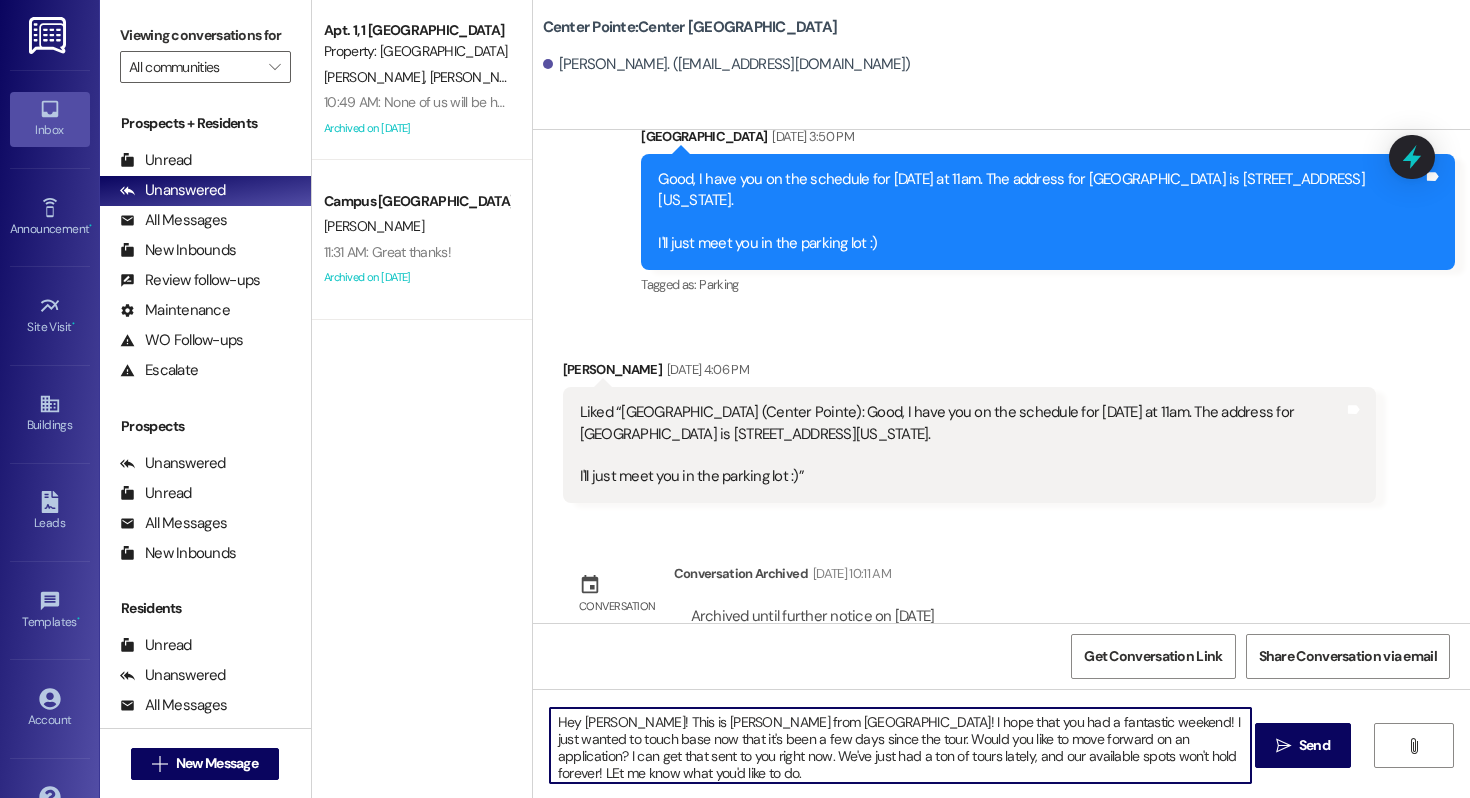 click on "Hey Alyssa! This is Drew from East Pointe! I hope that you had a fantastic weekend! I just wanted to touch base now that it's been a few days since the tour. Would you like to move forward on an application? I can get that sent to you right now. We've just had a ton of tours lately, and our available spots won't hold forever! LEt me know what you'd like to do." at bounding box center (900, 745) 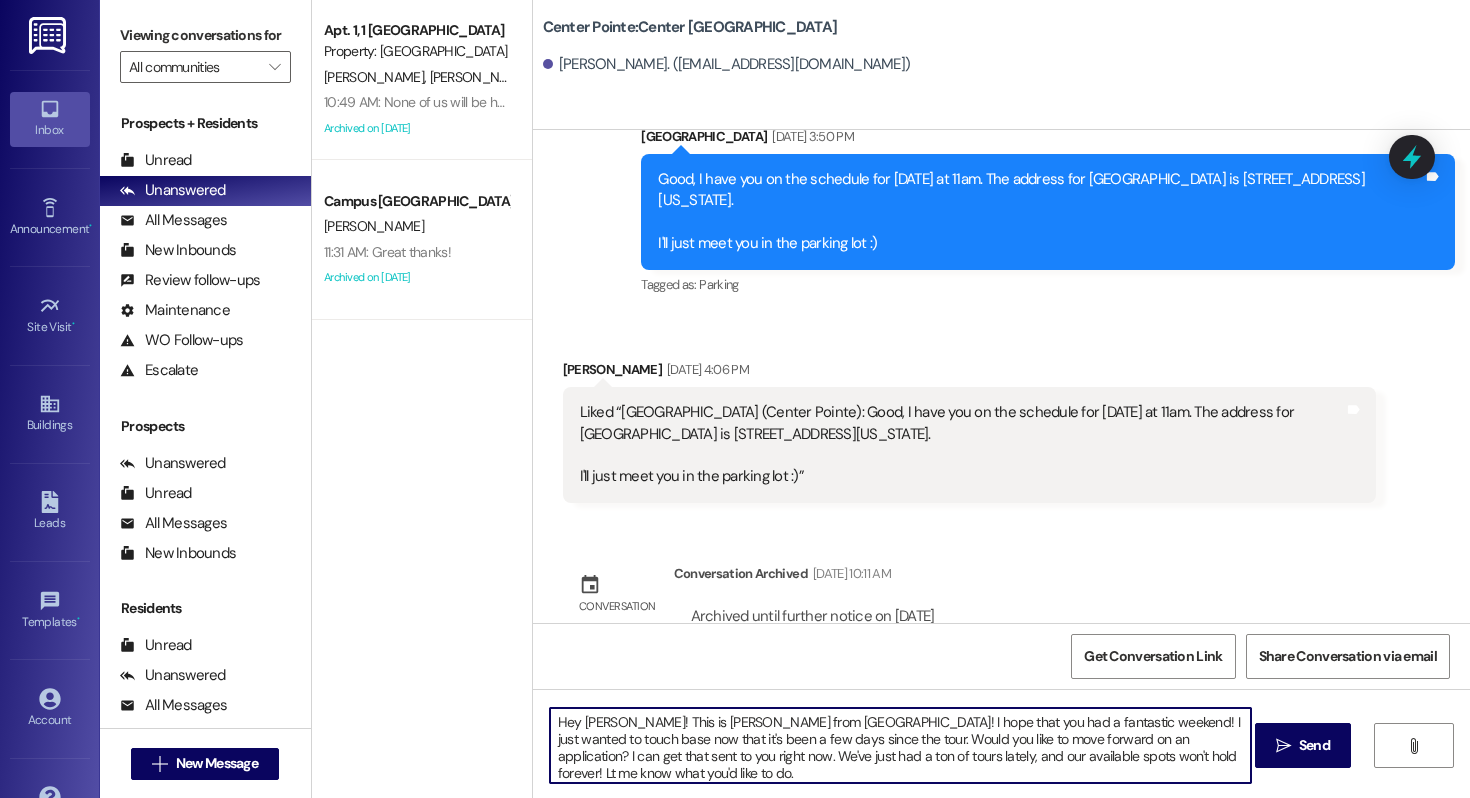 type on "Hey Alyssa! This is Drew from East Pointe! I hope that you had a fantastic weekend! I just wanted to touch base now that it's been a few days since the tour. Would you like to move forward on an application? I can get that sent to you right now. We've just had a ton of tours lately, and our available spots won't hold forever! Let me know what you'd like to do." 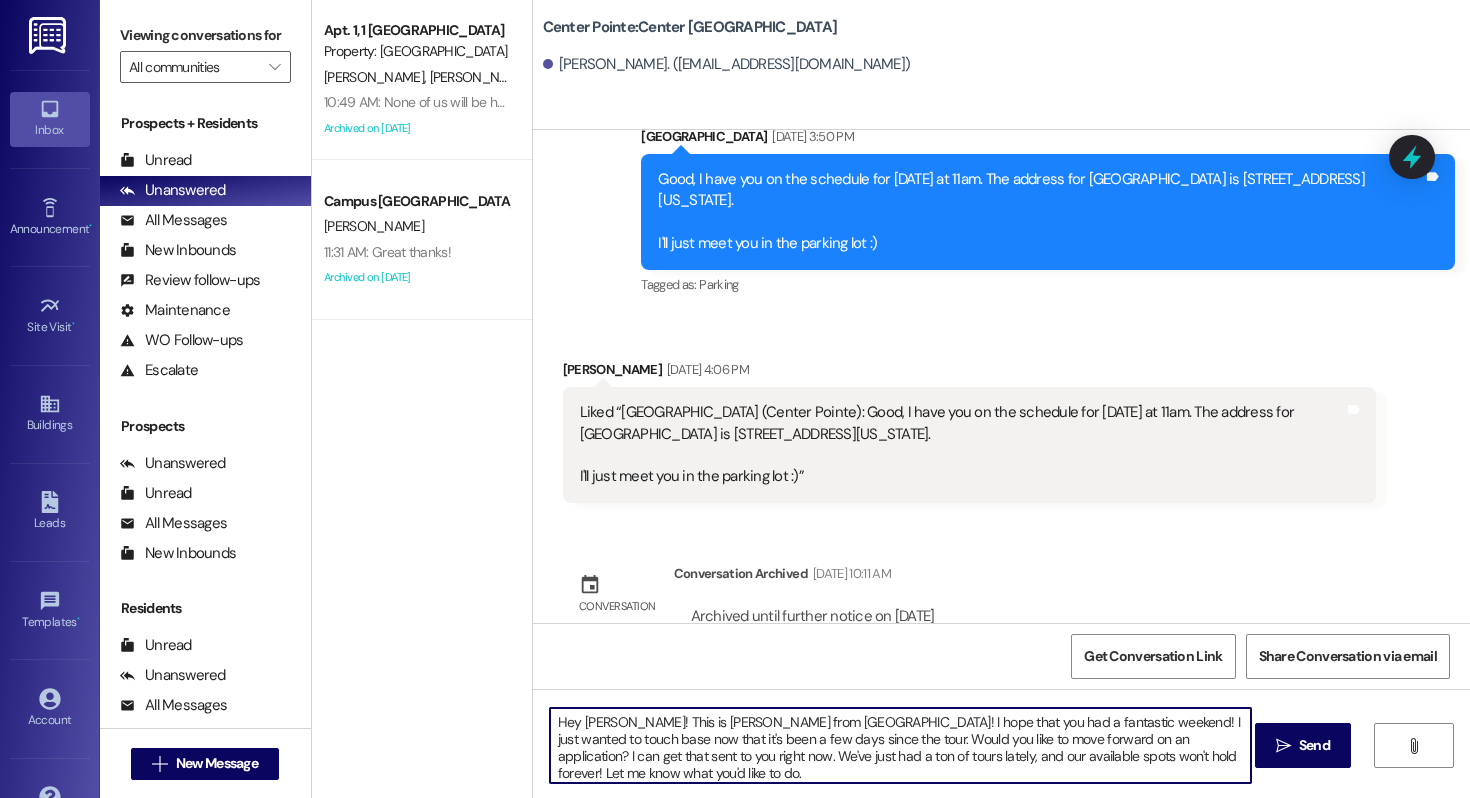 click on "Hey Alyssa! This is Drew from East Pointe! I hope that you had a fantastic weekend! I just wanted to touch base now that it's been a few days since the tour. Would you like to move forward on an application? I can get that sent to you right now. We've just had a ton of tours lately, and our available spots won't hold forever! Let me know what you'd like to do." at bounding box center [900, 745] 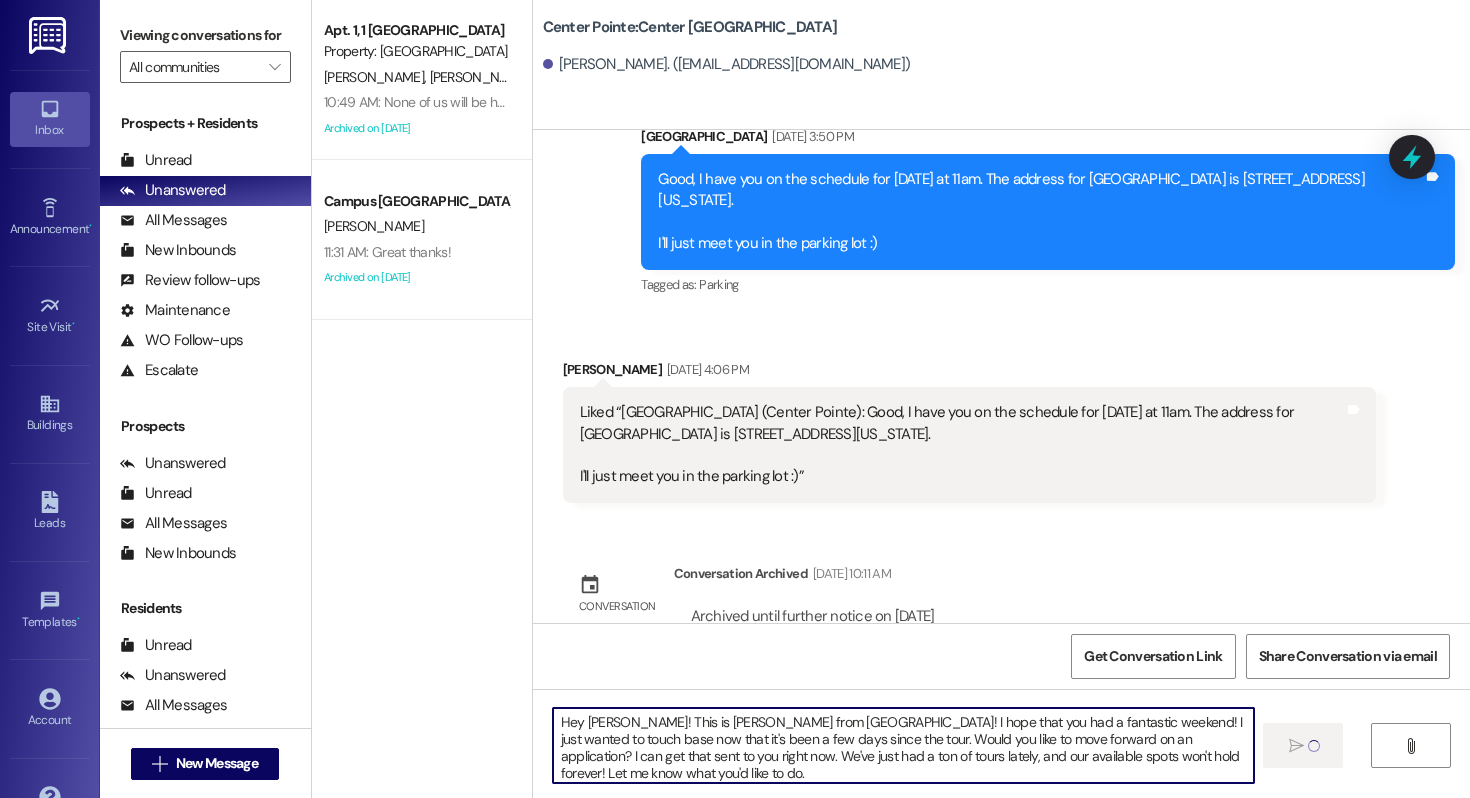 type 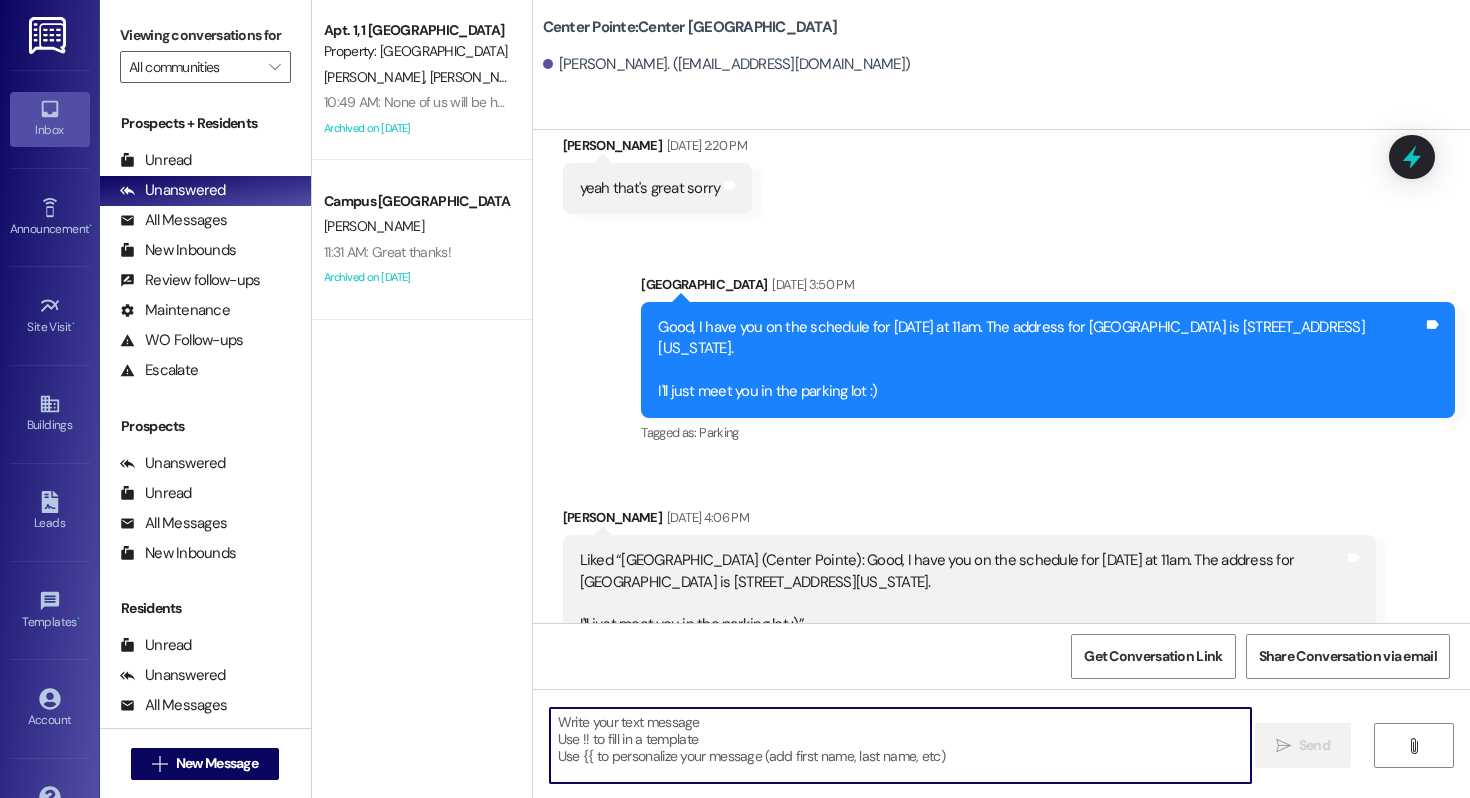 scroll, scrollTop: 2625, scrollLeft: 0, axis: vertical 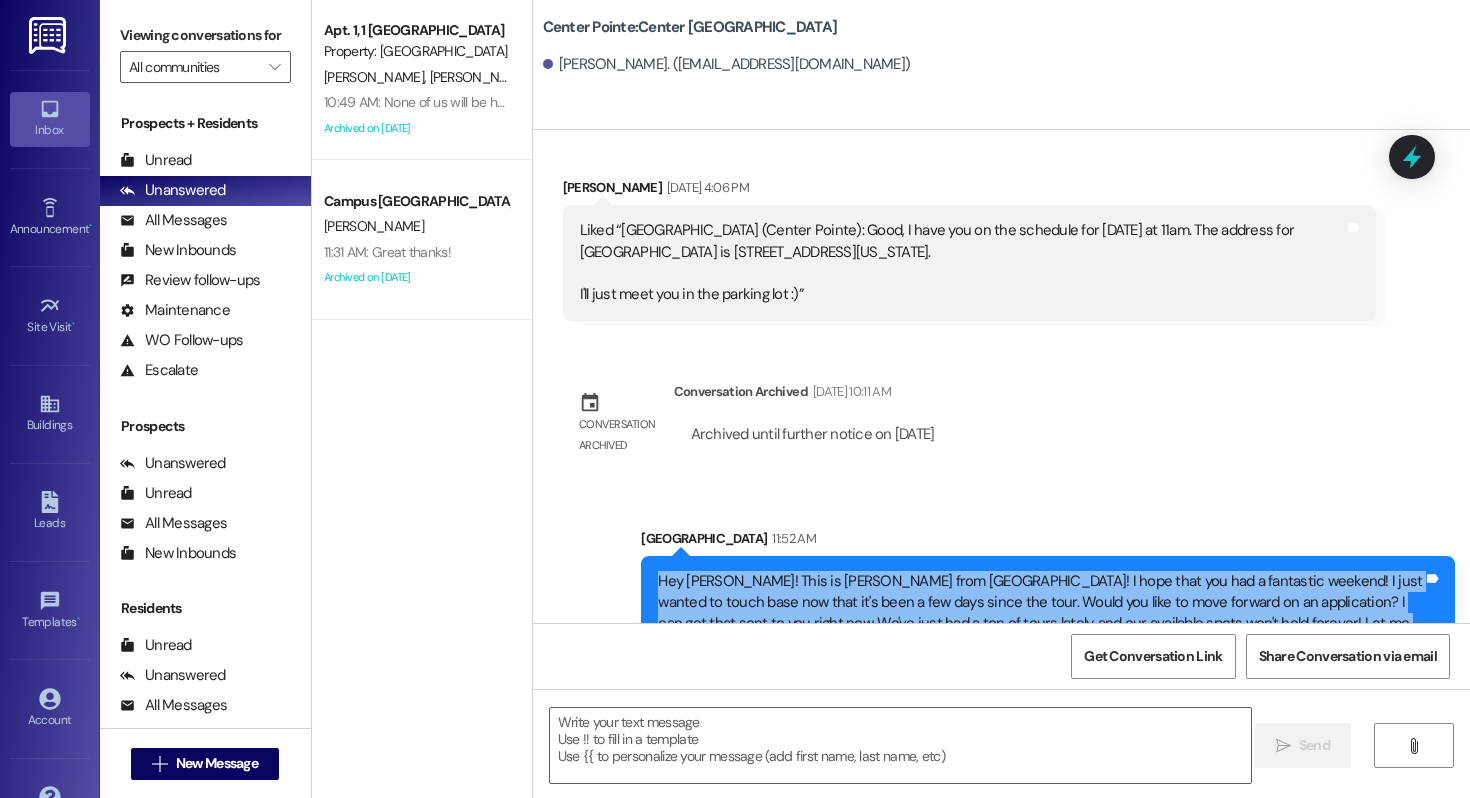 drag, startPoint x: 645, startPoint y: 537, endPoint x: 1392, endPoint y: 623, distance: 751.93414 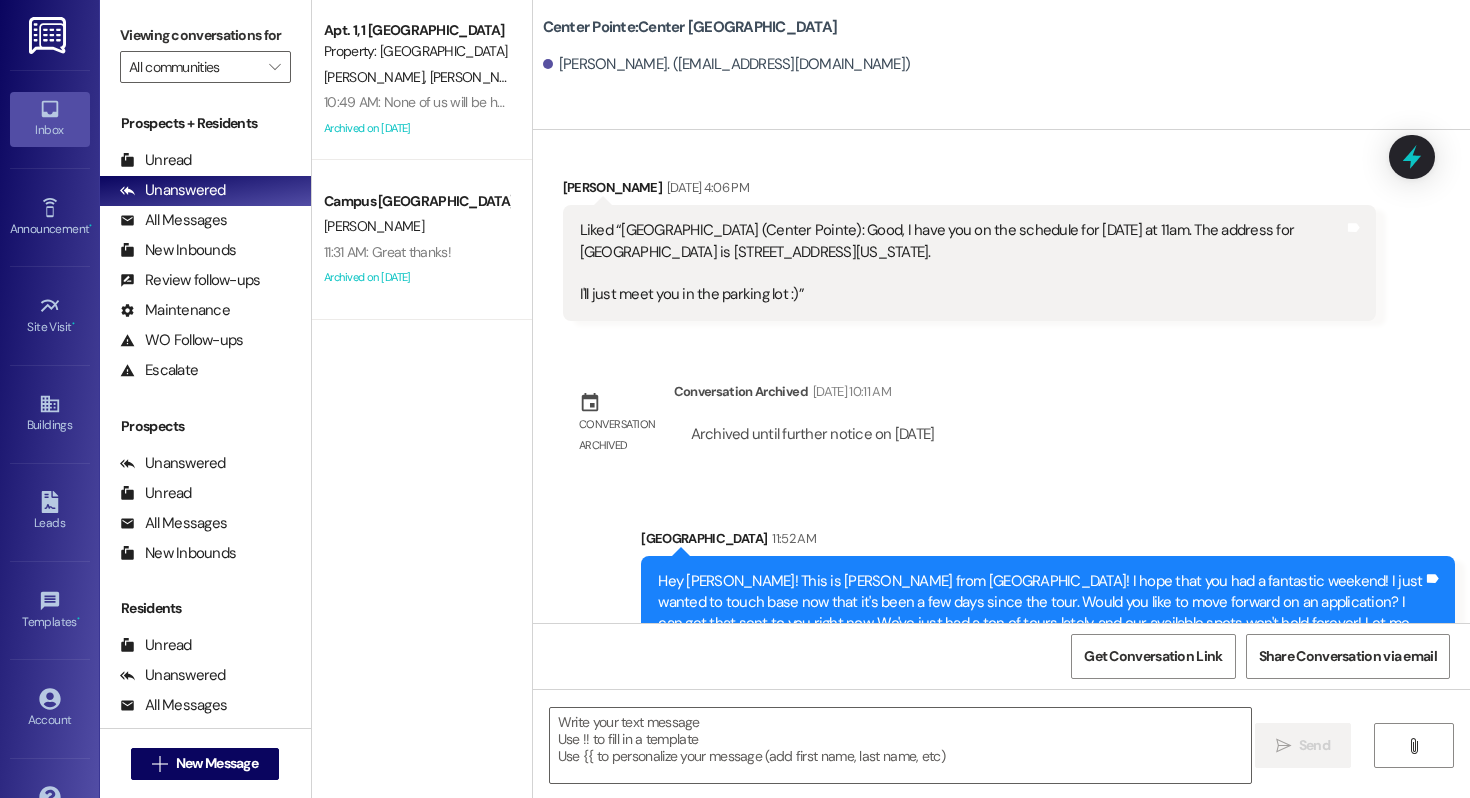 click on "Sent via SMS Leasing Campus Way 11:52 AM Hey Alyssa! This is Drew from East Pointe! I hope that you had a fantastic weekend! I just wanted to touch base now that it's been a few days since the tour. Would you like to move forward on an application? I can get that sent to you right now. We've just had a ton of tours lately, and our available spots won't hold forever! Let me know what you'd like to do. Tags and notes" at bounding box center [1048, 600] 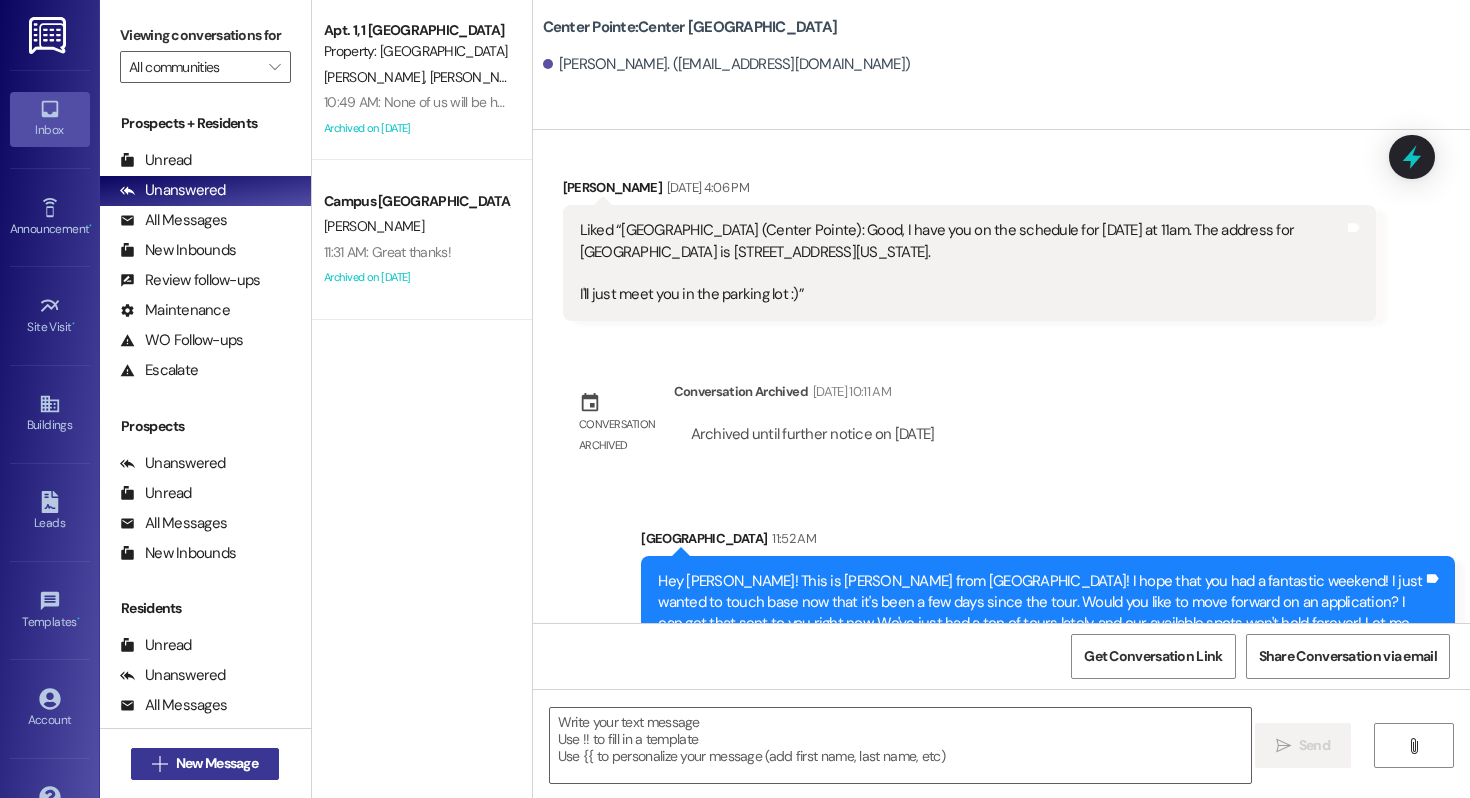 click on "New Message" at bounding box center [217, 763] 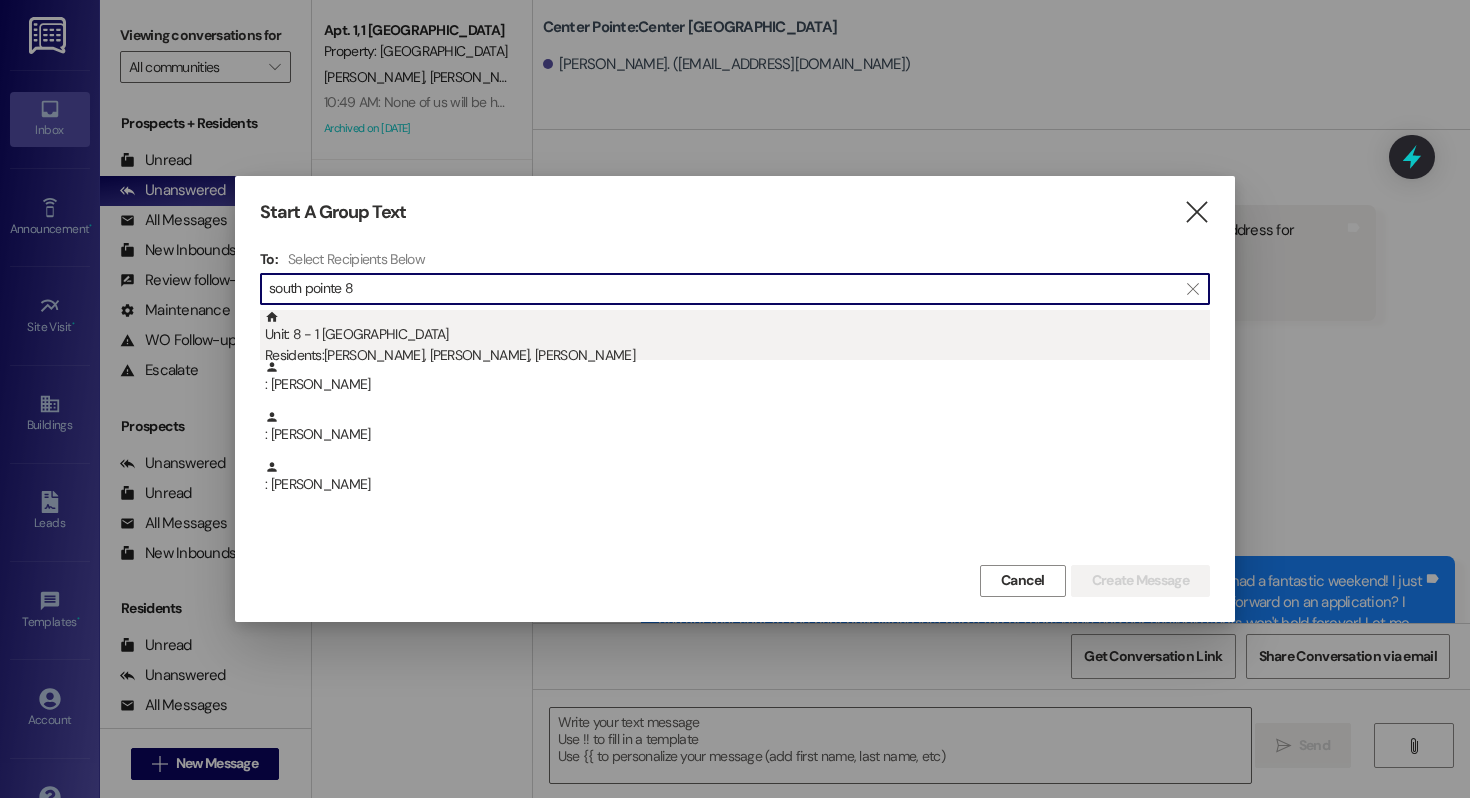 type on "south pointe 8" 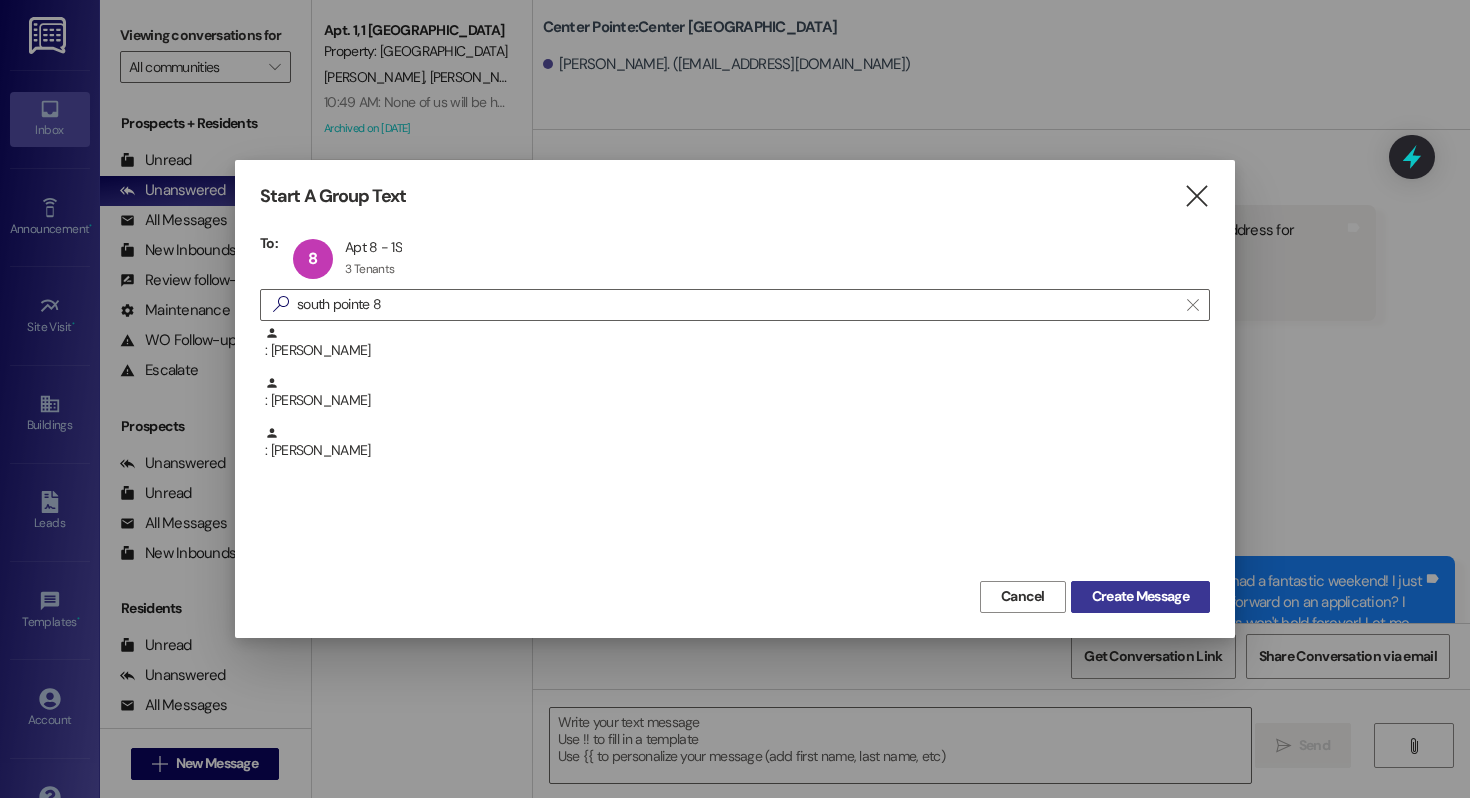 click on "Create Message" at bounding box center (1140, 596) 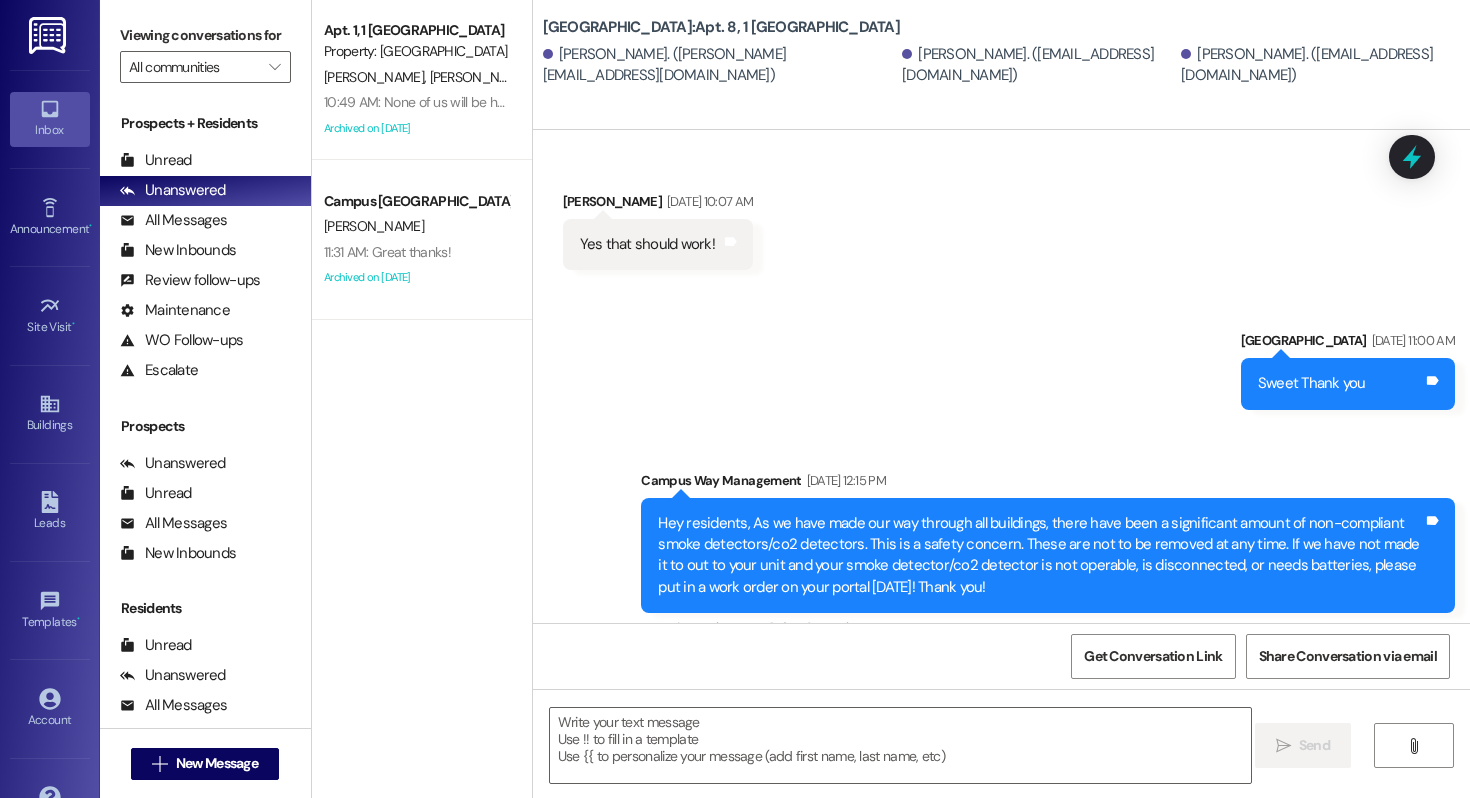 scroll, scrollTop: 18780, scrollLeft: 0, axis: vertical 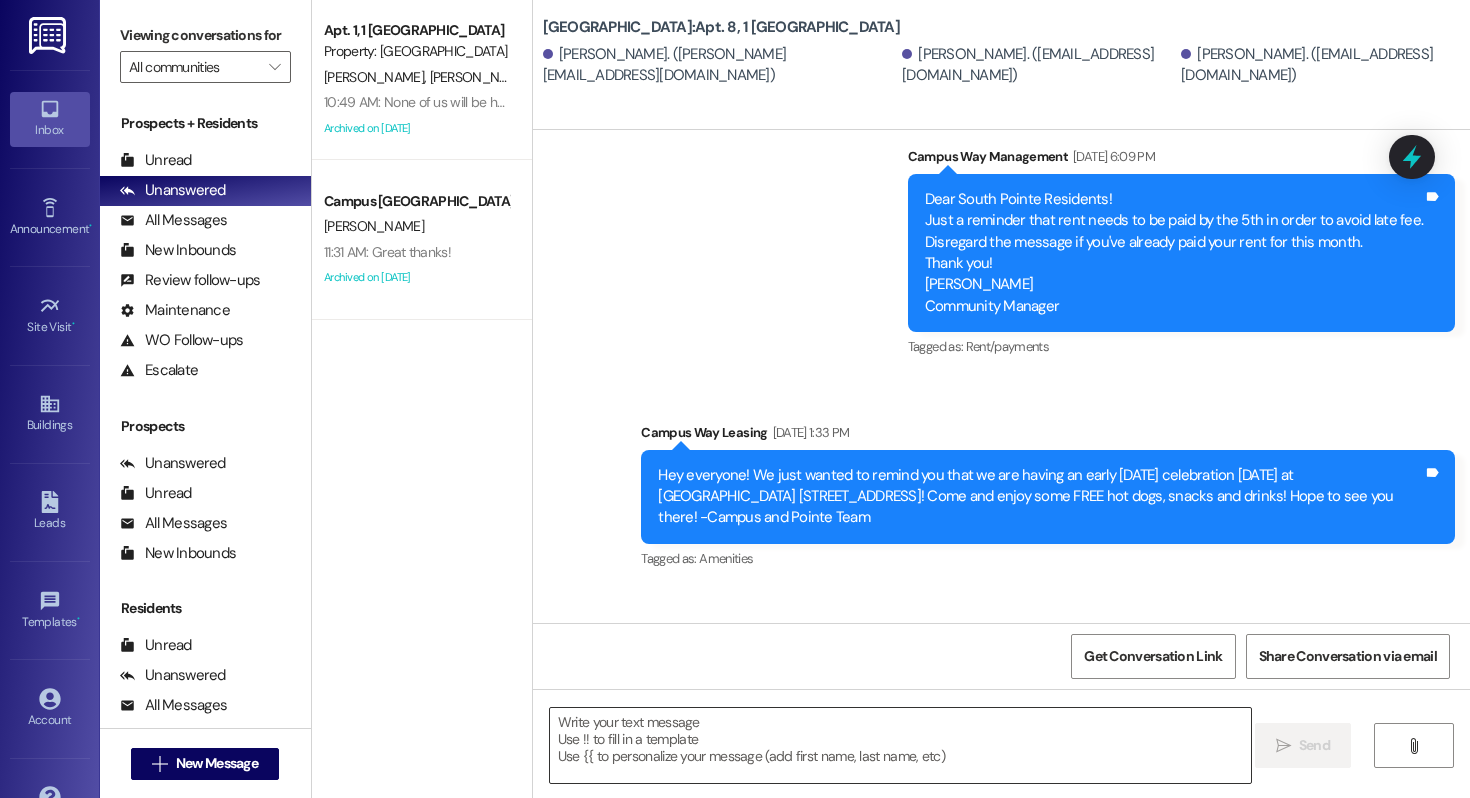 click on " Send " at bounding box center [1001, 764] 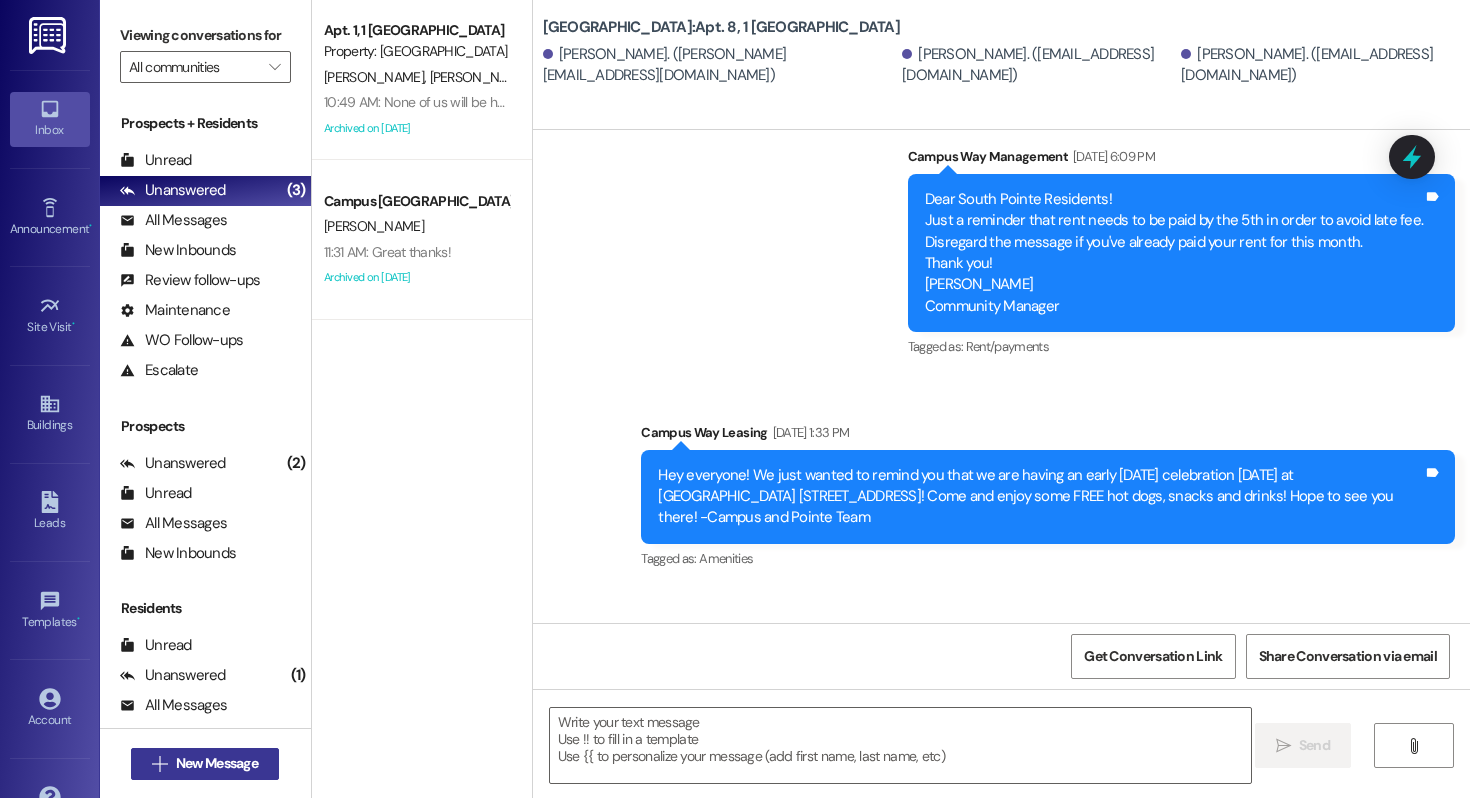 click on "New Message" at bounding box center (217, 763) 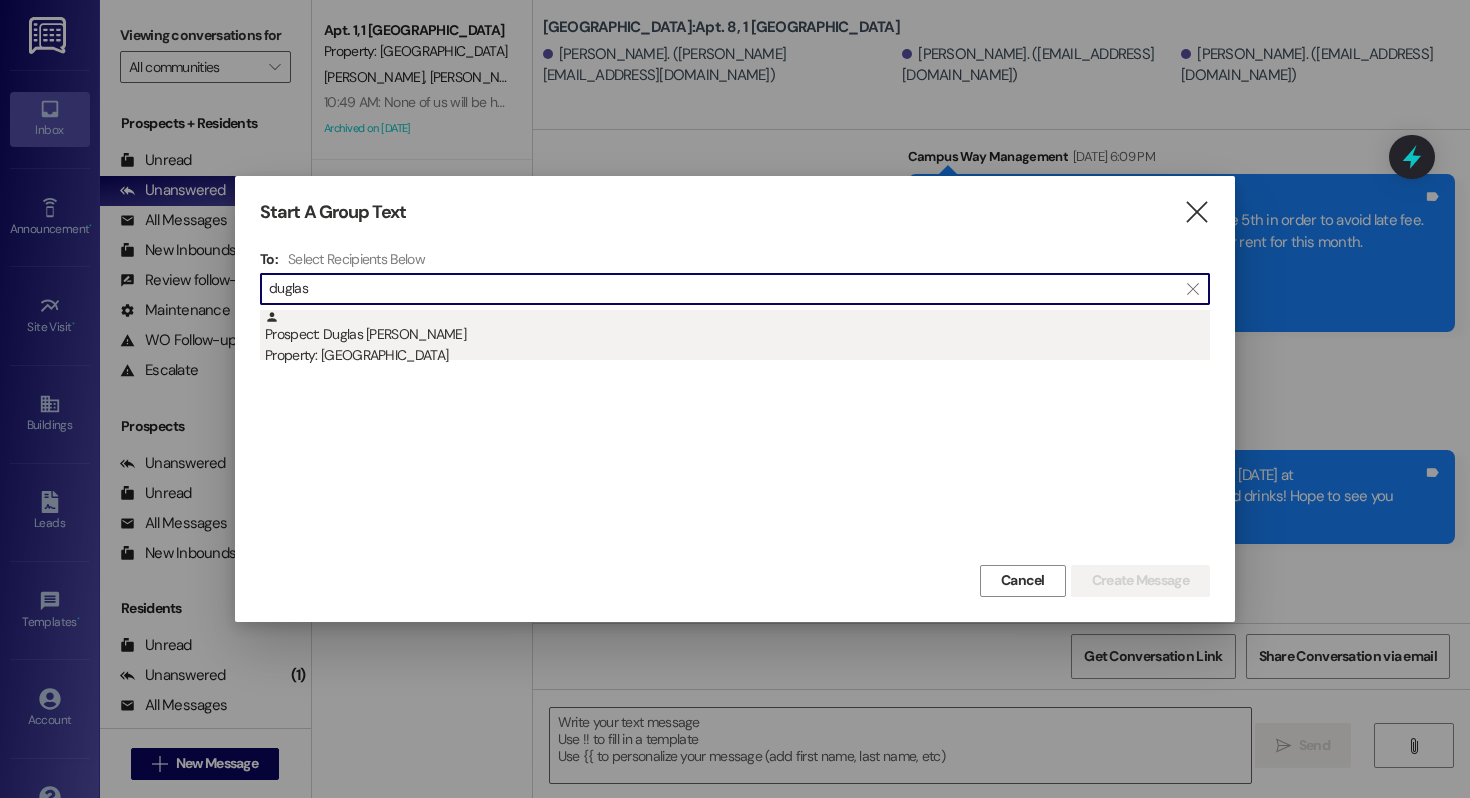 type on "duglas" 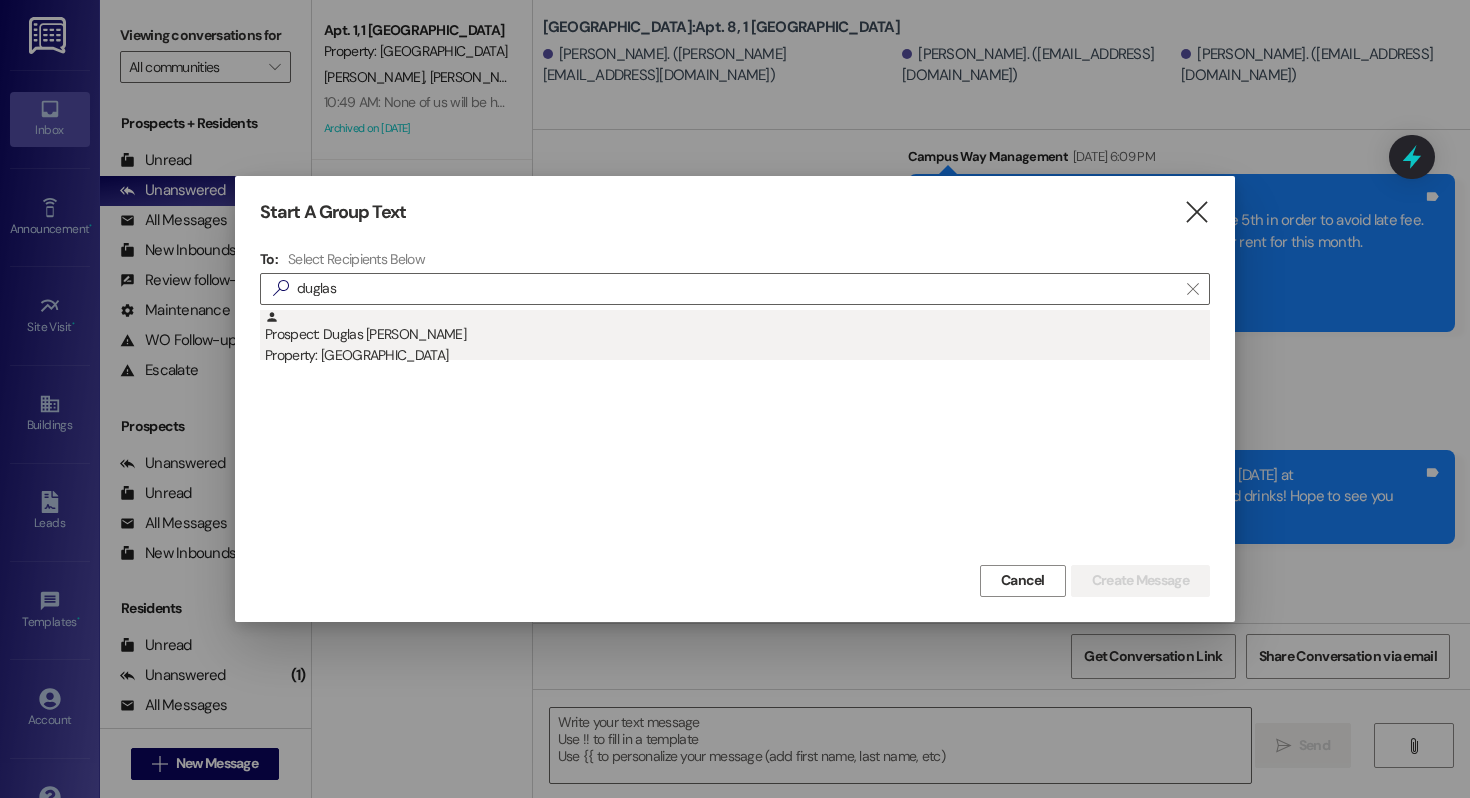 click on "Prospect: Duglas Te Paz Property: Campus Way" at bounding box center [737, 338] 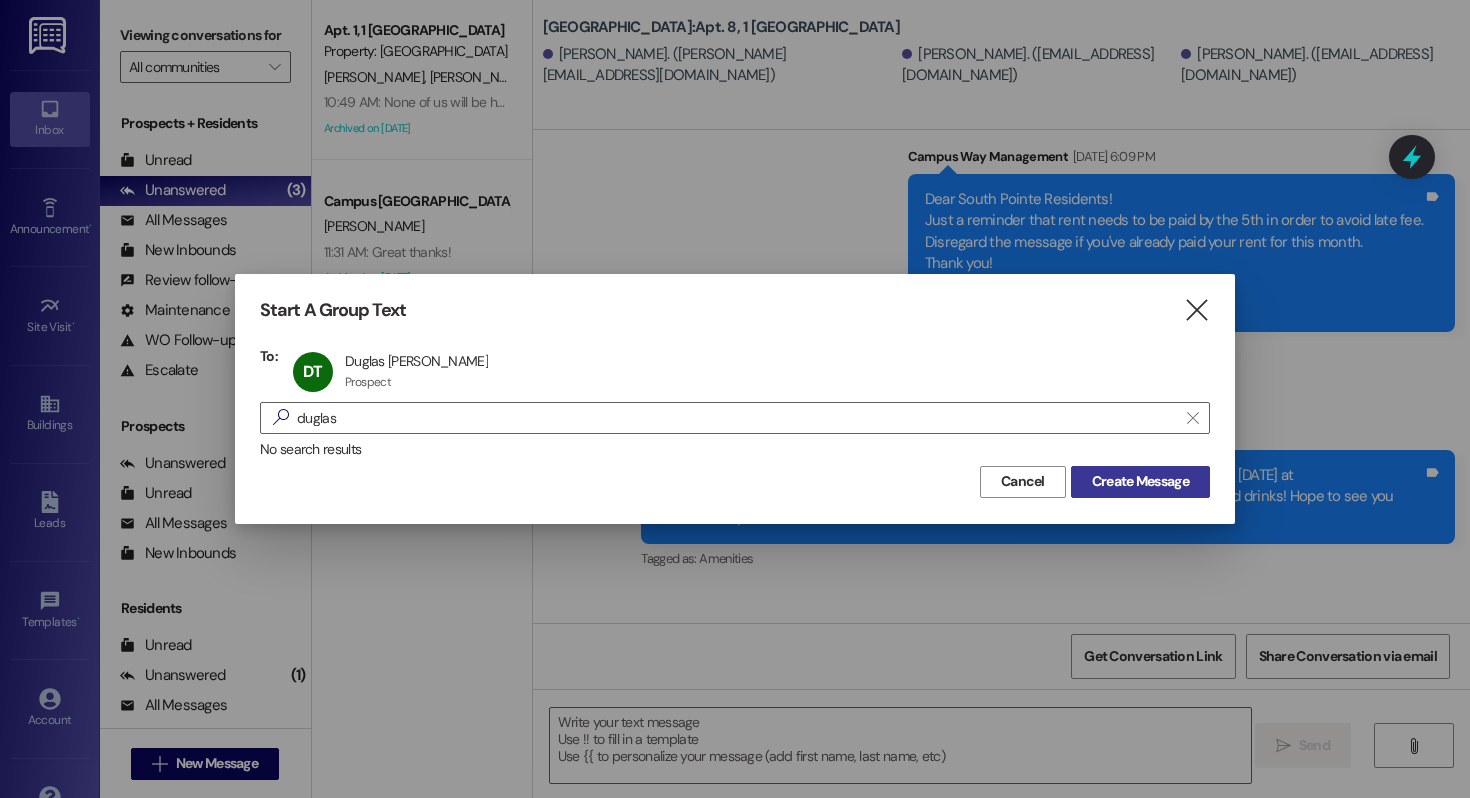 click on "Create Message" at bounding box center [1140, 482] 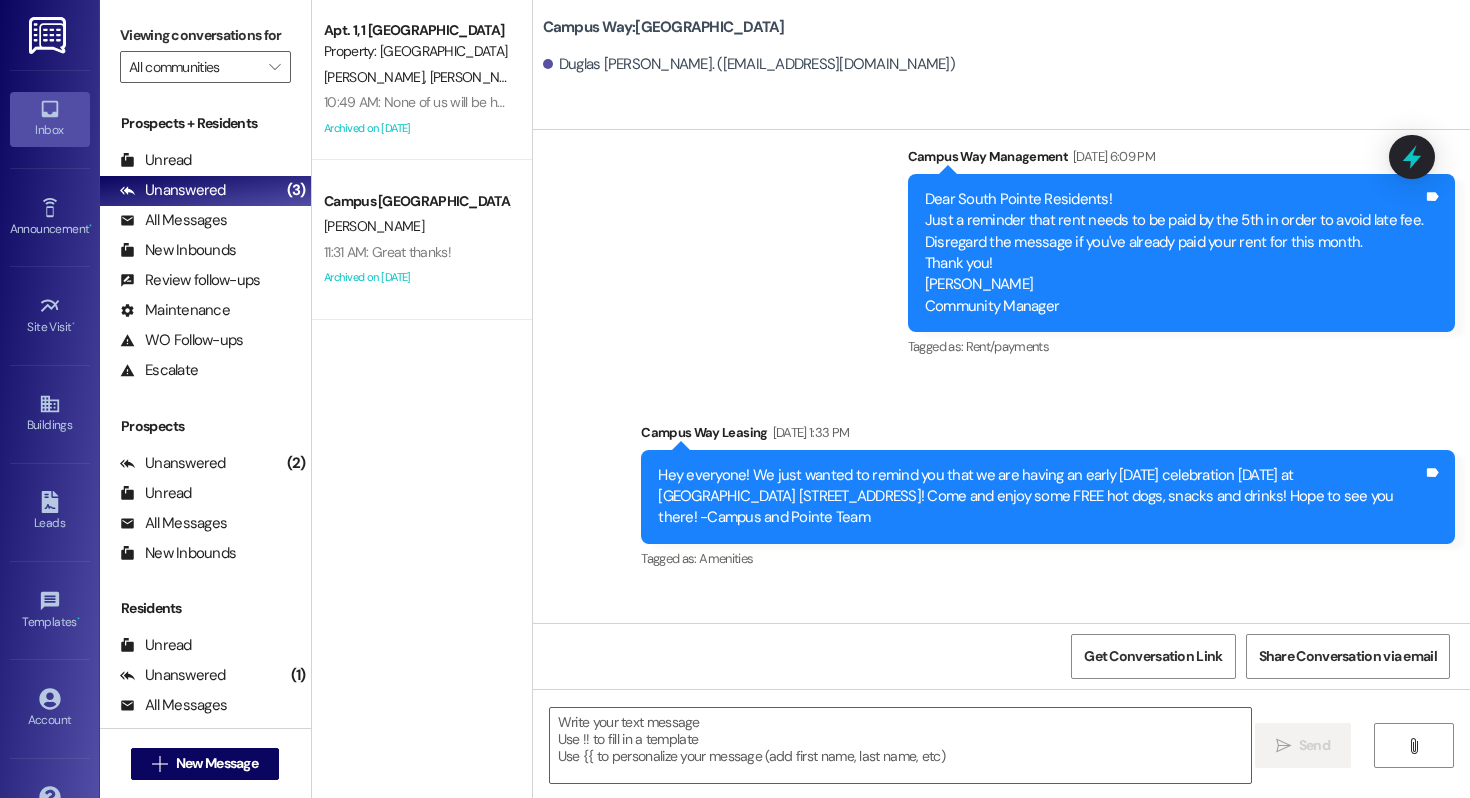 scroll, scrollTop: 1, scrollLeft: 0, axis: vertical 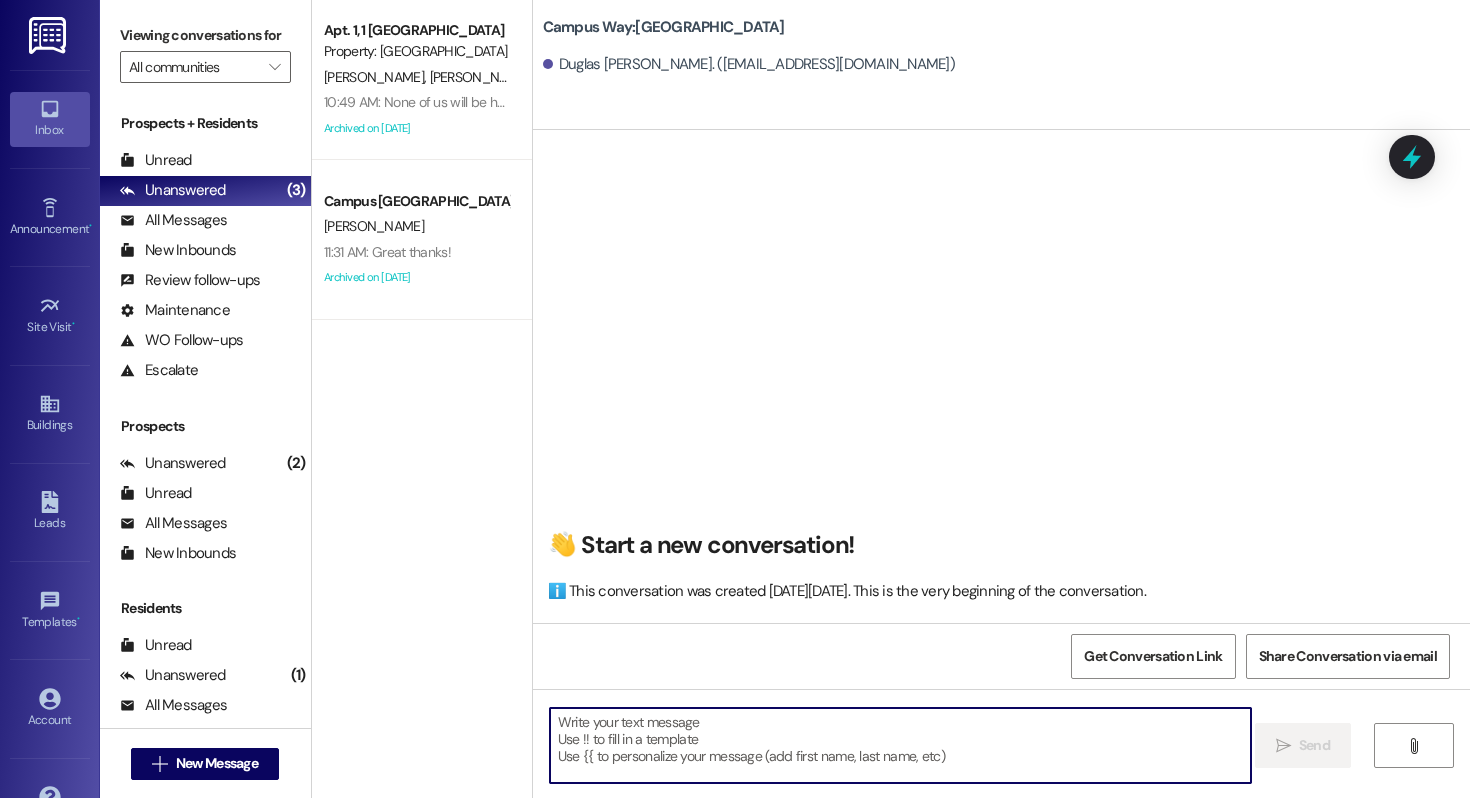 click at bounding box center (900, 745) 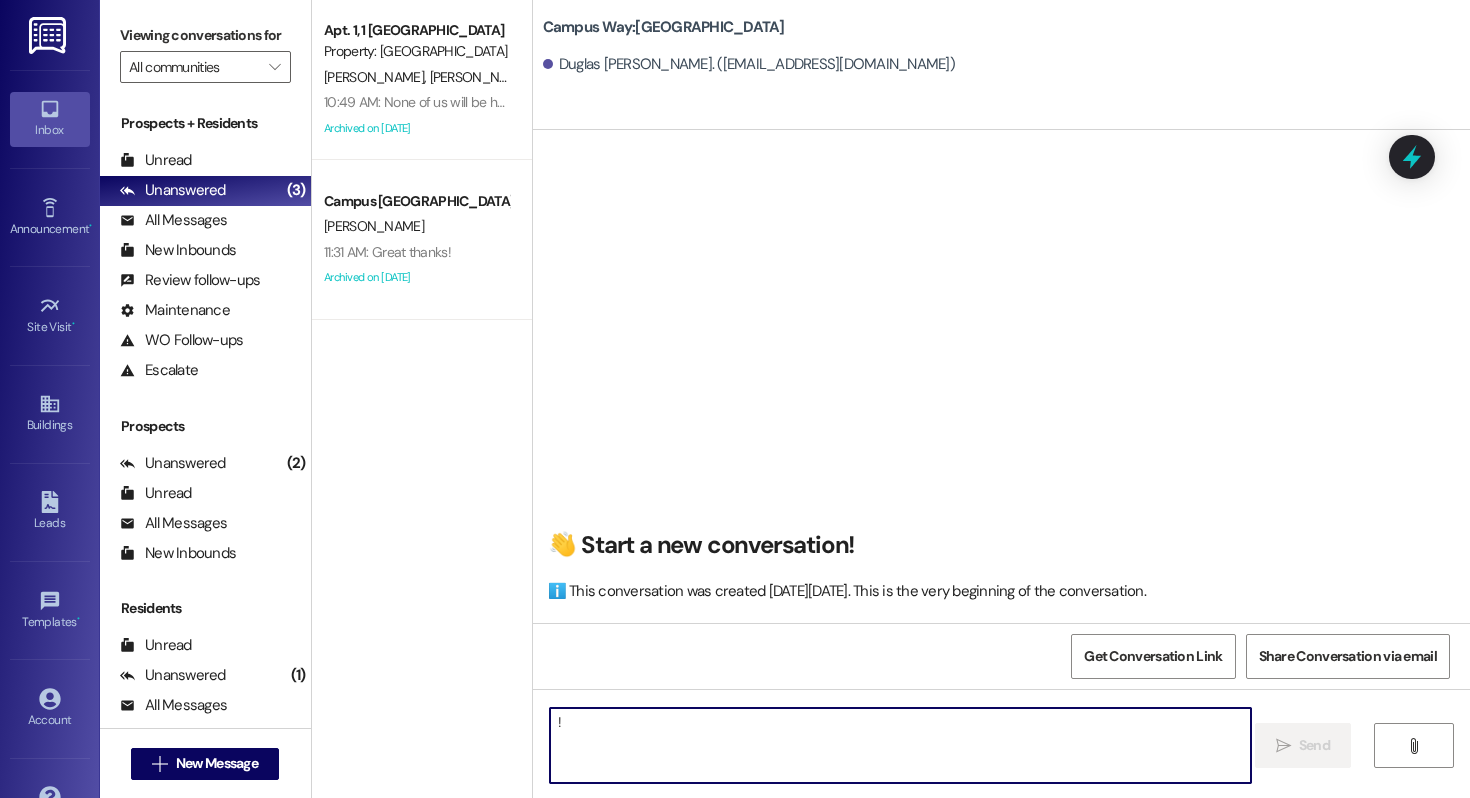 type on "!!" 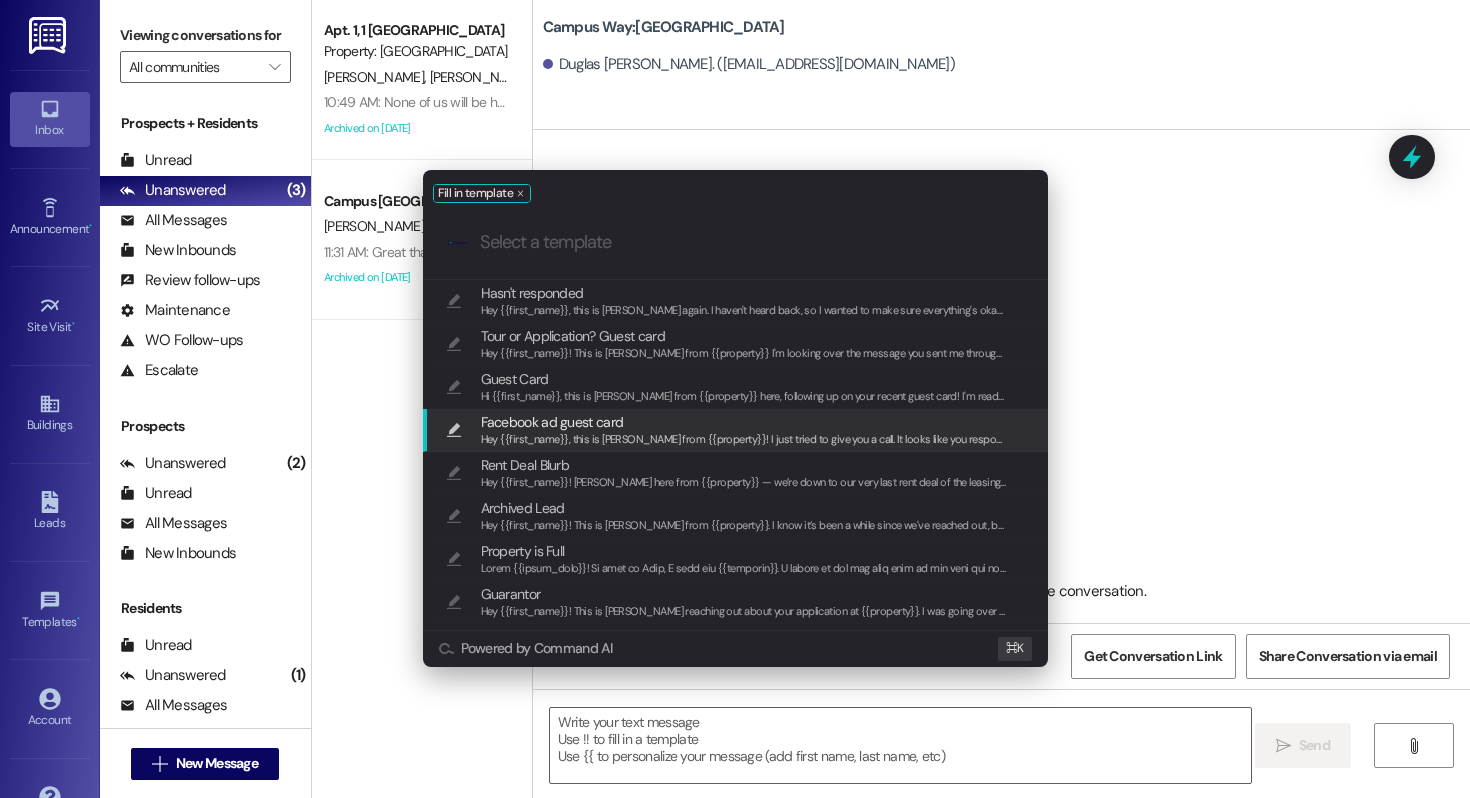 click on "Facebook ad guest card" at bounding box center (552, 422) 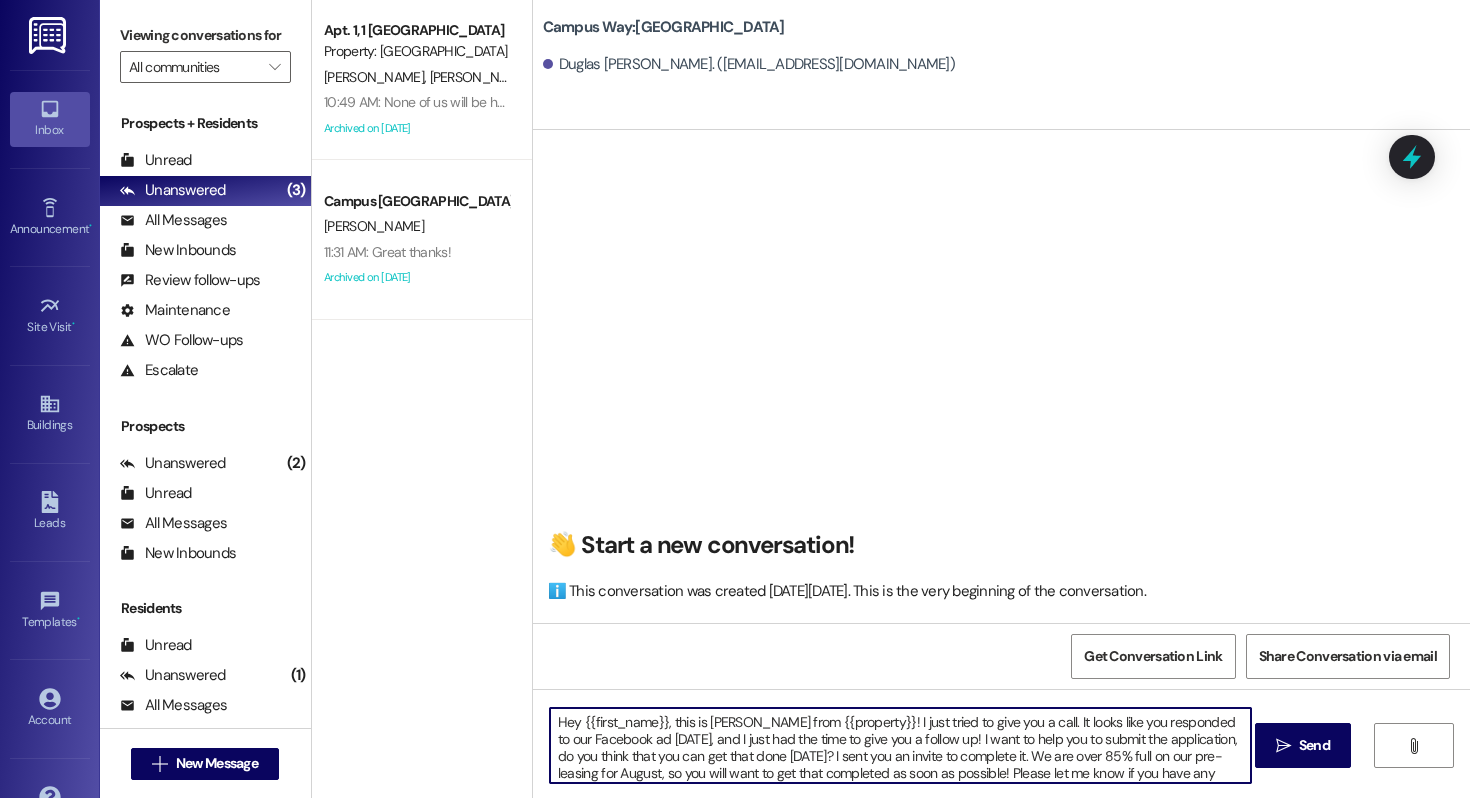 drag, startPoint x: 590, startPoint y: 774, endPoint x: 994, endPoint y: 761, distance: 404.2091 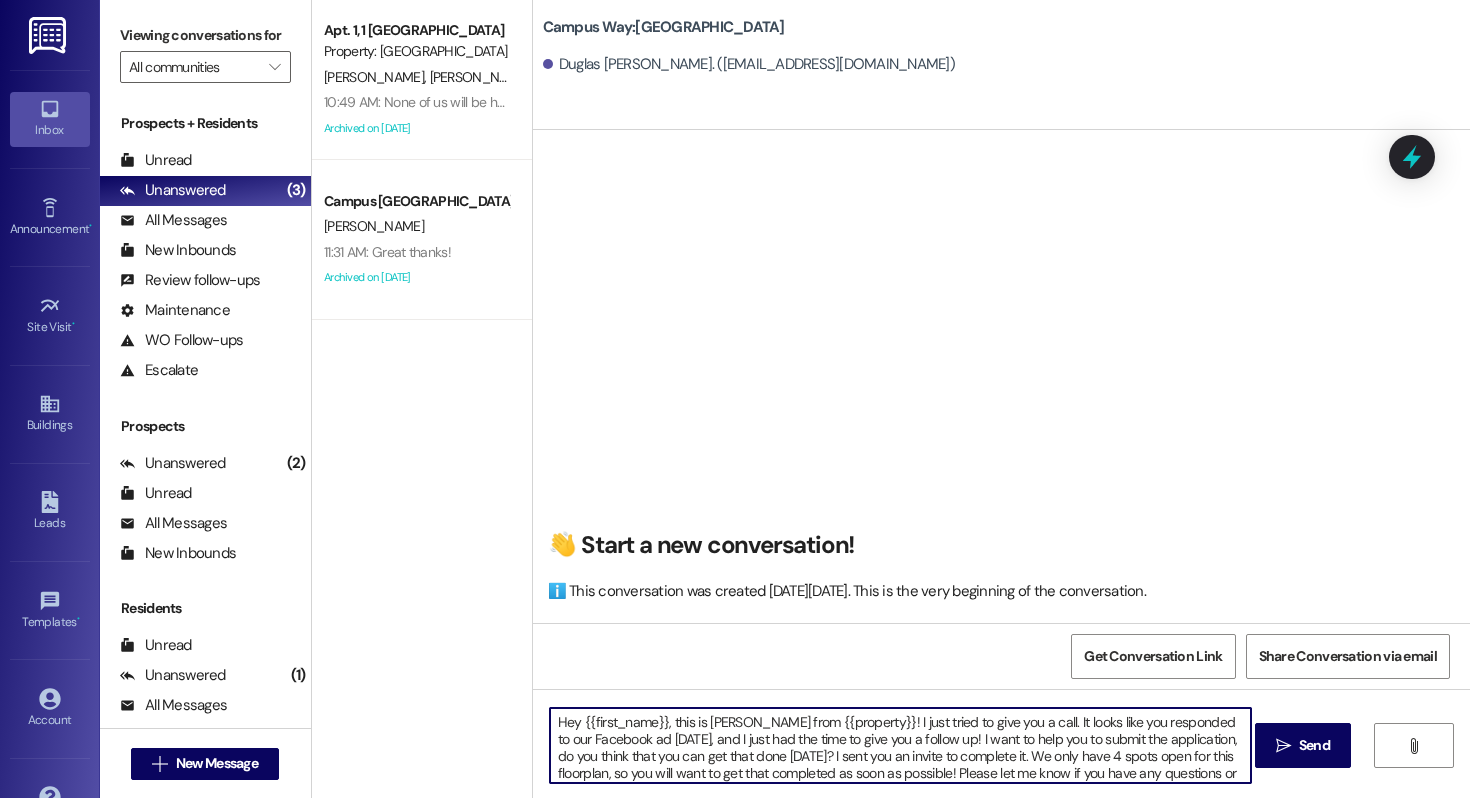 drag, startPoint x: 659, startPoint y: 737, endPoint x: 1095, endPoint y: 720, distance: 436.3313 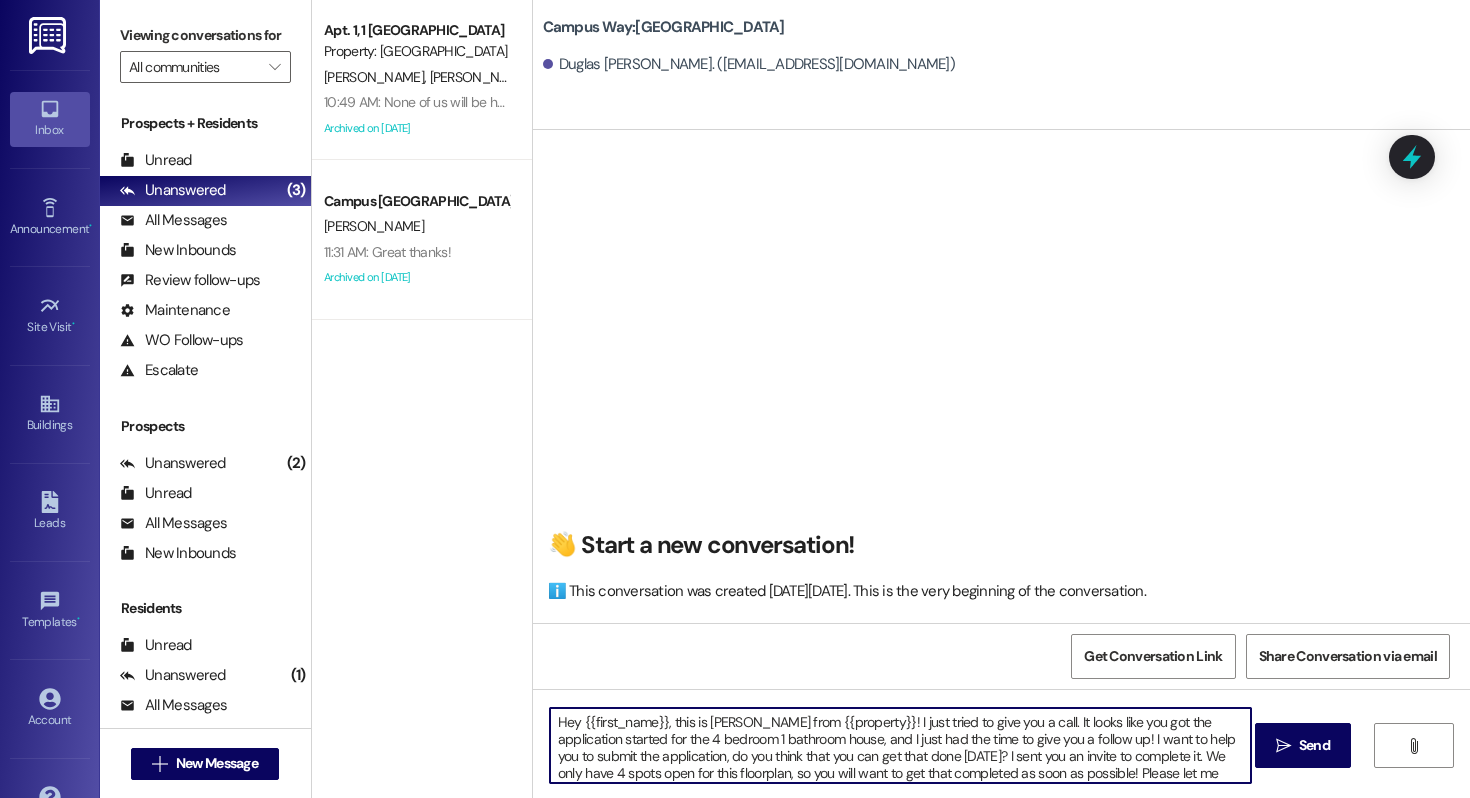drag, startPoint x: 1001, startPoint y: 720, endPoint x: 839, endPoint y: 728, distance: 162.19742 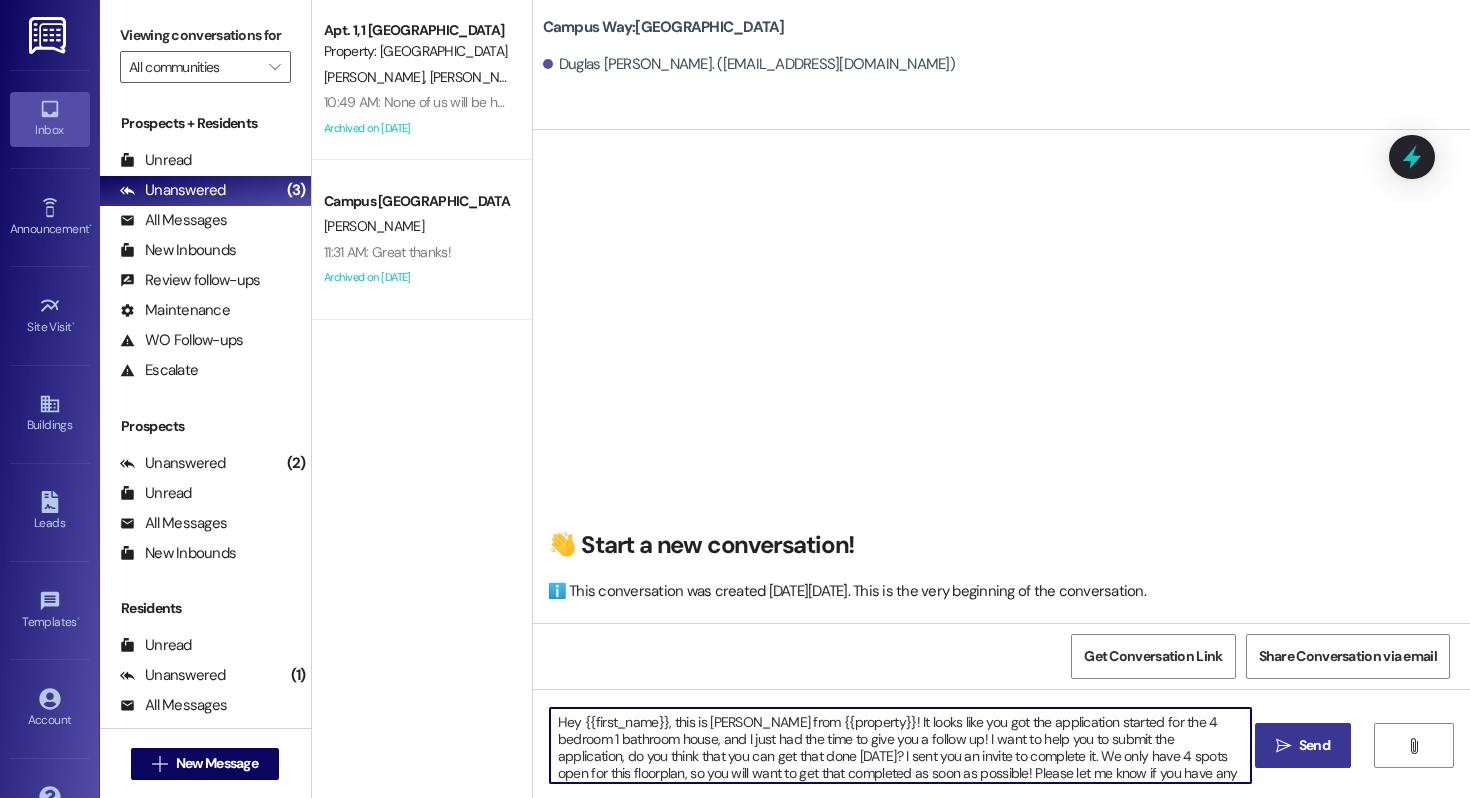 type on "Hey {{first_name}}, this is Drew from {{property}}! It looks like you got the application started for the 4 bedroom 1 bathroom house, and I just had the time to give you a follow up! I want to help you to submit the application, do you think that you can get that done today? I sent you an invite to complete it. We only have 4 spots open for this floorplan, so you will want to get that completed as soon as possible! Please let me know if you have any questions or concerns in the process. Thank you {{first_name}}!" 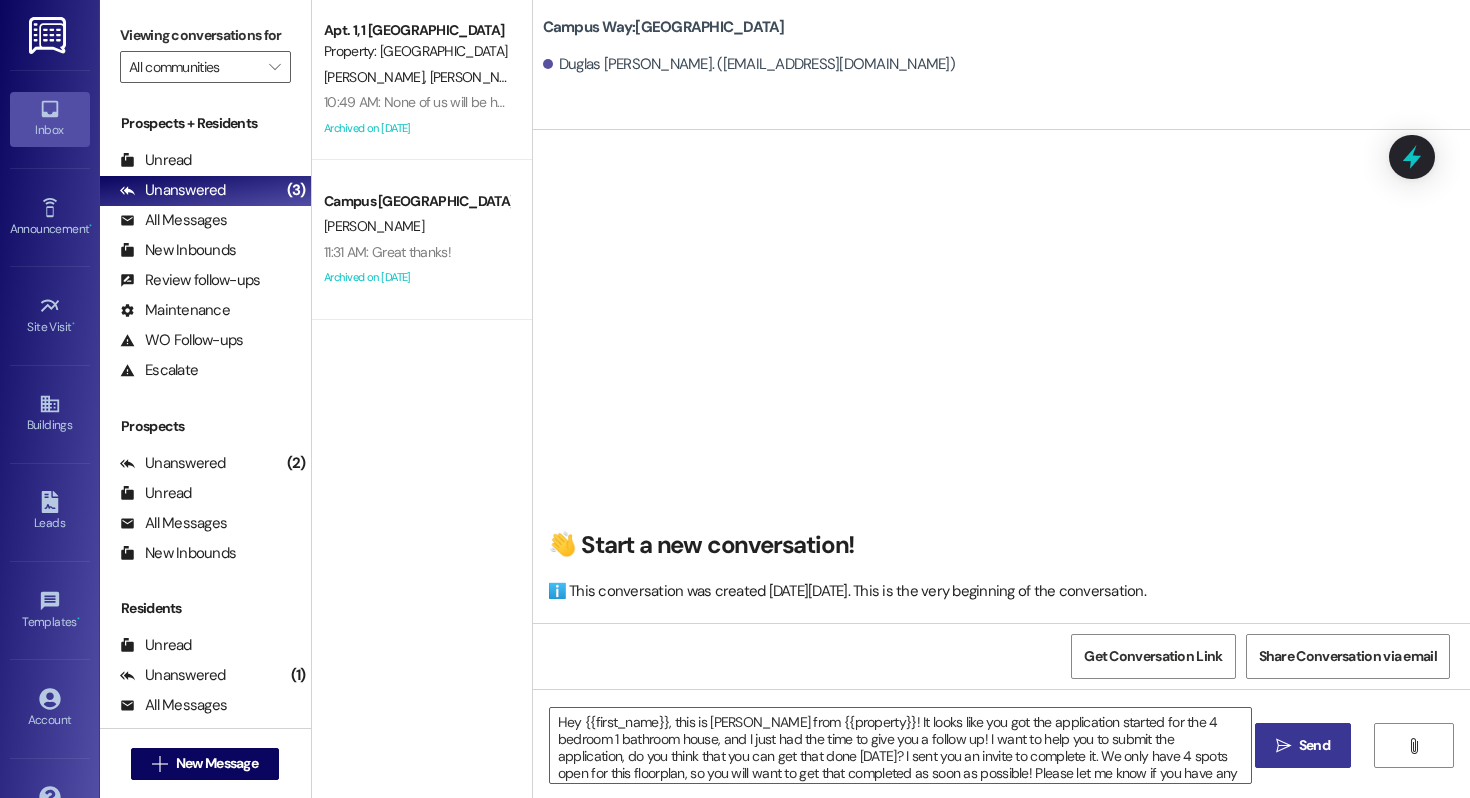 click on " Send" at bounding box center (1303, 745) 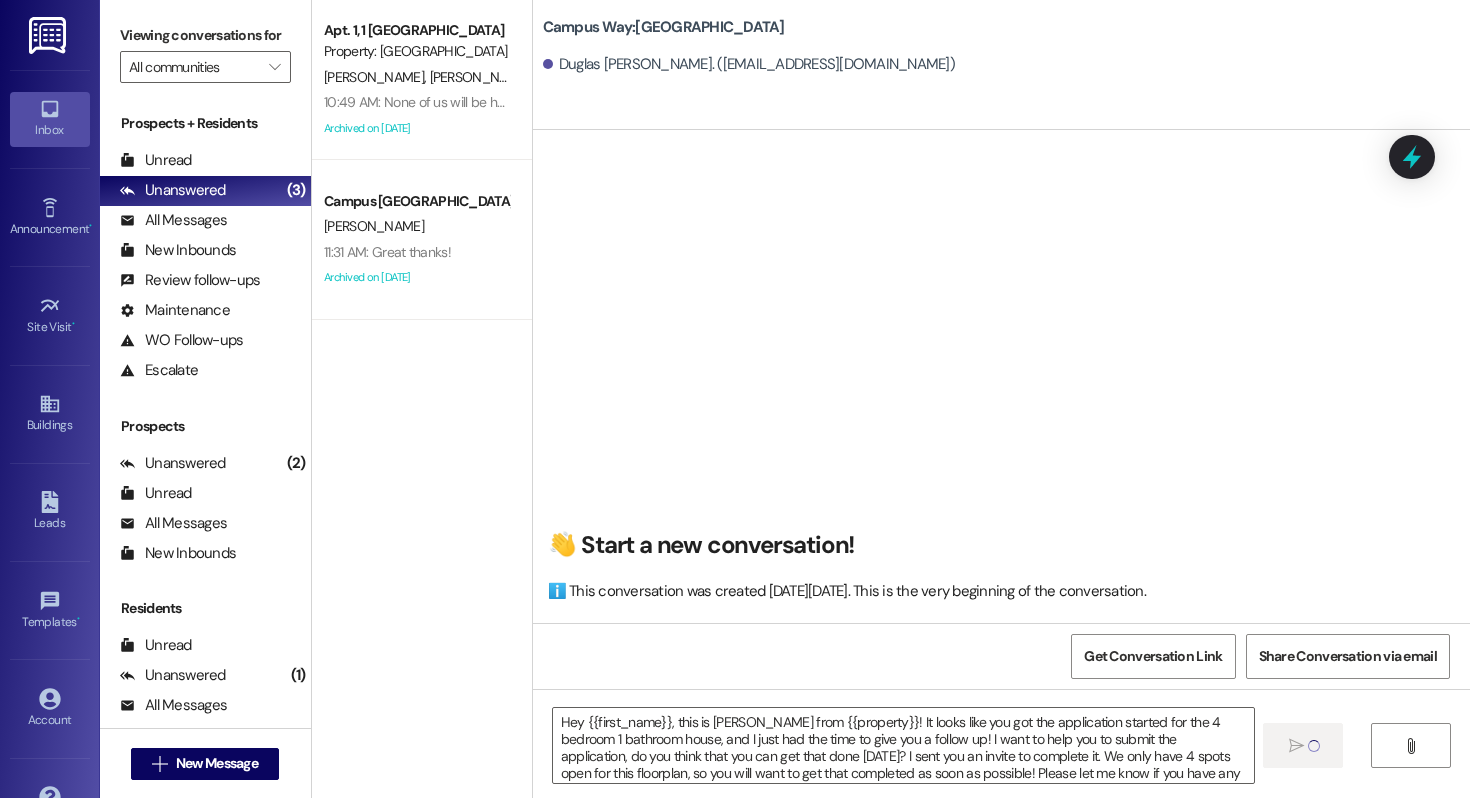 type 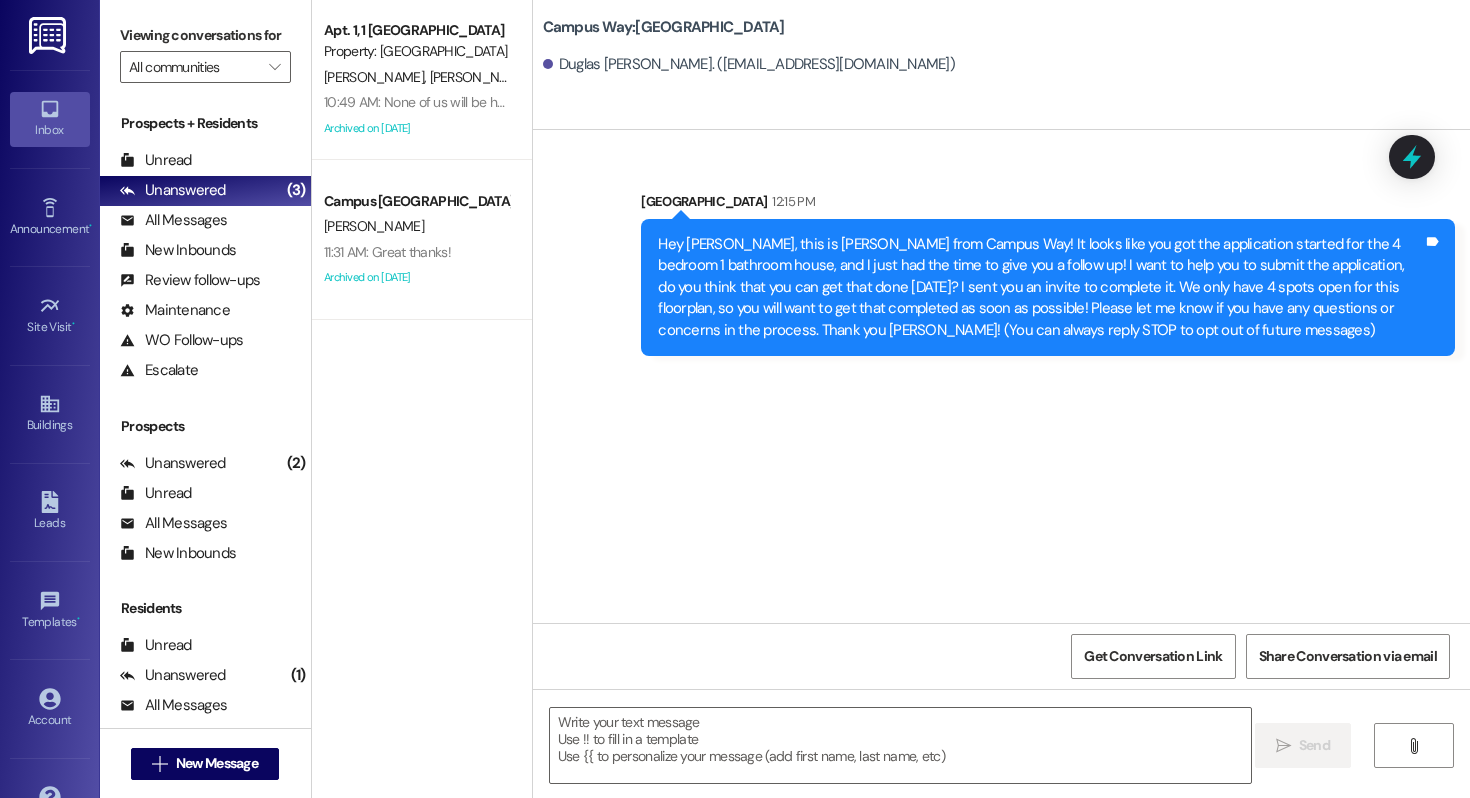 scroll, scrollTop: 0, scrollLeft: 0, axis: both 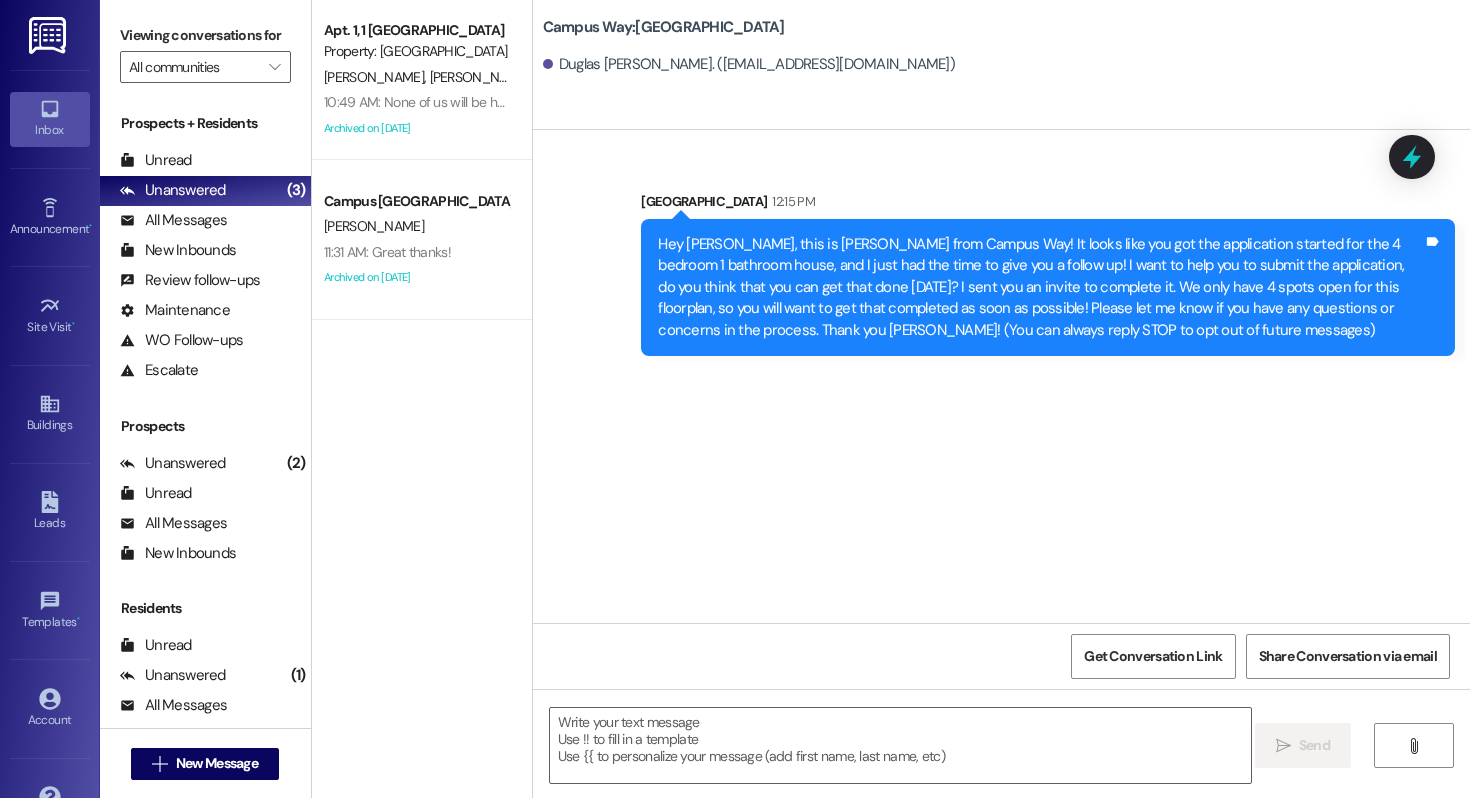 click on "Hey Duglas, this is Drew from Campus Way! It looks like you got the application started for the 4 bedroom 1 bathroom house, and I just had the time to give you a follow up! I want to help you to submit the application, do you think that you can get that done today? I sent you an invite to complete it. We only have 4 spots open for this floorplan, so you will want to get that completed as soon as possible! Please let me know if you have any questions or concerns in the process. Thank you Duglas! (You can always reply STOP to opt out of future messages)" at bounding box center [1040, 287] 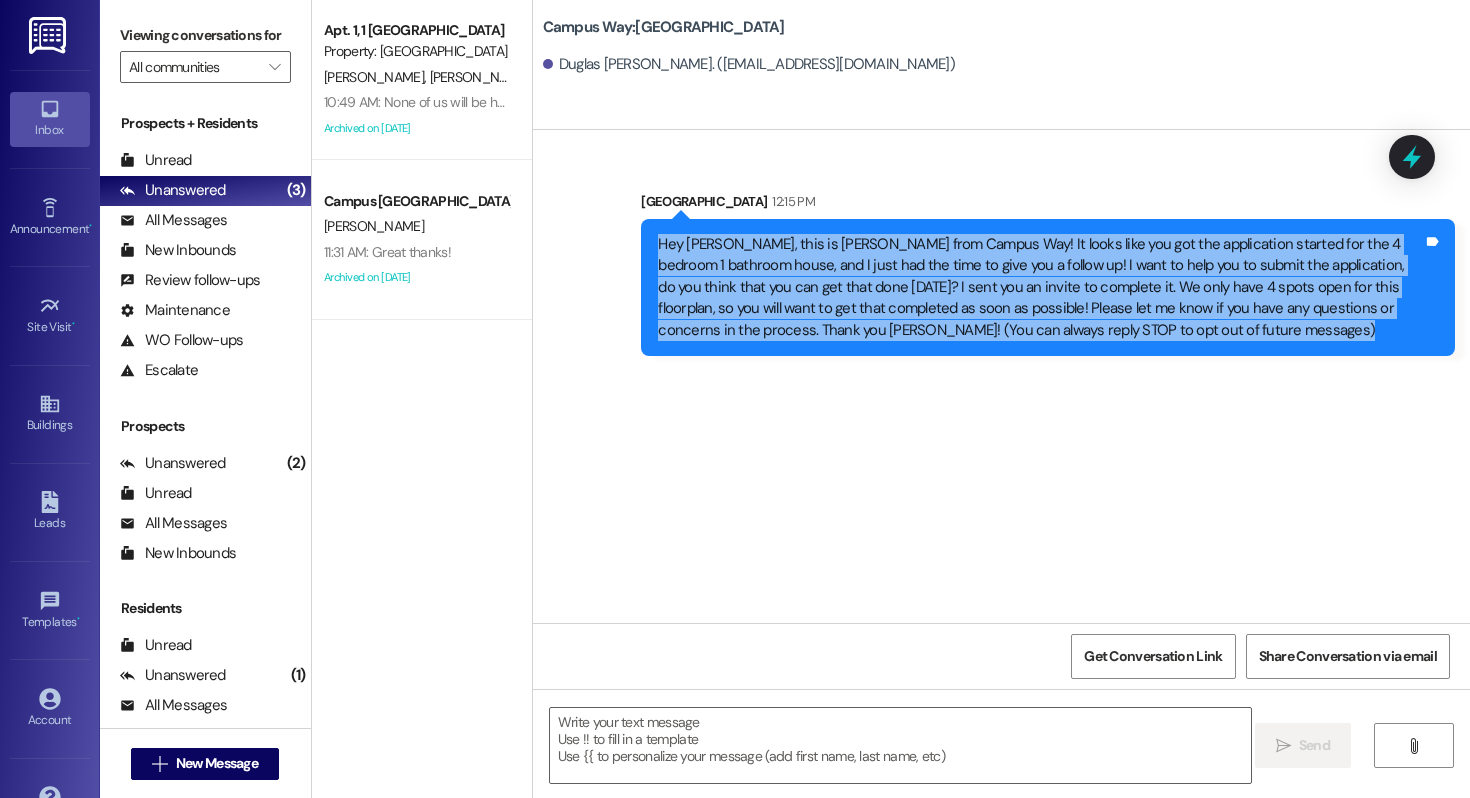 drag, startPoint x: 1438, startPoint y: 305, endPoint x: 760, endPoint y: 221, distance: 683.1837 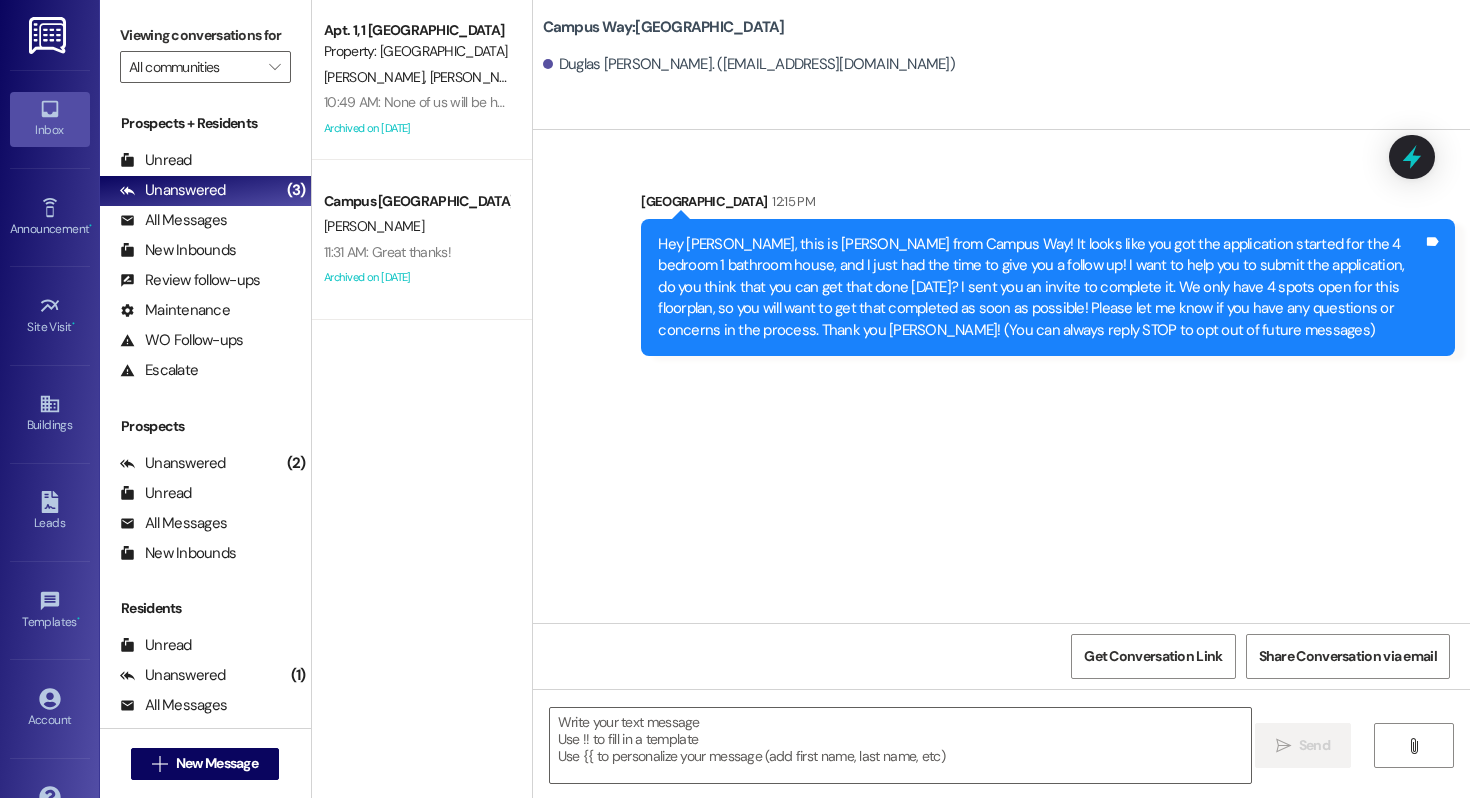 drag, startPoint x: 719, startPoint y: 271, endPoint x: 700, endPoint y: 271, distance: 19 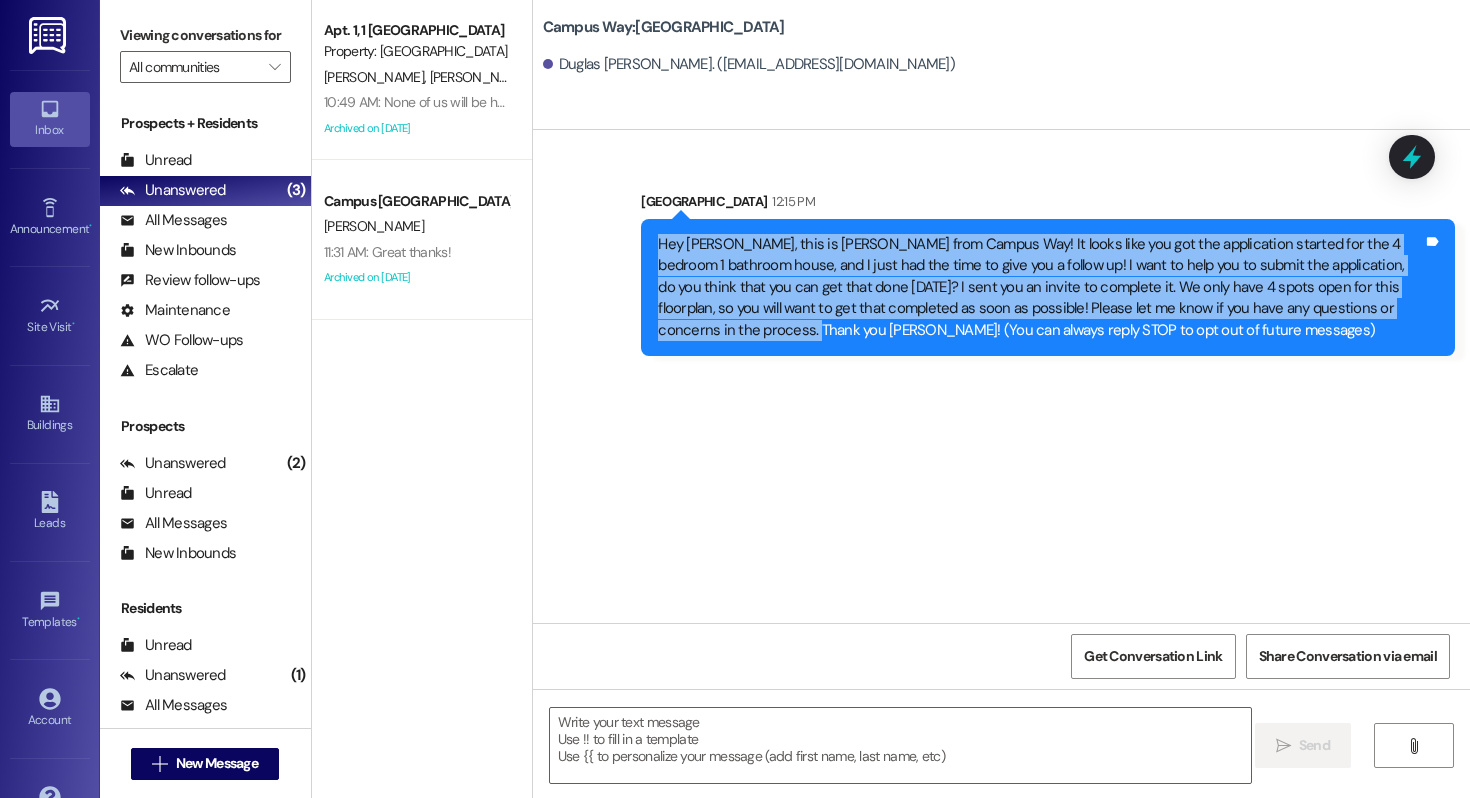 drag, startPoint x: 641, startPoint y: 241, endPoint x: 1420, endPoint y: 305, distance: 781.6246 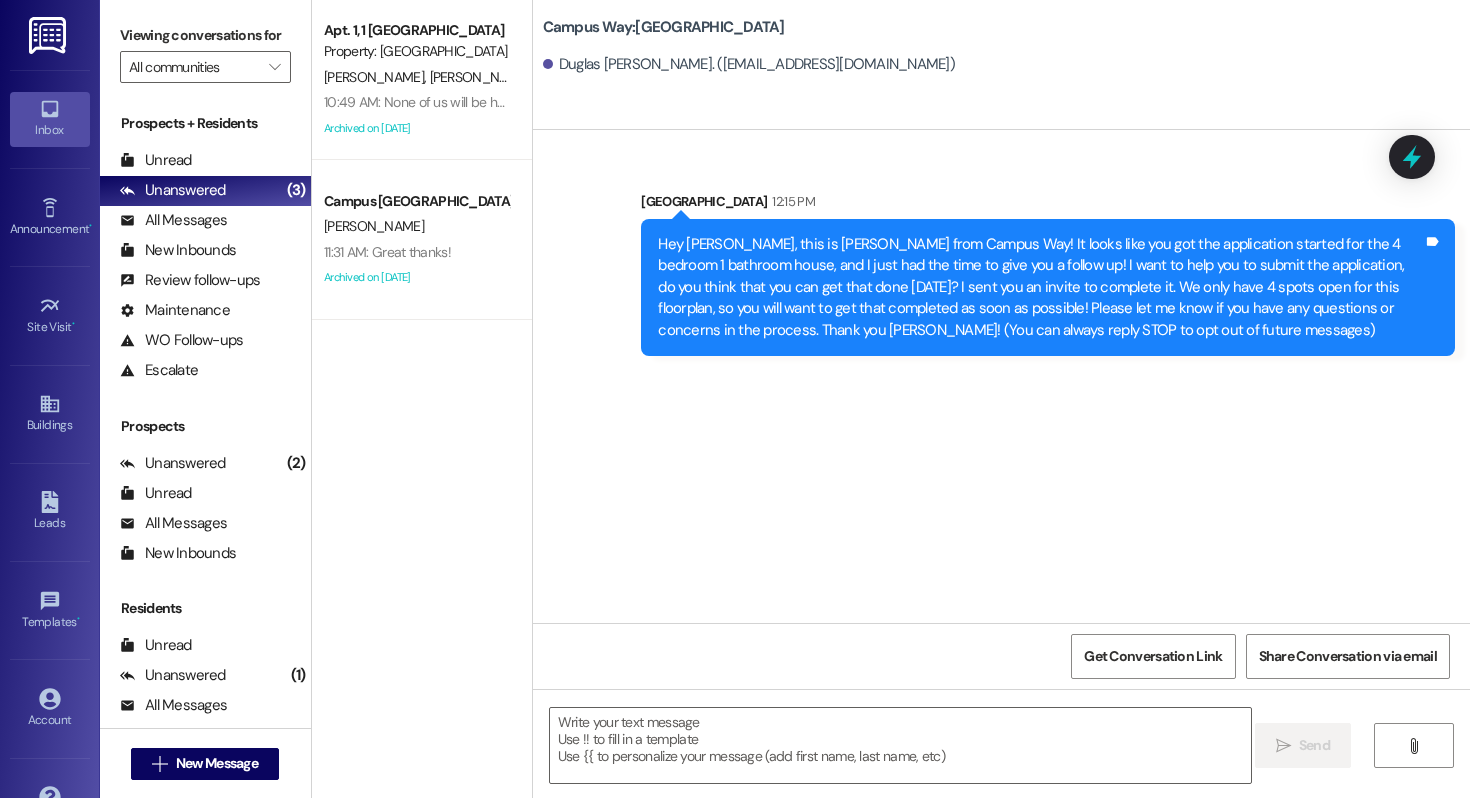 click on "Sent via SMS Leasing Campus Way 12:15 PM Hey Duglas, this is Drew from Campus Way! It looks like you got the application started for the 4 bedroom 1 bathroom house, and I just had the time to give you a follow up! I want to help you to submit the application, do you think that you can get that done today? I sent you an invite to complete it. We only have 4 spots open for this floorplan, so you will want to get that completed as soon as possible! Please let me know if you have any questions or concerns in the process. Thank you Duglas! (You can always reply STOP to opt out of future messages) Tags and notes" at bounding box center (1001, 376) 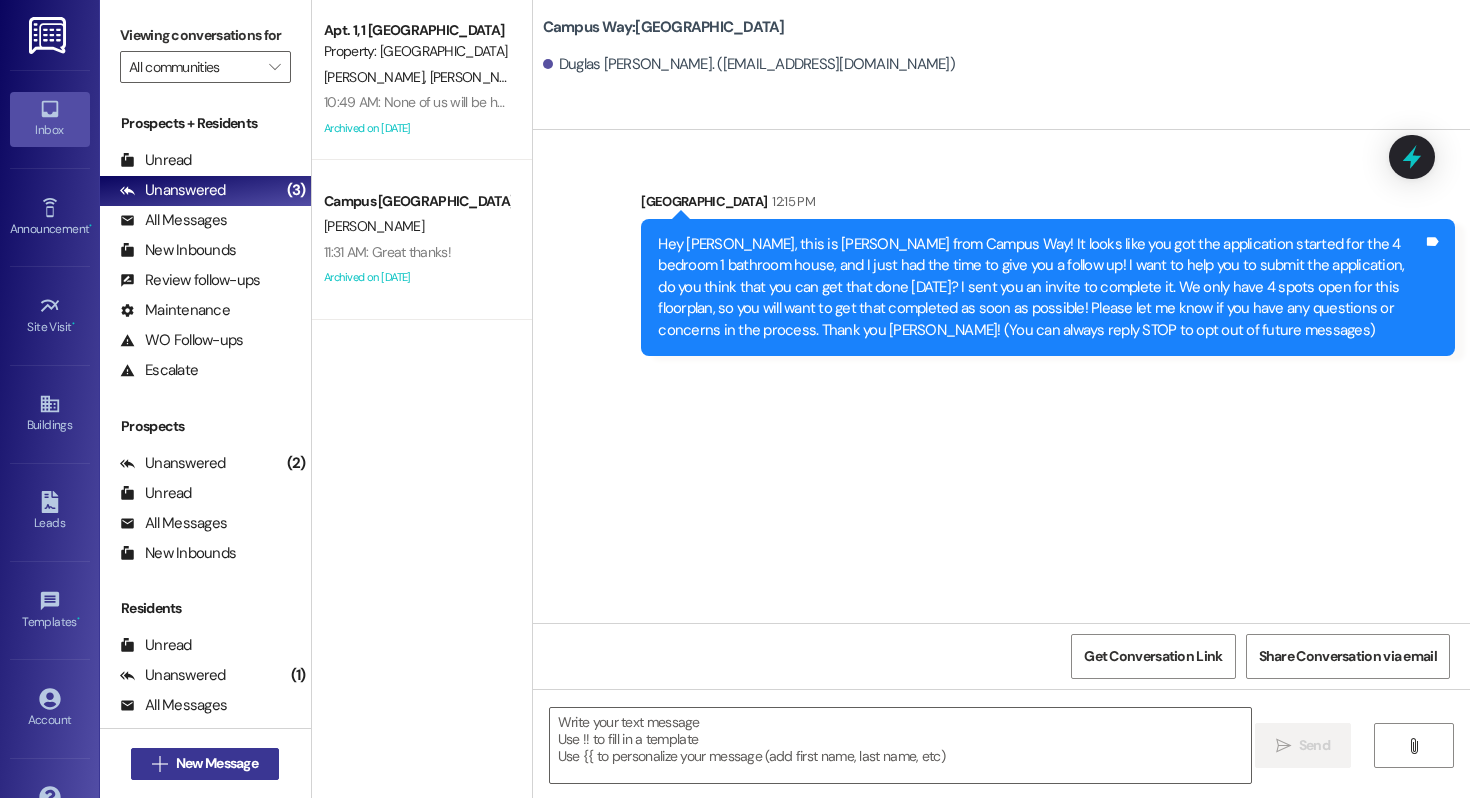 click on "New Message" at bounding box center [217, 763] 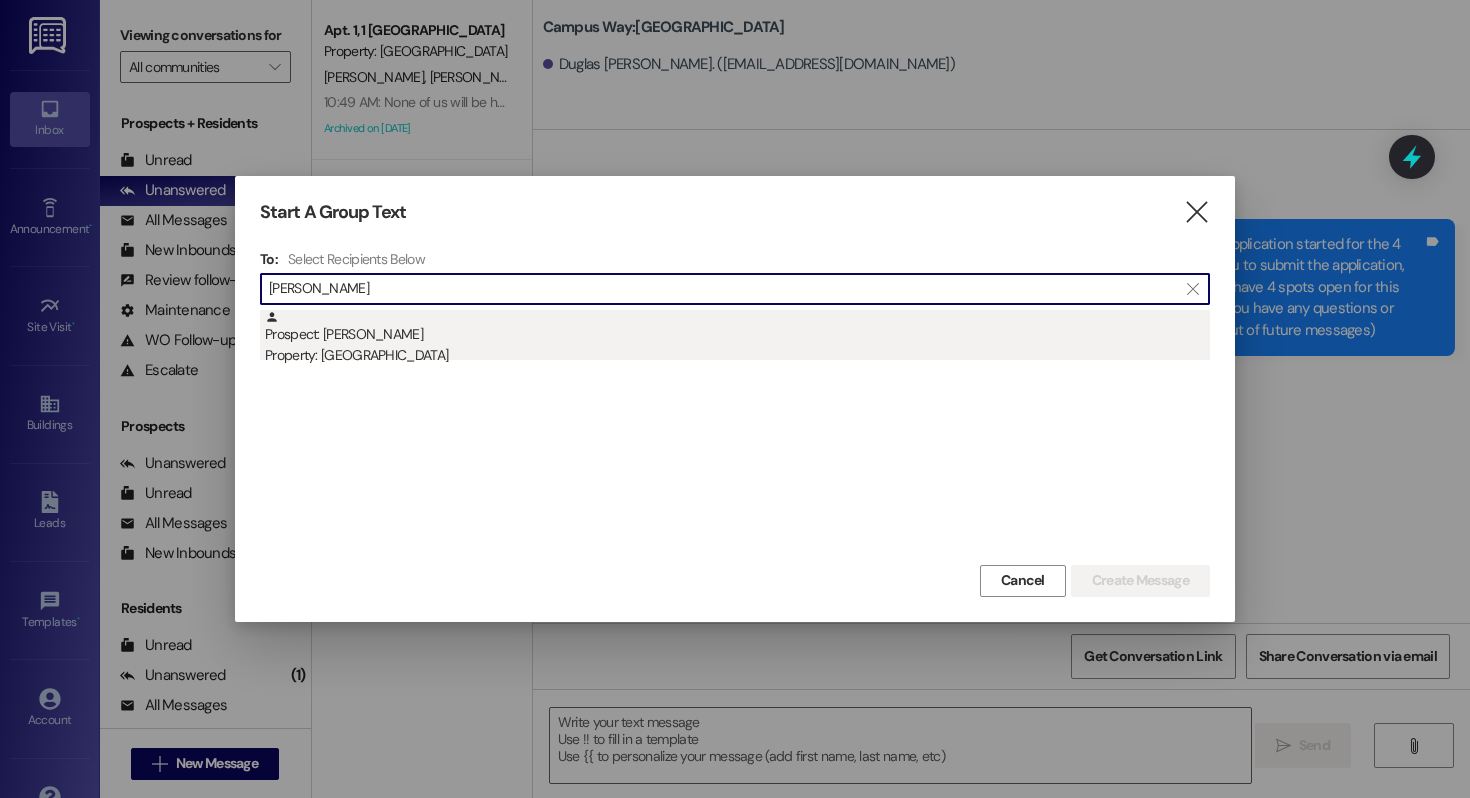 type on "juan garcia" 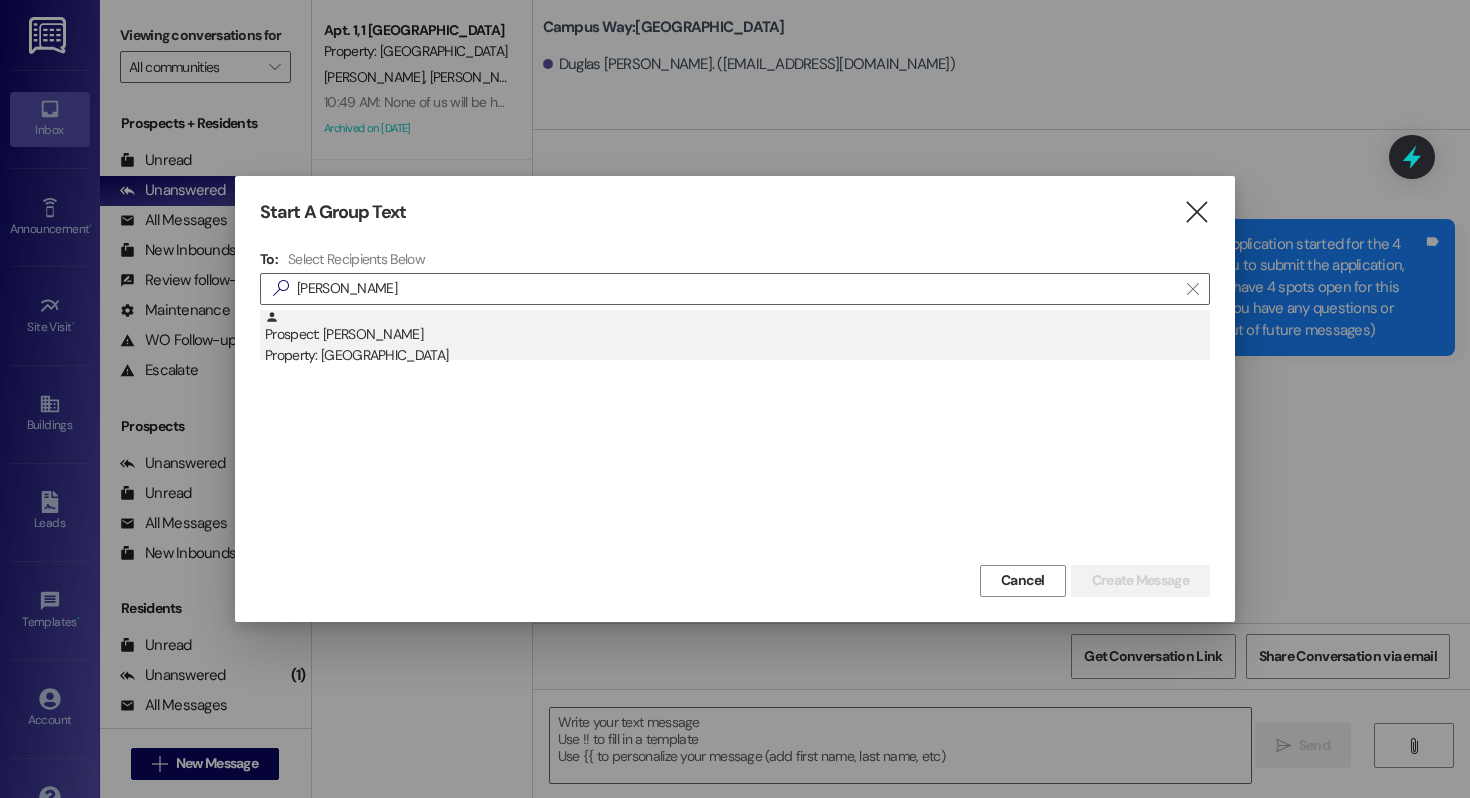 click on "Prospect: Juan Garcia Property: Campus Way" at bounding box center [737, 338] 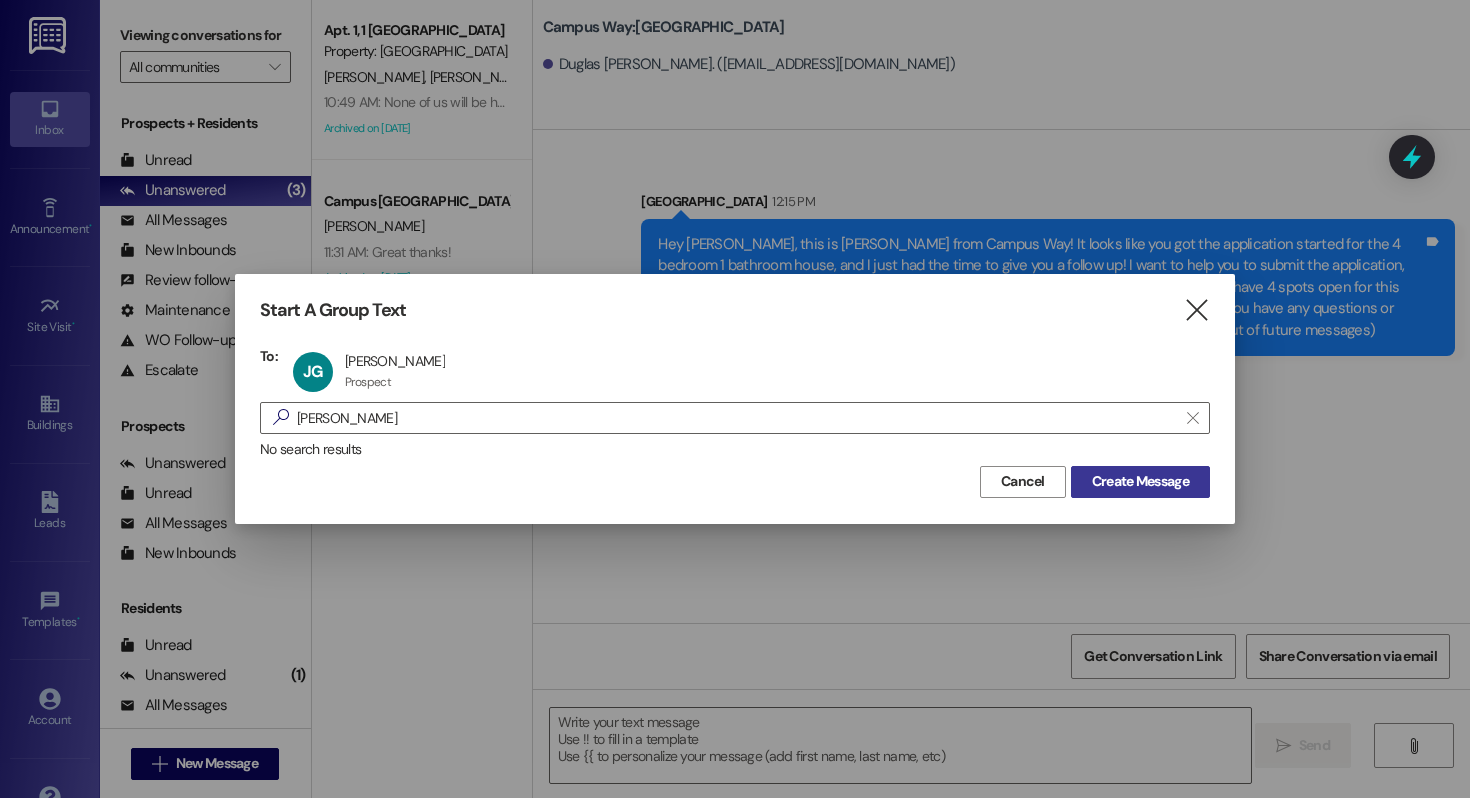 click on "Create Message" at bounding box center [1140, 481] 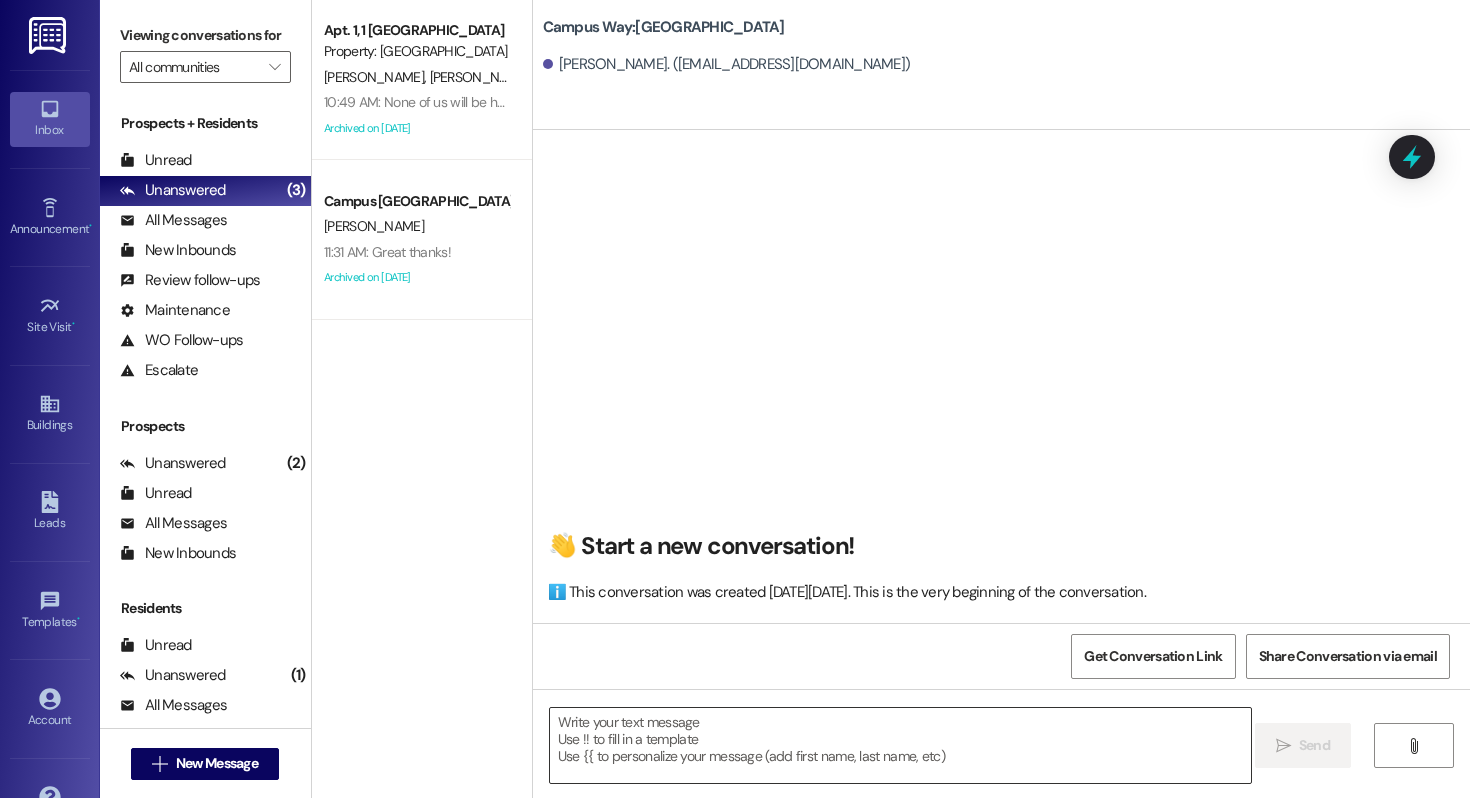 click at bounding box center [900, 745] 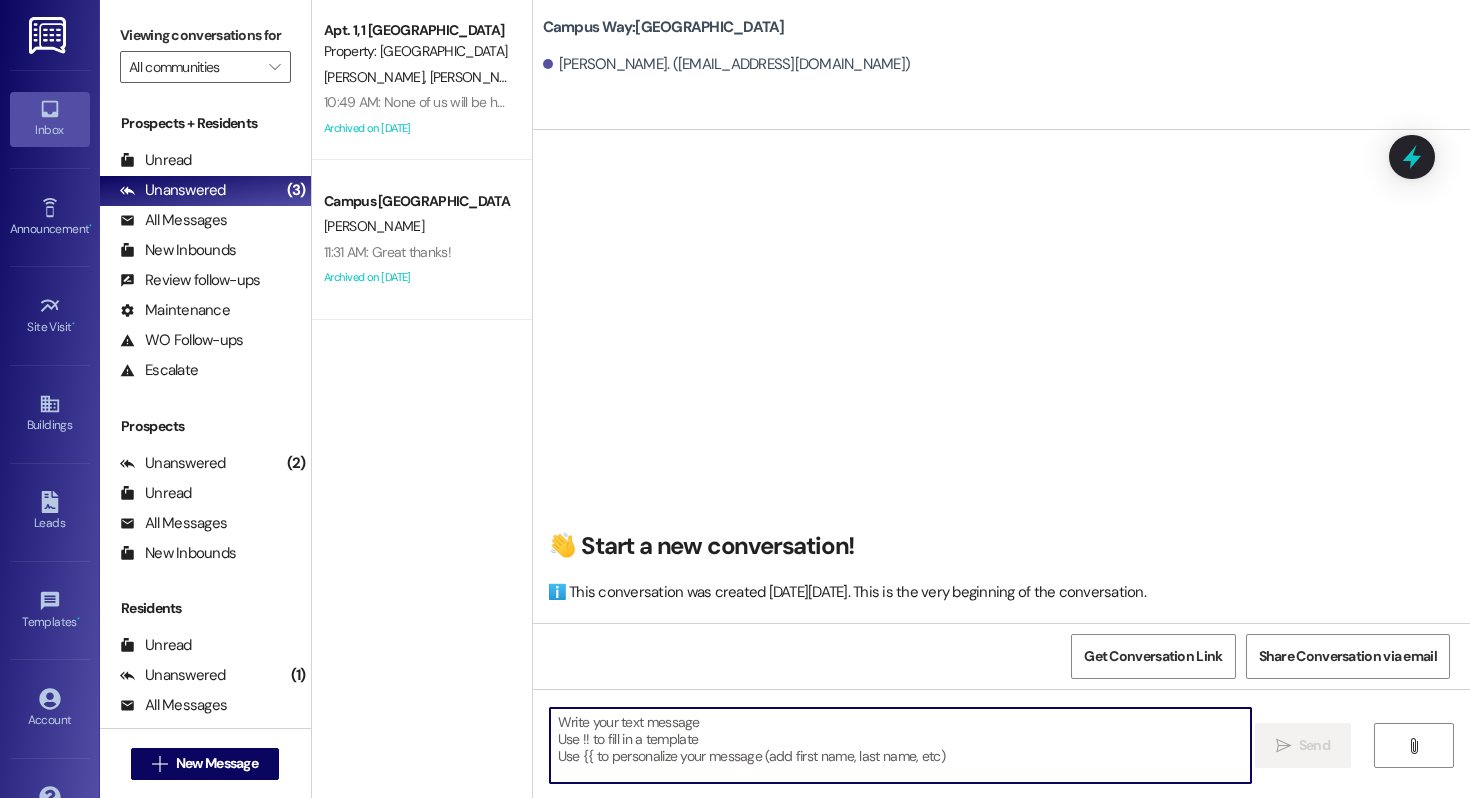 paste on "Hey Duglas, this is Drew from Campus Way! It looks like you got the application started for the 4 bedroom 1 bathroom house, and I just had the time to give you a follow up! I want to help you to submit the application, do you think that you can get that done today? I sent you an invite to complete it. We only have 4 spots open for this floorplan, so you will want to get that completed as soon as possible! Please let me know if you have any questions or concerns in the process. Thank you Duglas!" 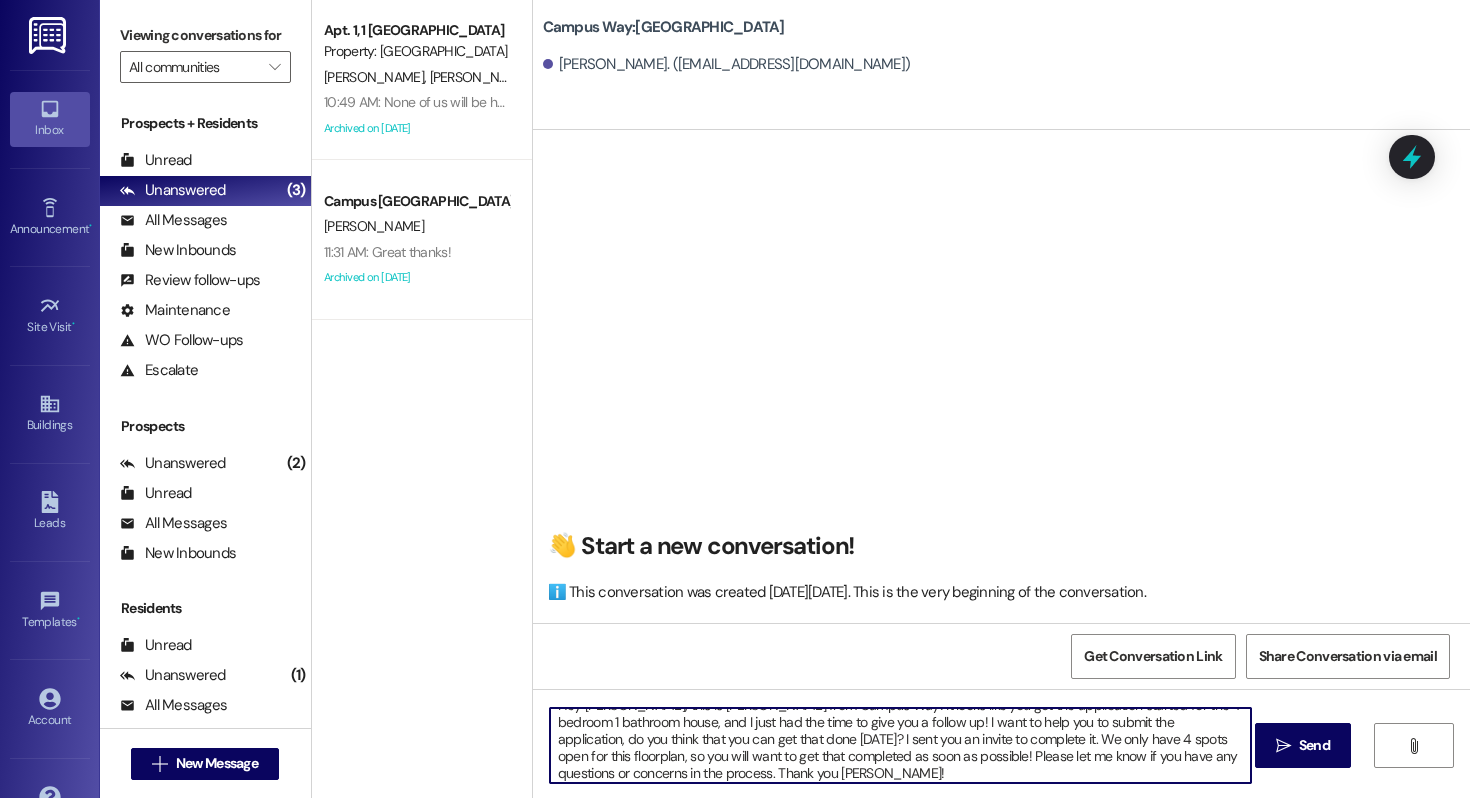 scroll, scrollTop: 0, scrollLeft: 0, axis: both 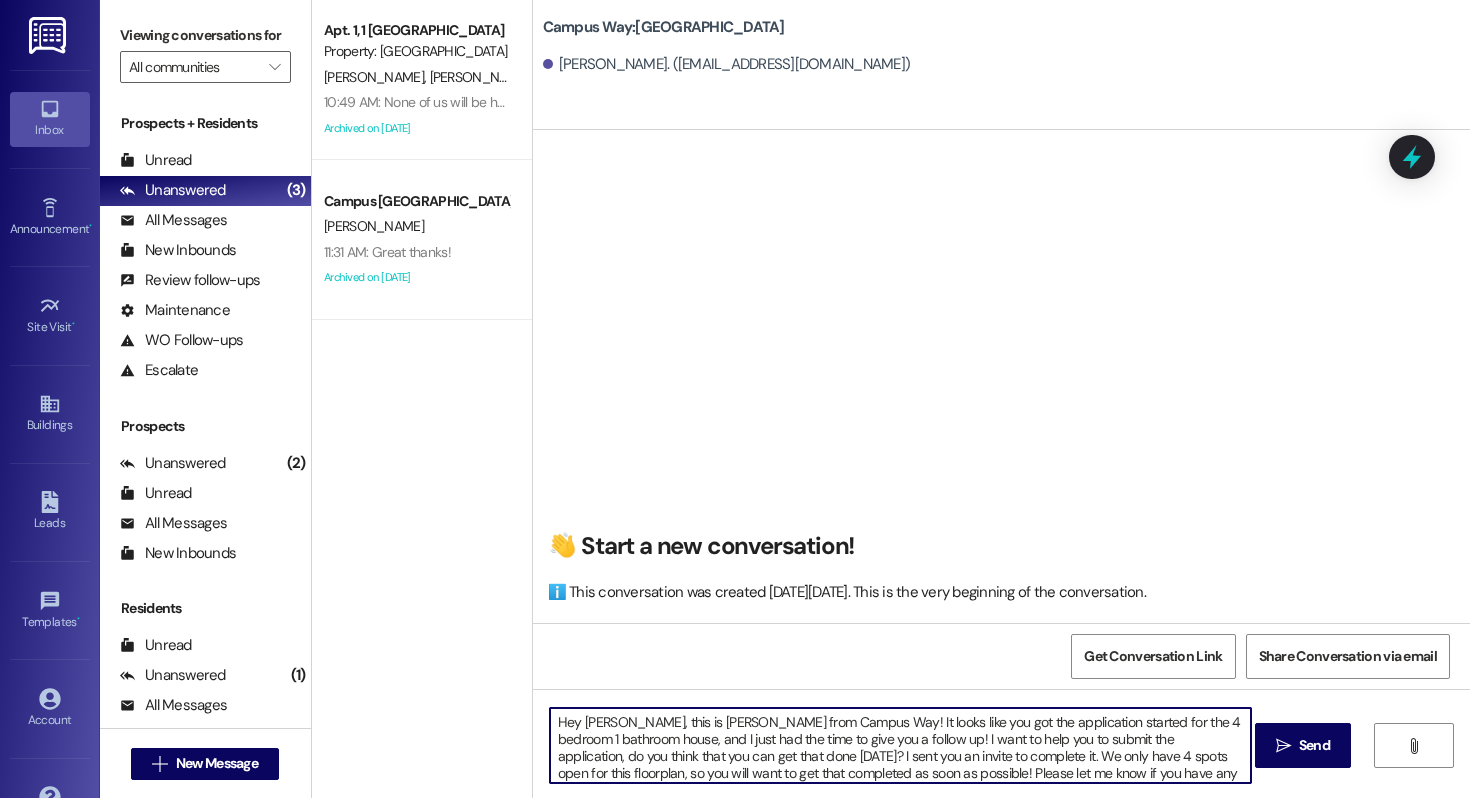 drag, startPoint x: 609, startPoint y: 718, endPoint x: 571, endPoint y: 719, distance: 38.013157 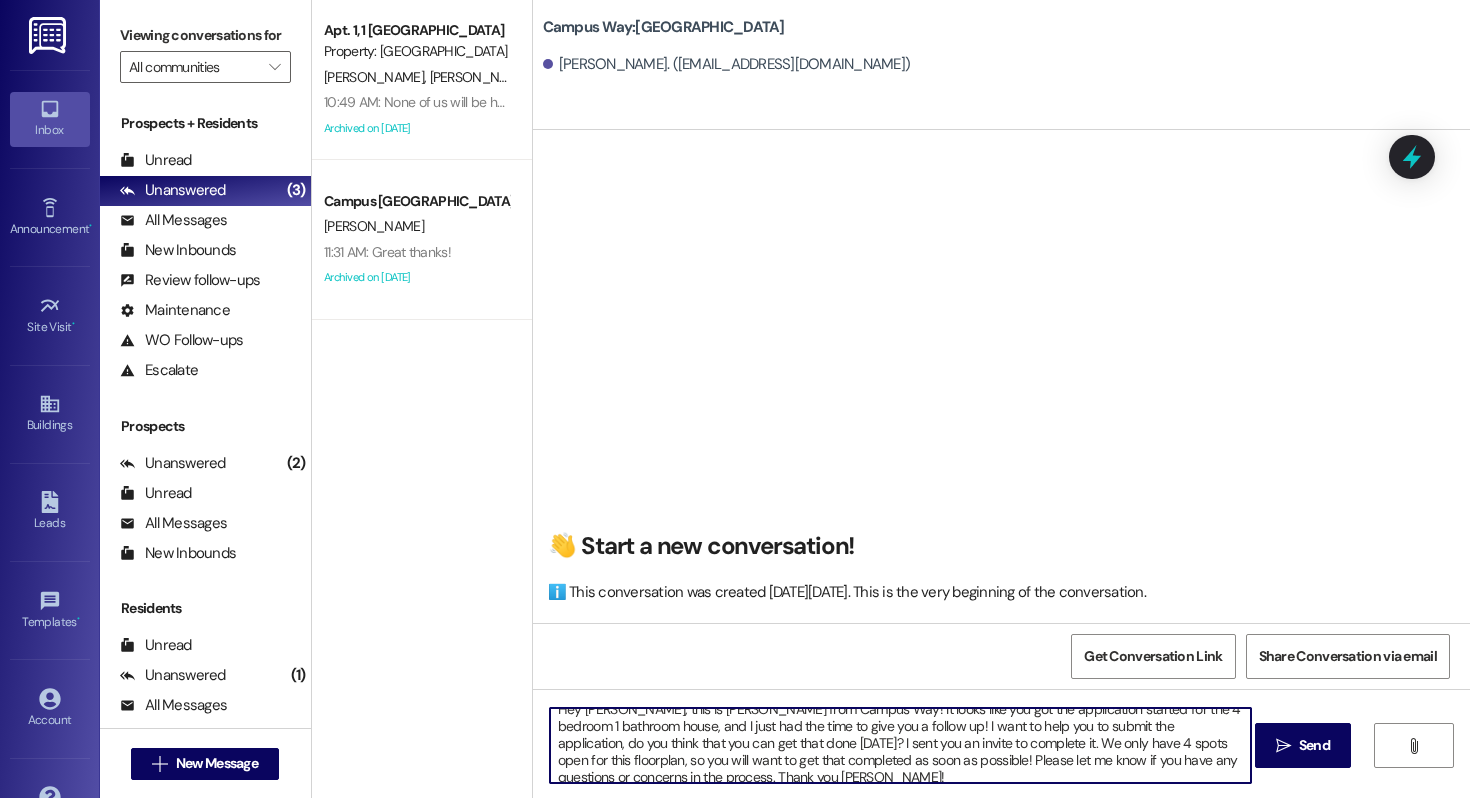 scroll, scrollTop: 22, scrollLeft: 0, axis: vertical 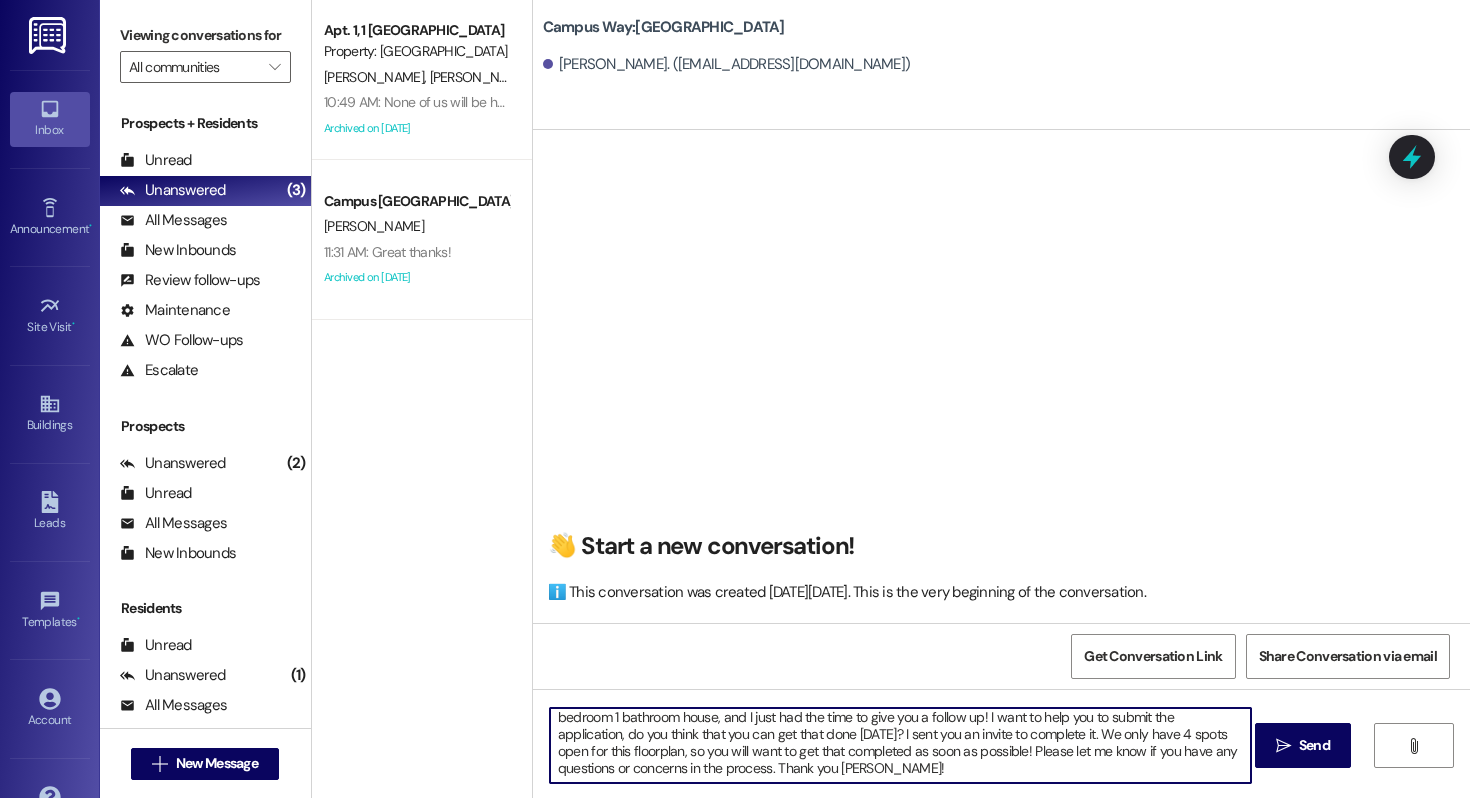 click on "Hey Juan, this is Drew from Campus Way! It looks like you got the application started for the 4 bedroom 1 bathroom house, and I just had the time to give you a follow up! I want to help you to submit the application, do you think that you can get that done today? I sent you an invite to complete it. We only have 4 spots open for this floorplan, so you will want to get that completed as soon as possible! Please let me know if you have any questions or concerns in the process. Thank you Duglas!" at bounding box center (900, 745) 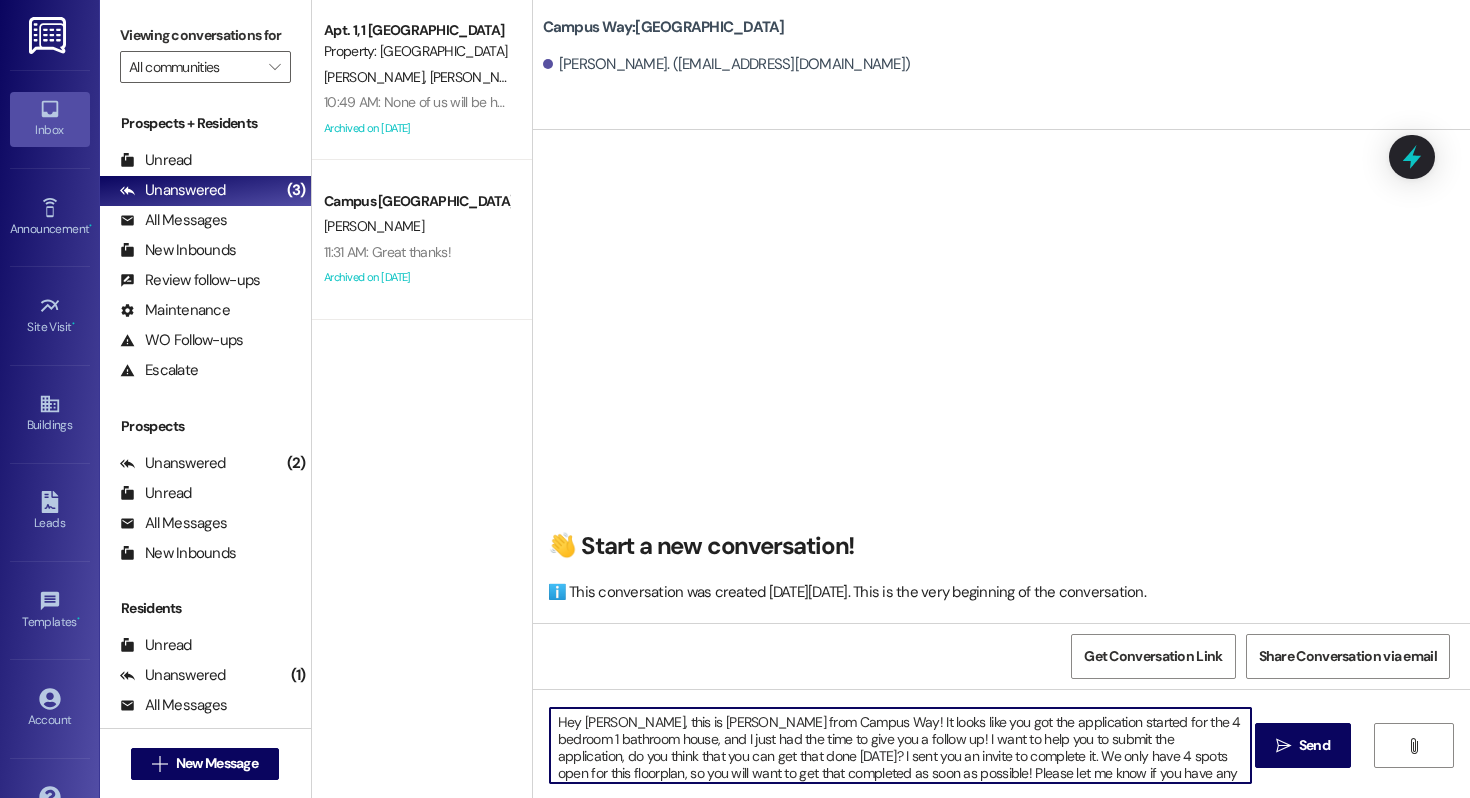 drag, startPoint x: 749, startPoint y: 778, endPoint x: 546, endPoint y: 685, distance: 223.28905 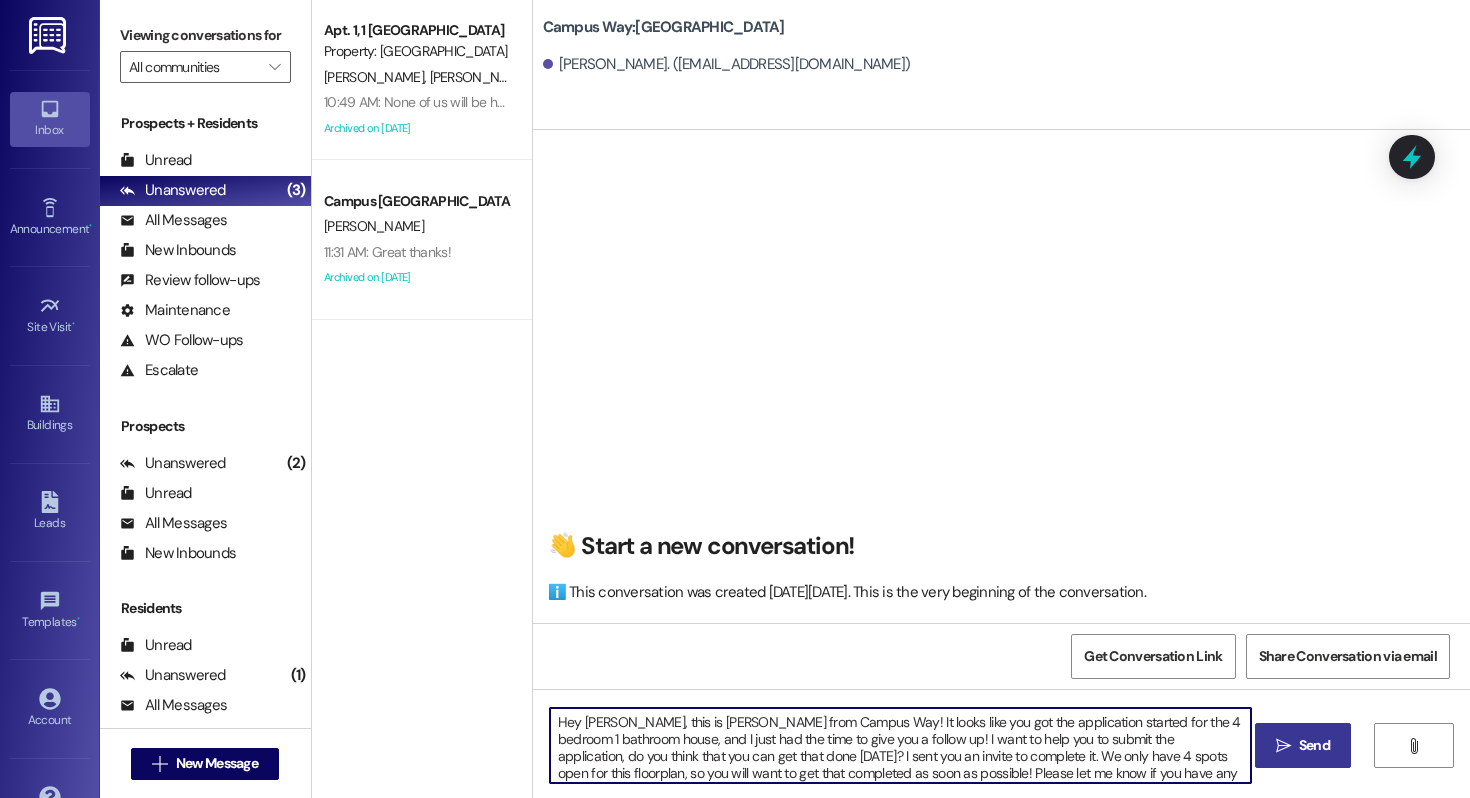 type on "Hey Juan, this is Drew from Campus Way! It looks like you got the application started for the 4 bedroom 1 bathroom house, and I just had the time to give you a follow up! I want to help you to submit the application, do you think that you can get that done today? I sent you an invite to complete it. We only have 4 spots open for this floorplan, so you will want to get that completed as soon as possible! Please let me know if you have any questions or concerns in the process. Thank you Juan!" 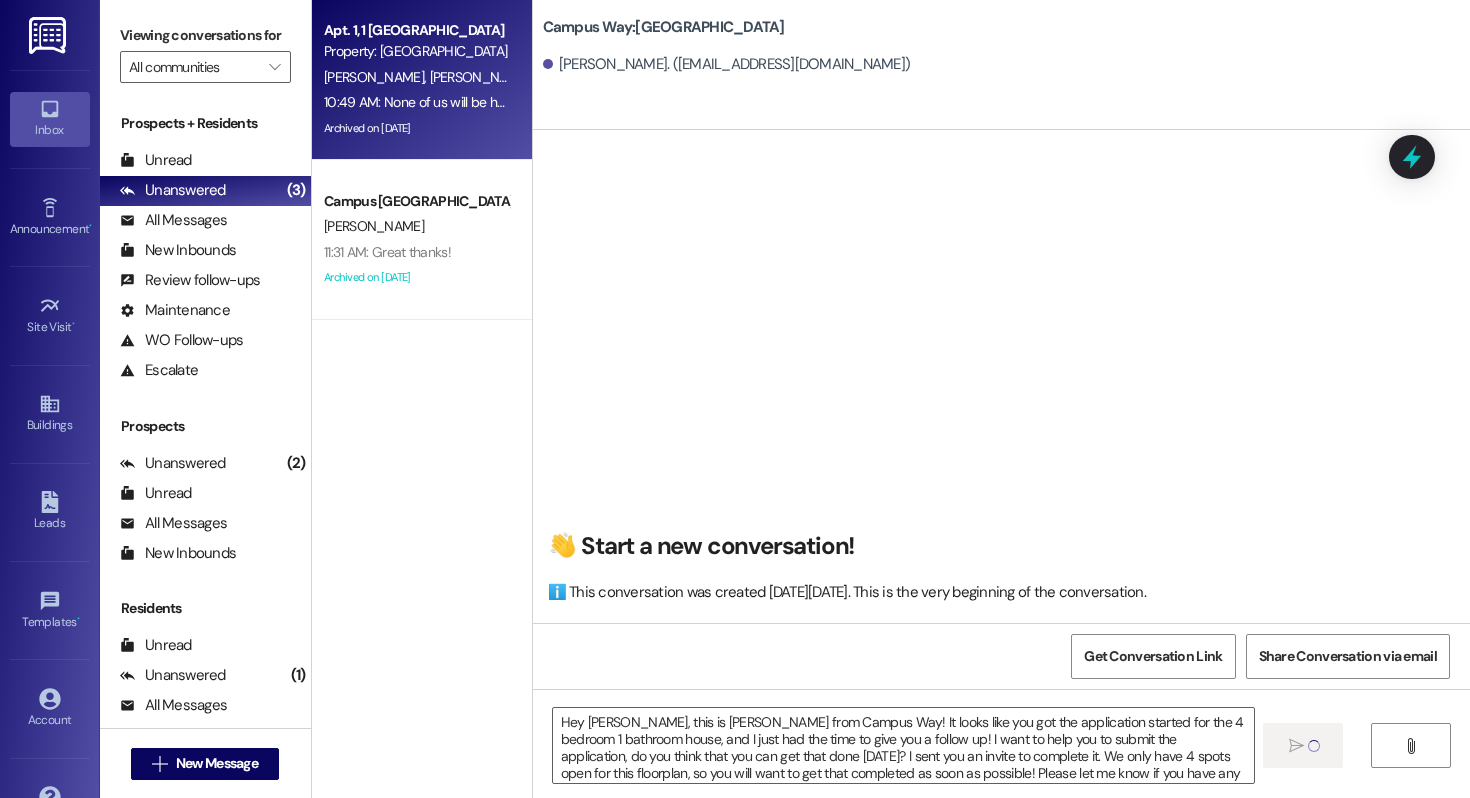 type 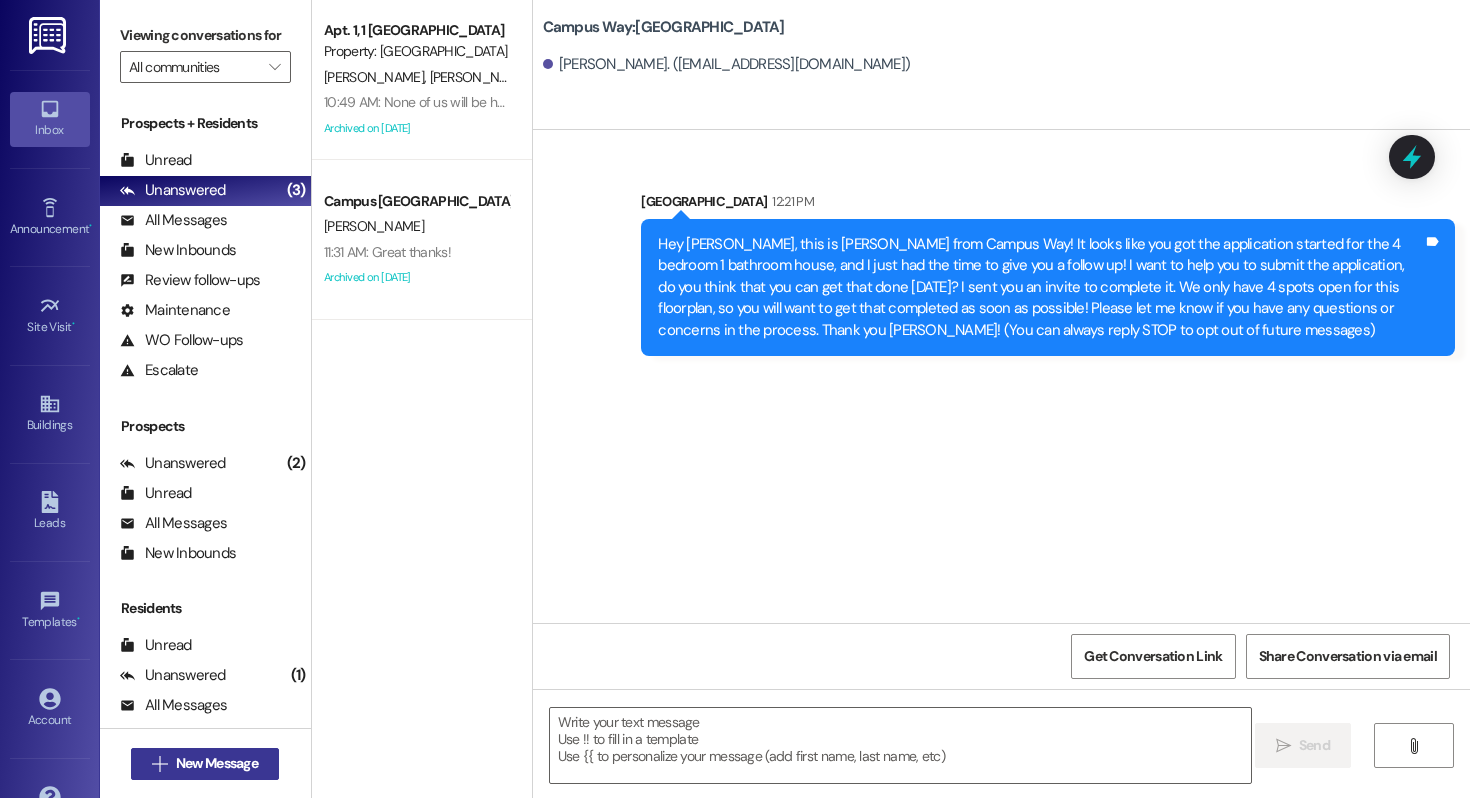 click on " New Message" at bounding box center (205, 764) 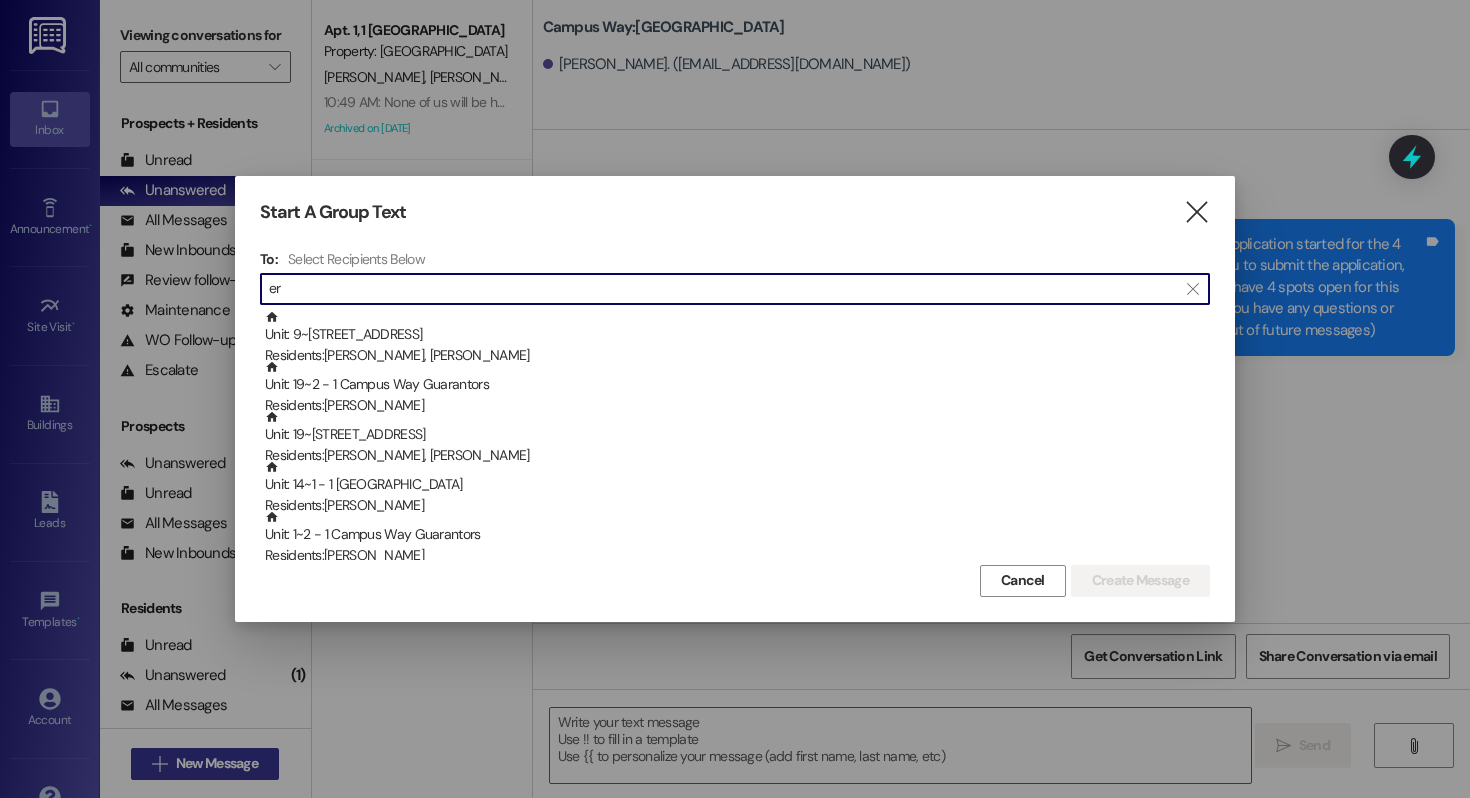 type on "e" 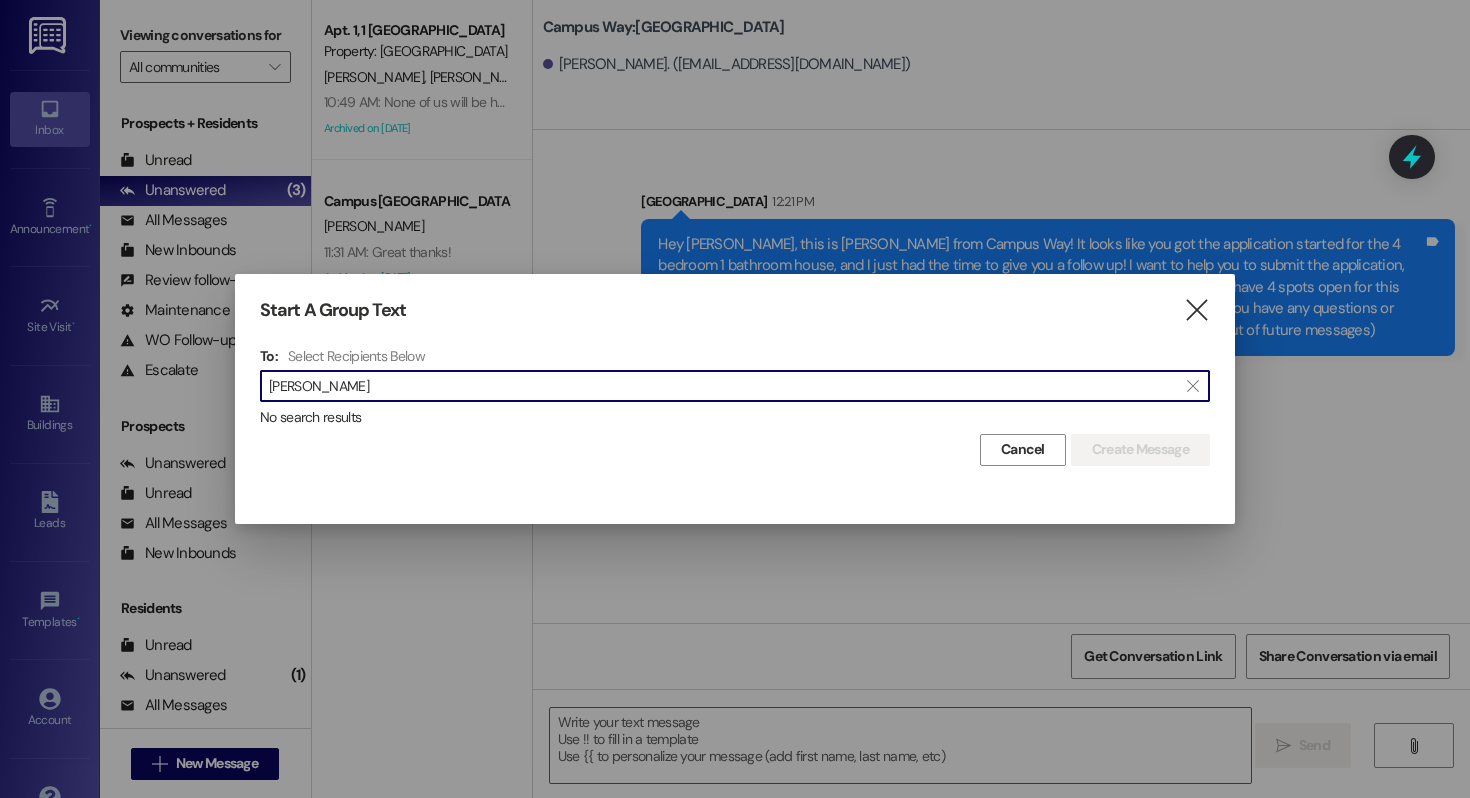 drag, startPoint x: 862, startPoint y: 385, endPoint x: 35, endPoint y: 403, distance: 827.19586 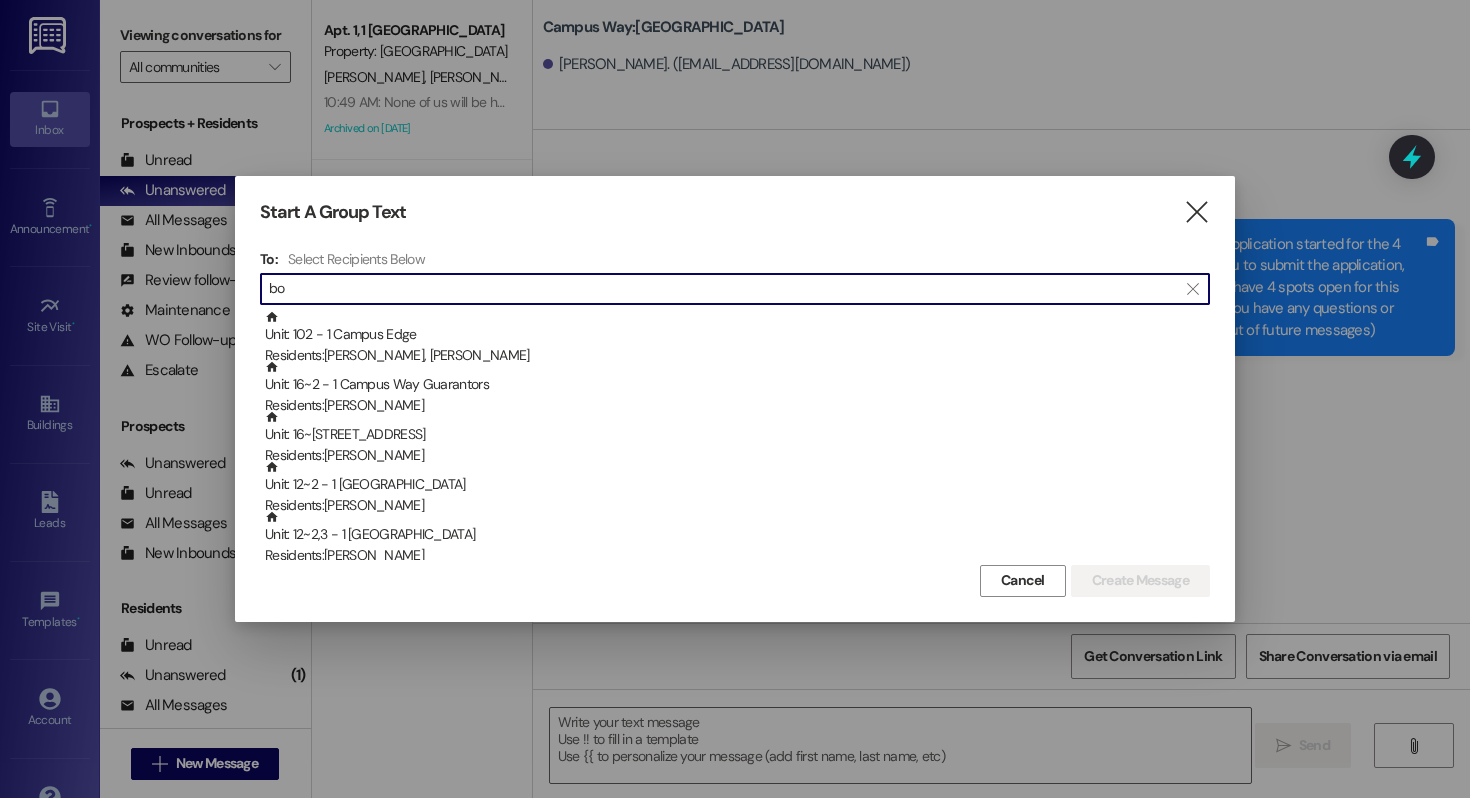 type on "b" 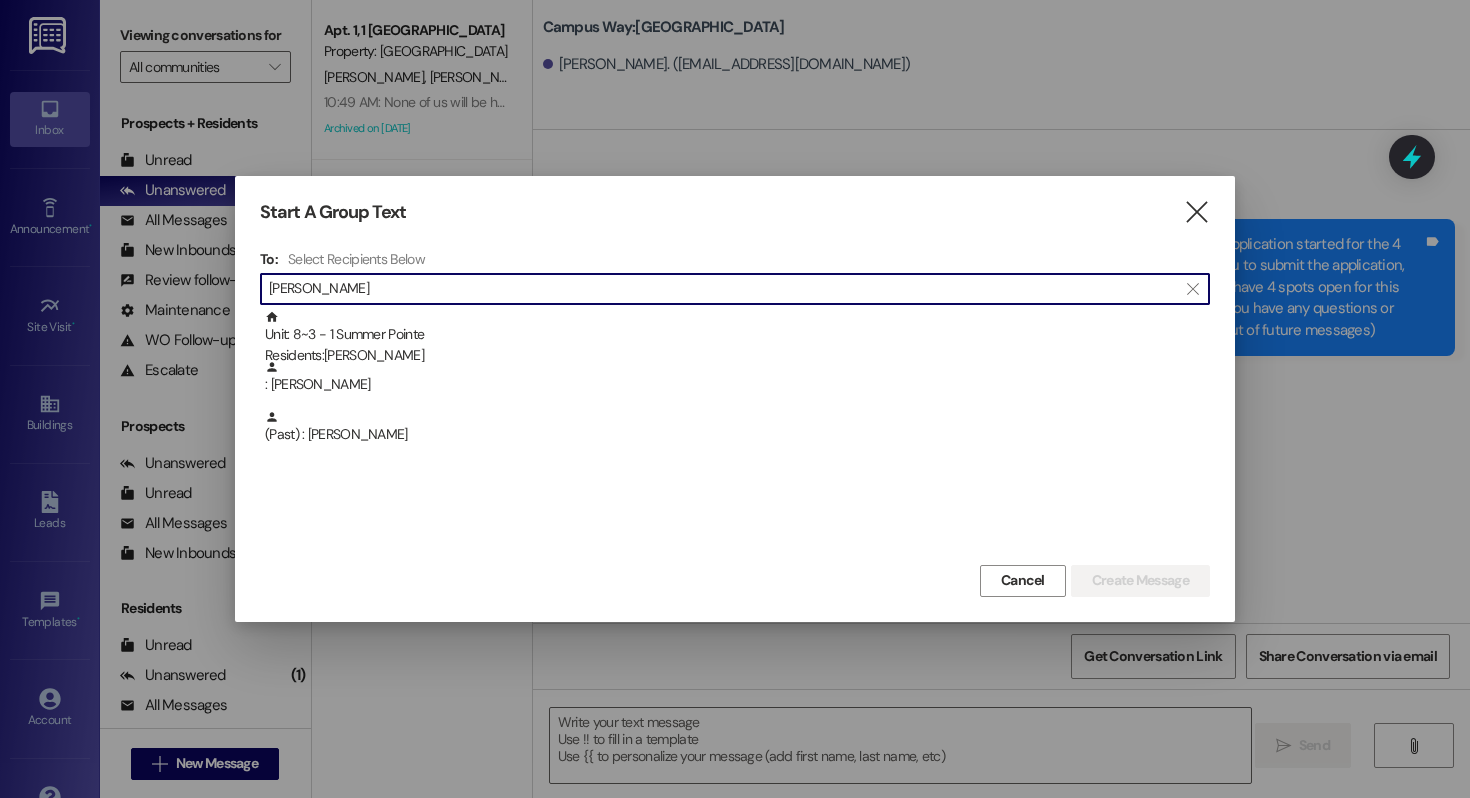 type on "erica" 